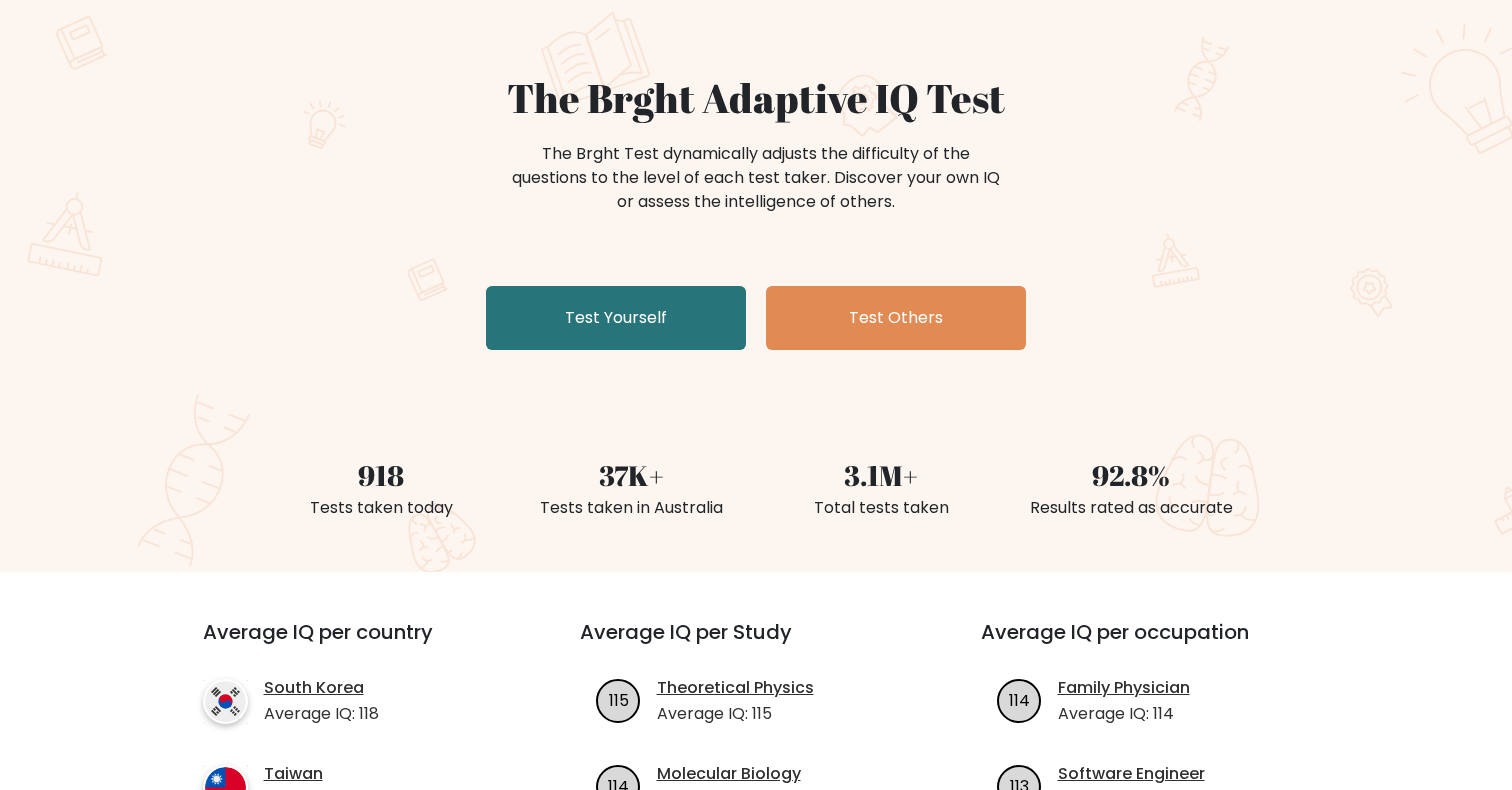 scroll, scrollTop: 156, scrollLeft: 0, axis: vertical 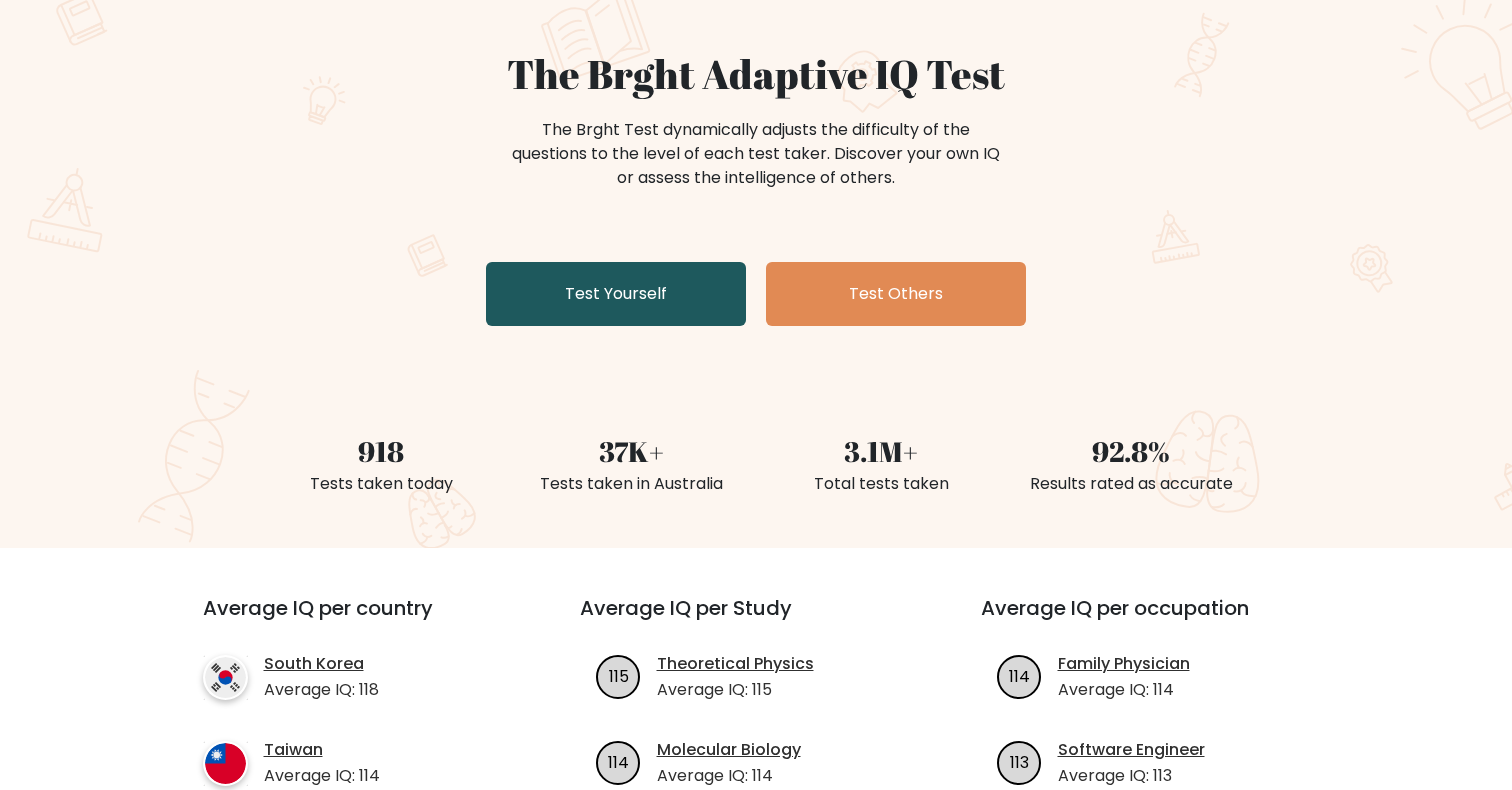 click on "Test Yourself" at bounding box center (616, 294) 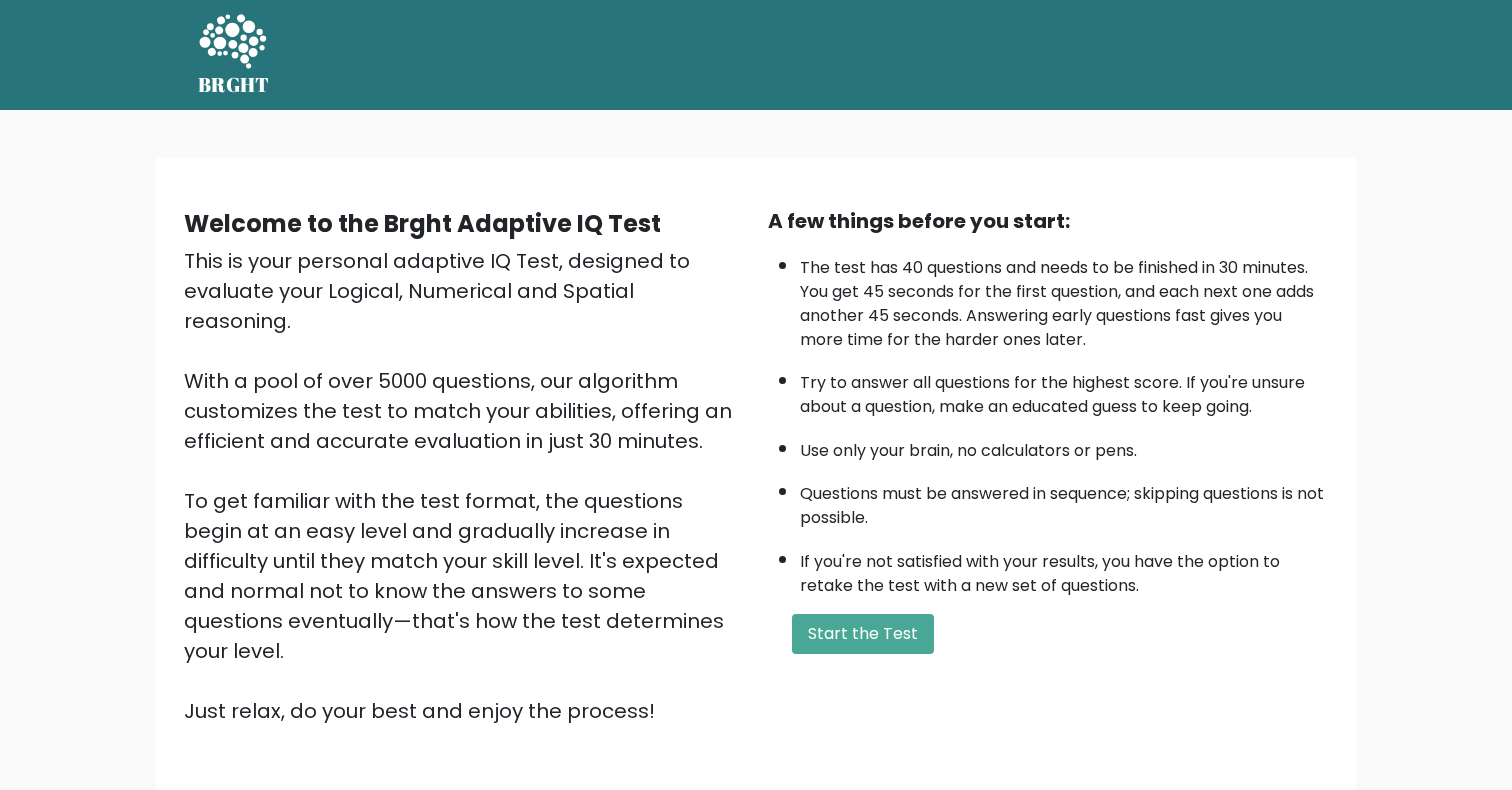 scroll, scrollTop: 0, scrollLeft: 0, axis: both 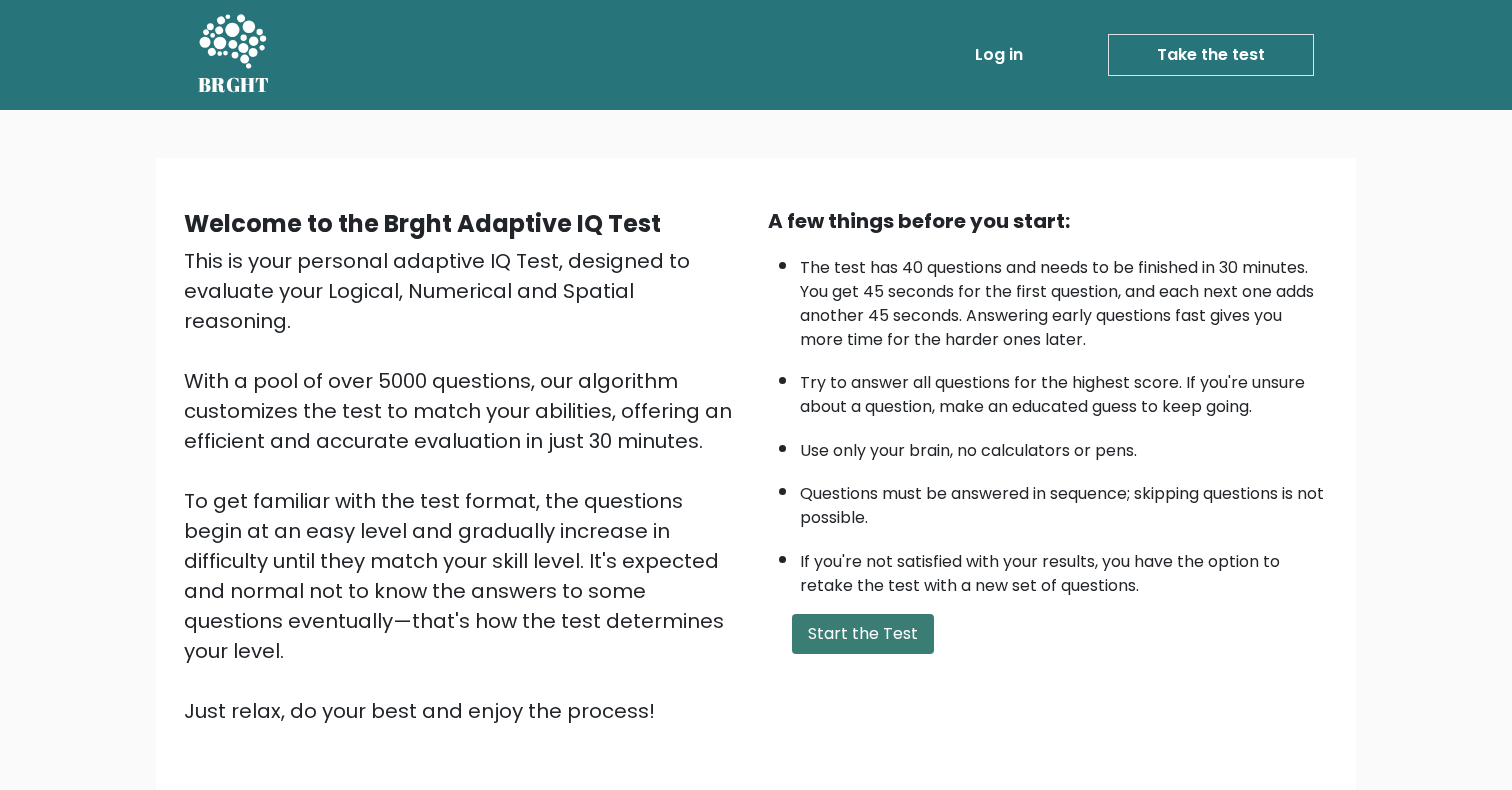 click on "Start the Test" at bounding box center (863, 634) 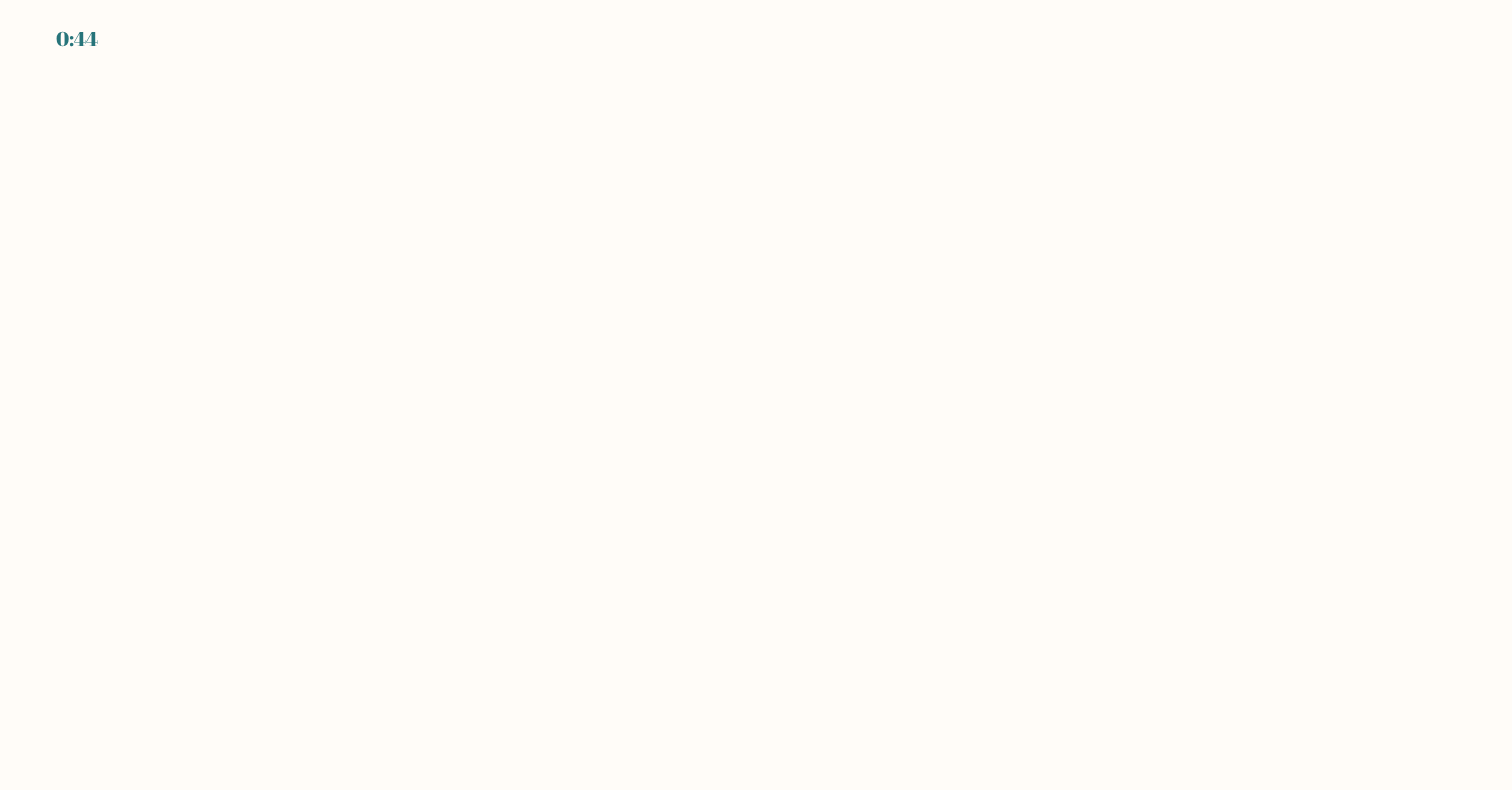 scroll, scrollTop: 0, scrollLeft: 0, axis: both 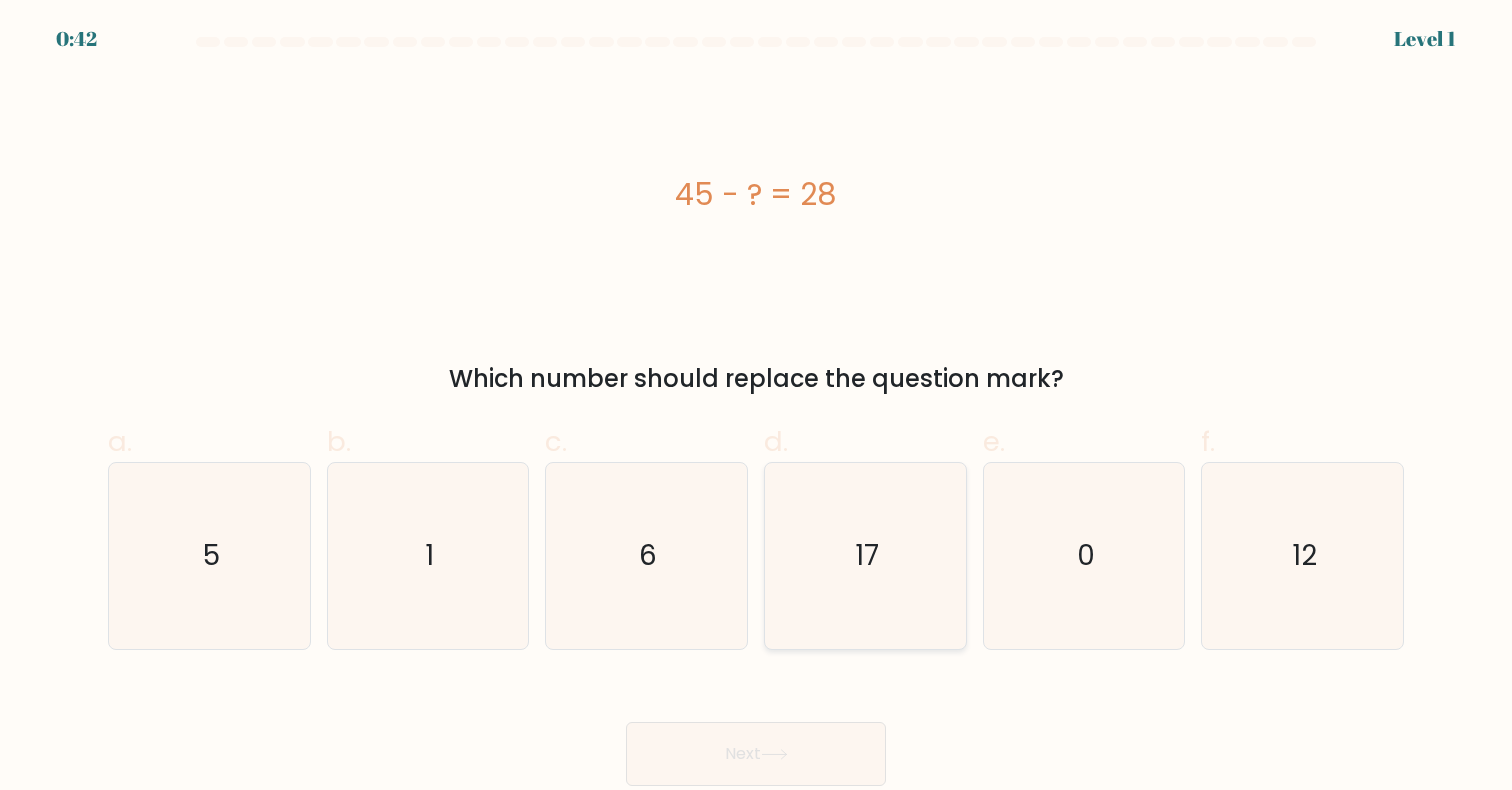 click on "17" 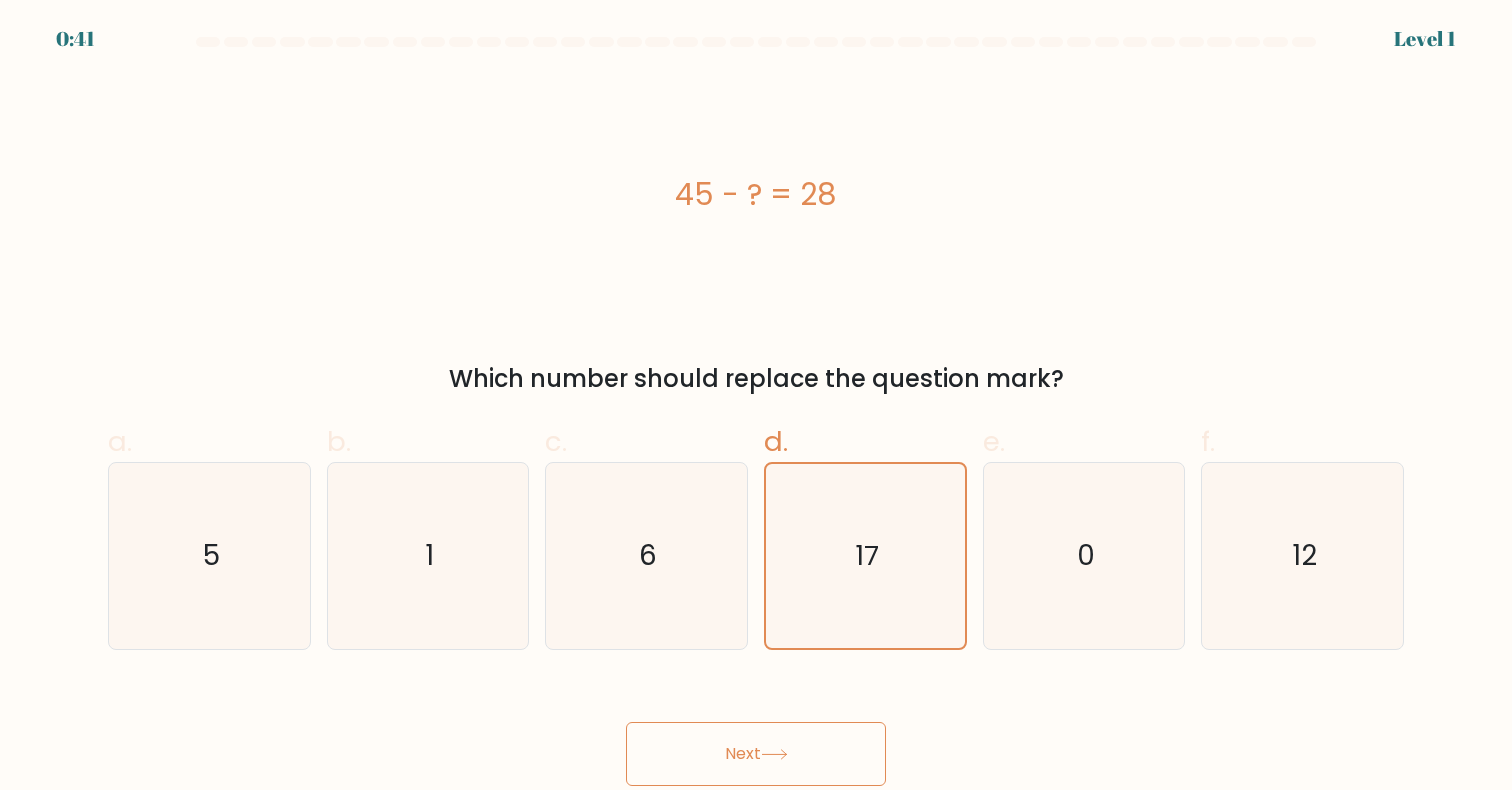 click on "Next" at bounding box center (756, 754) 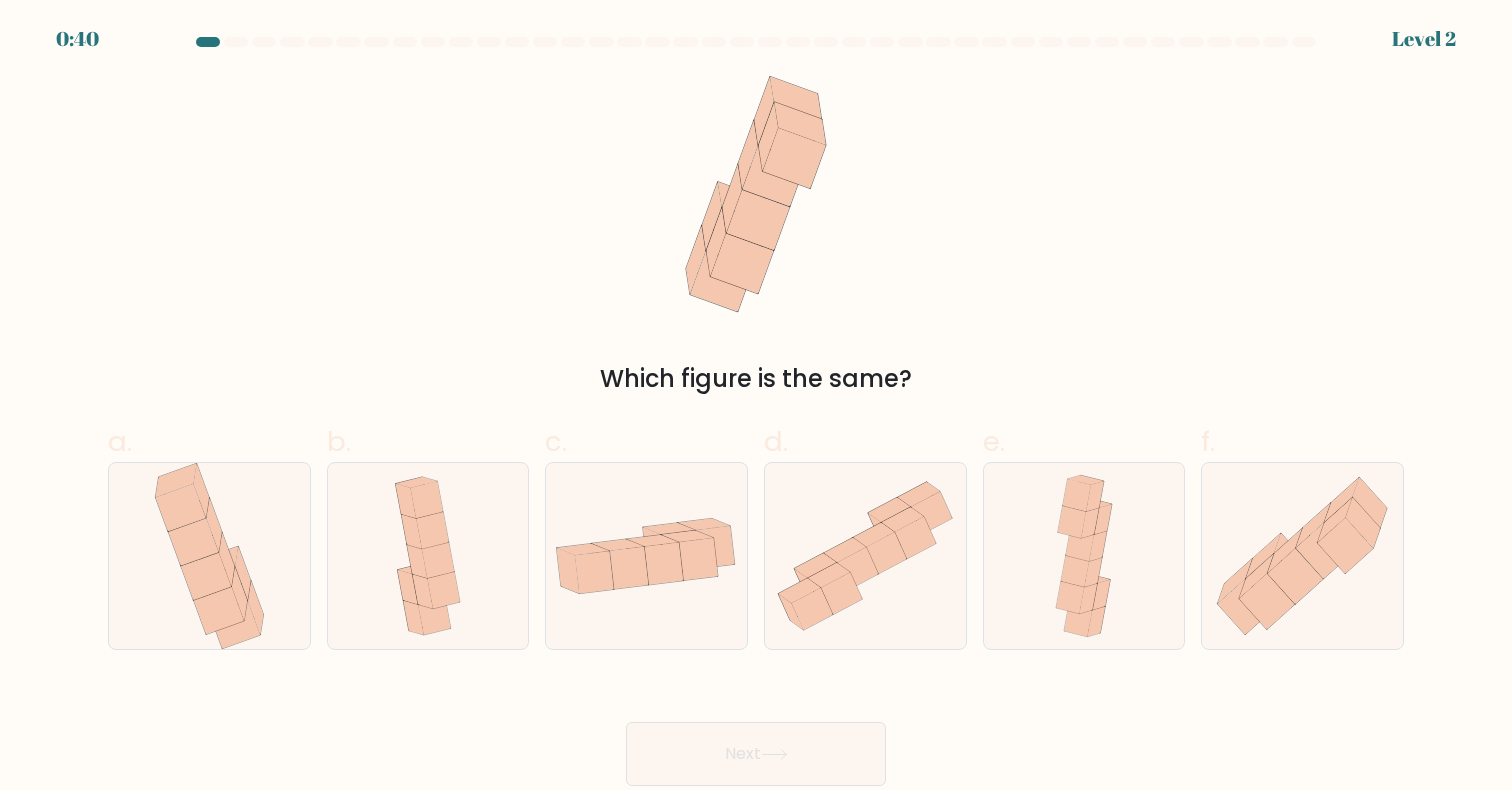 click on "Next" at bounding box center [756, 754] 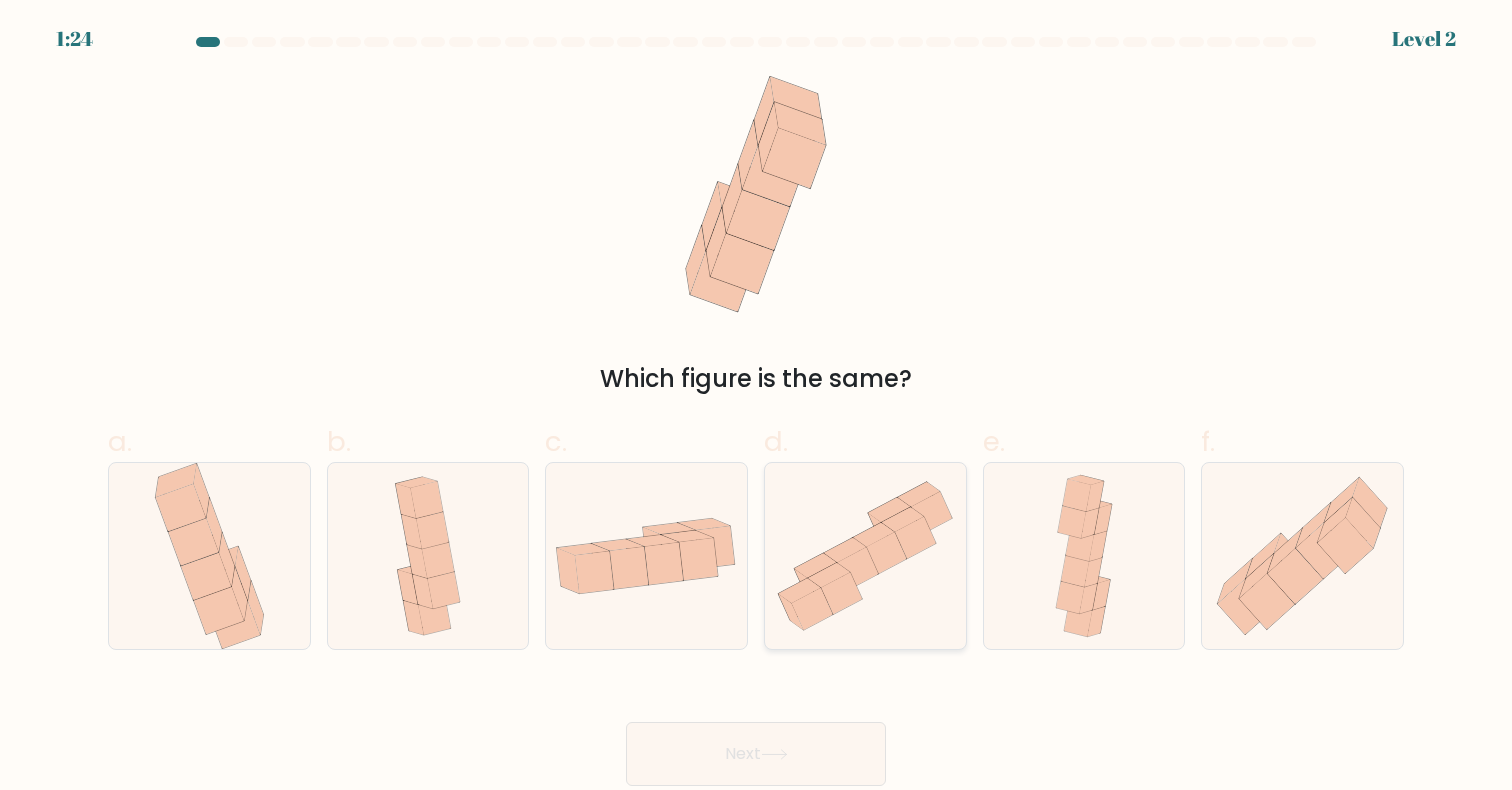 click 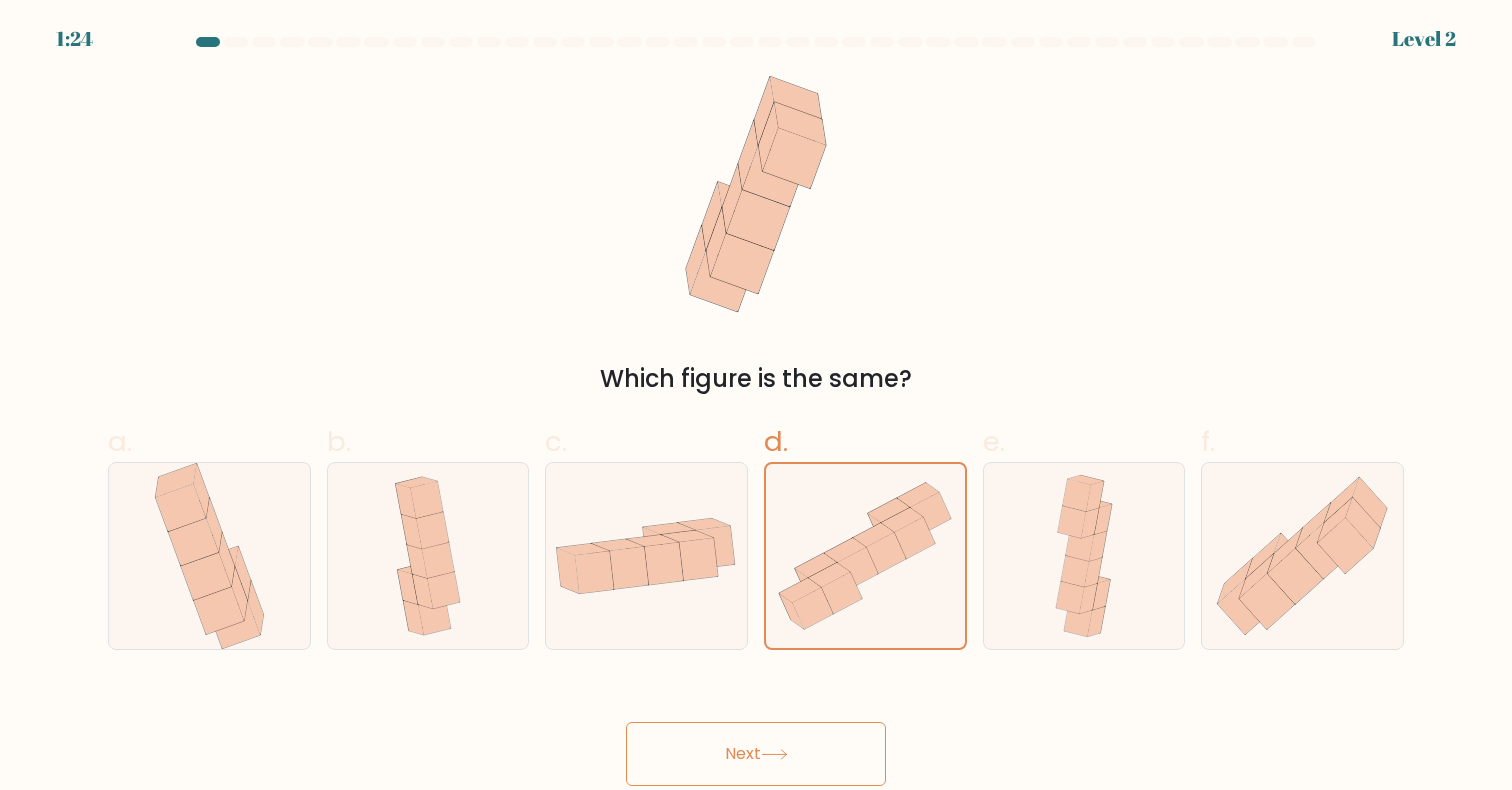 click on "Next" at bounding box center (756, 754) 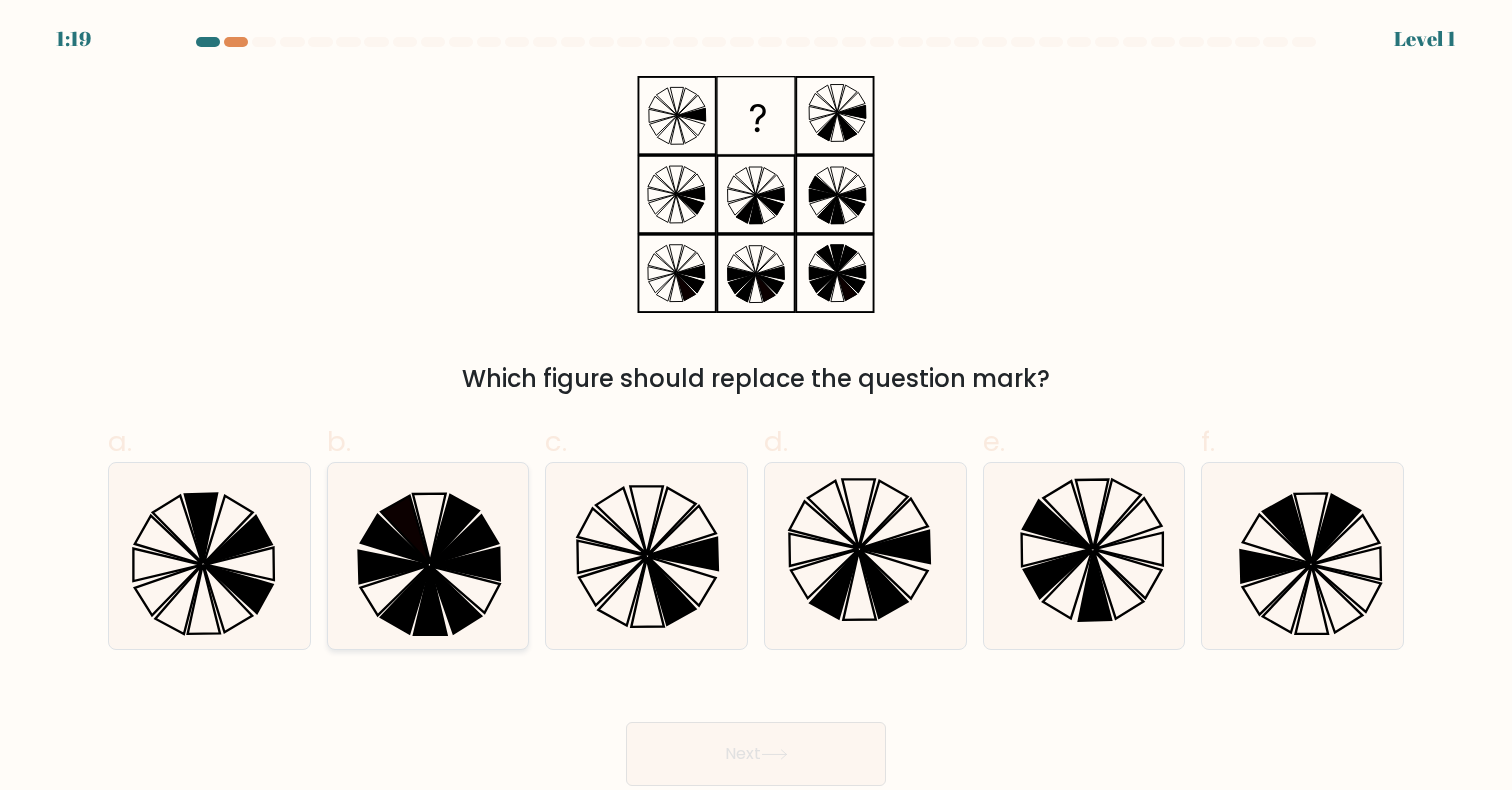 click 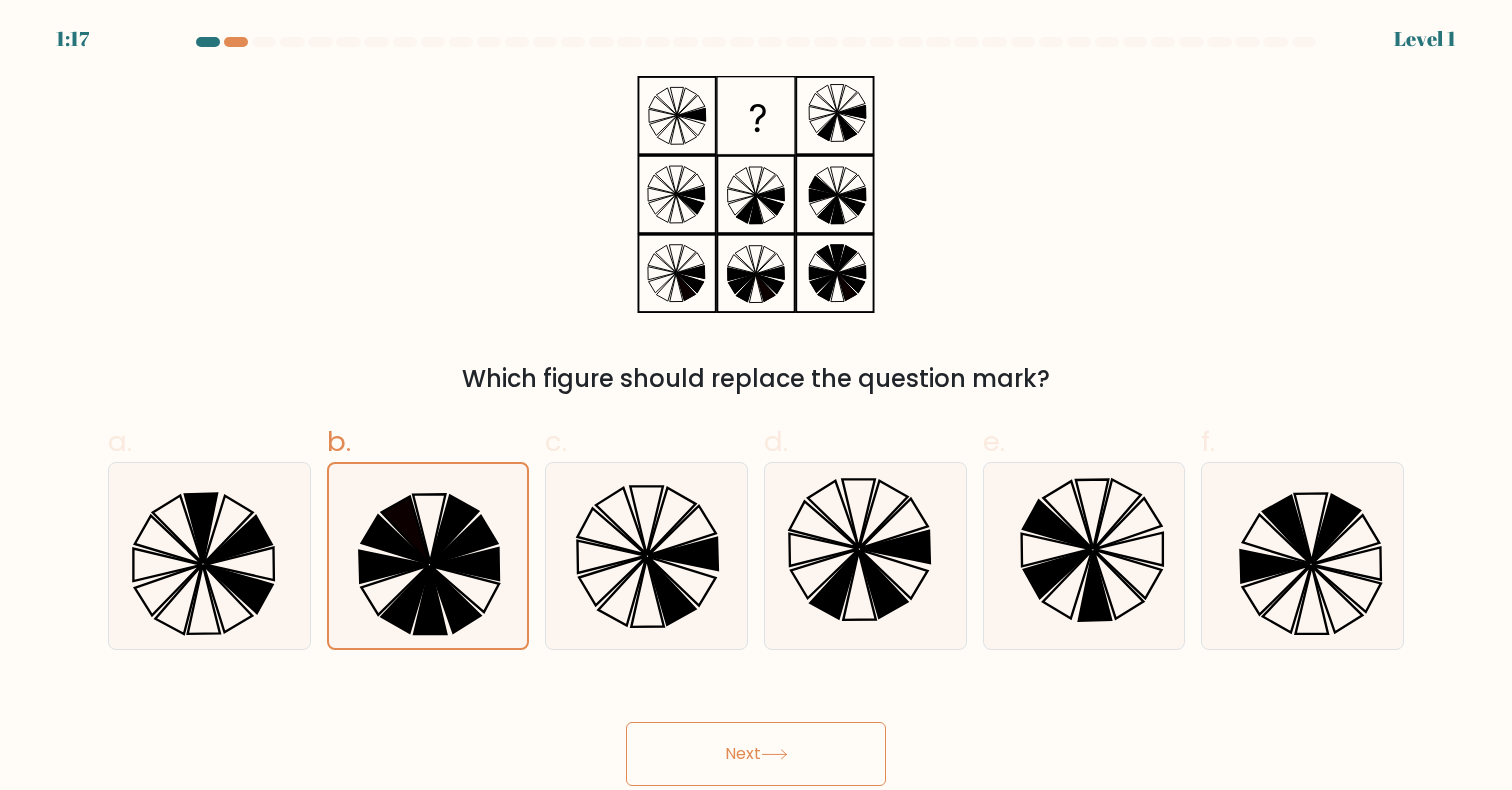 click on "Next" at bounding box center (756, 754) 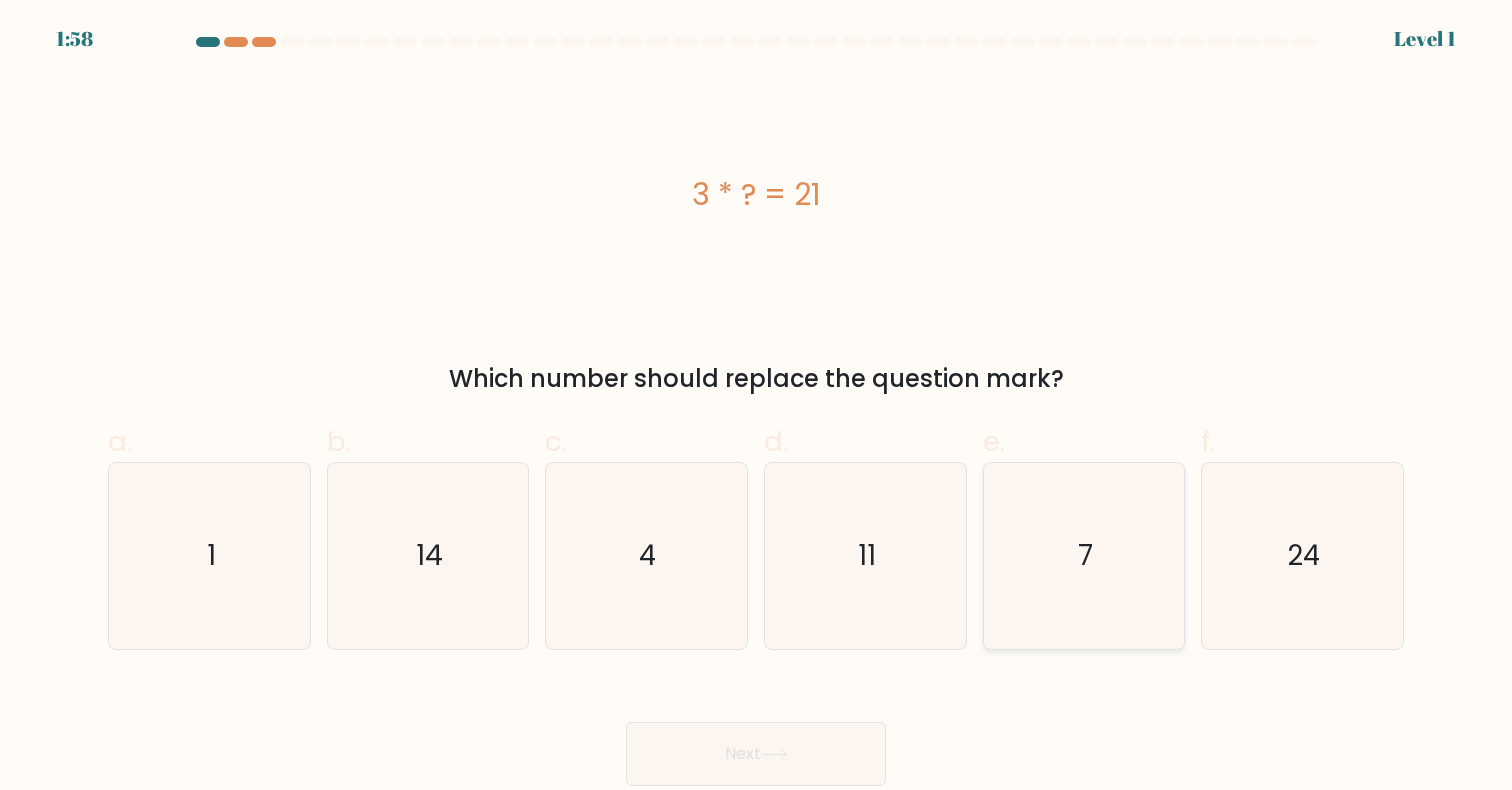 click on "7" 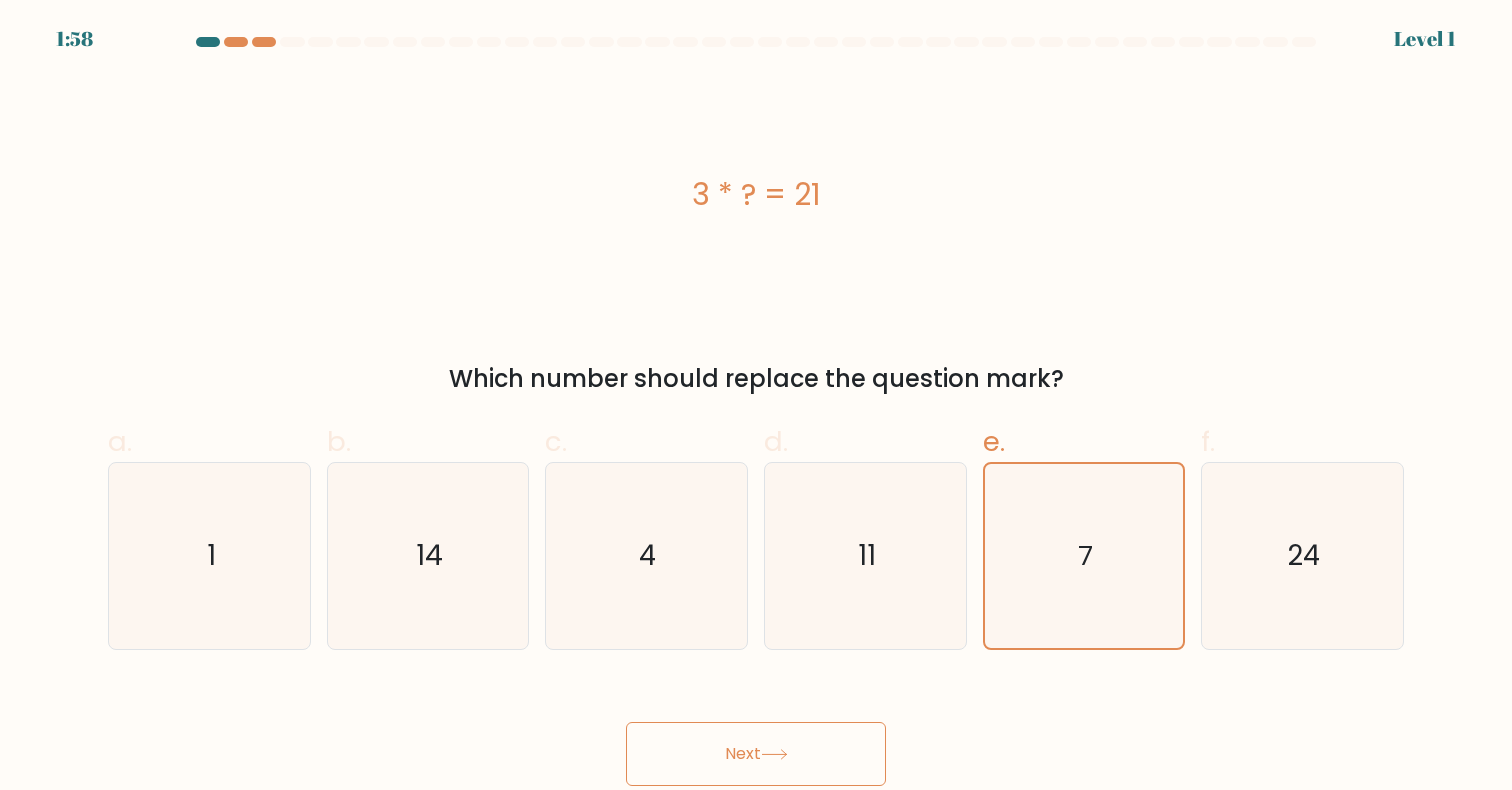 click on "Next" at bounding box center (756, 754) 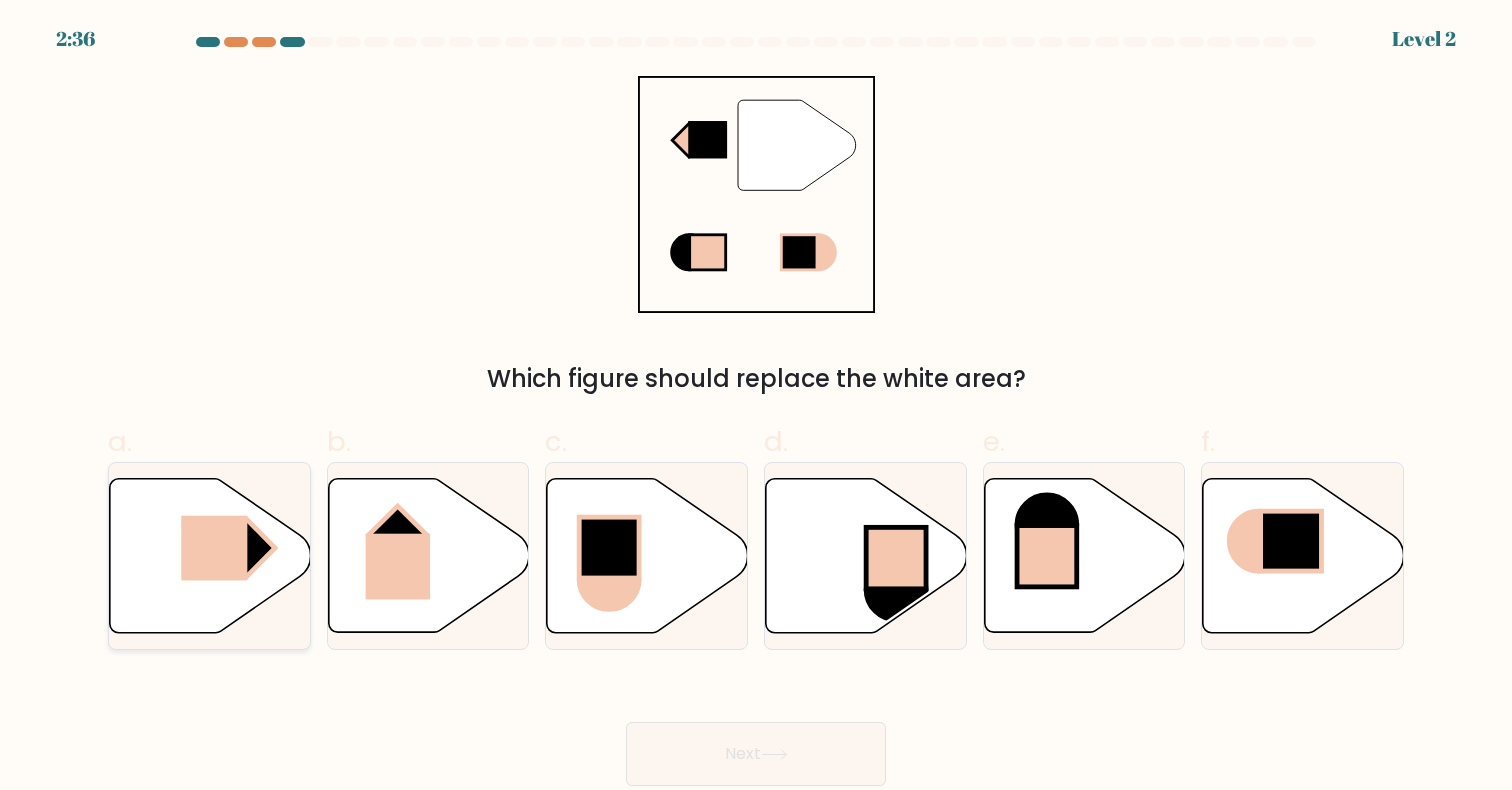 click 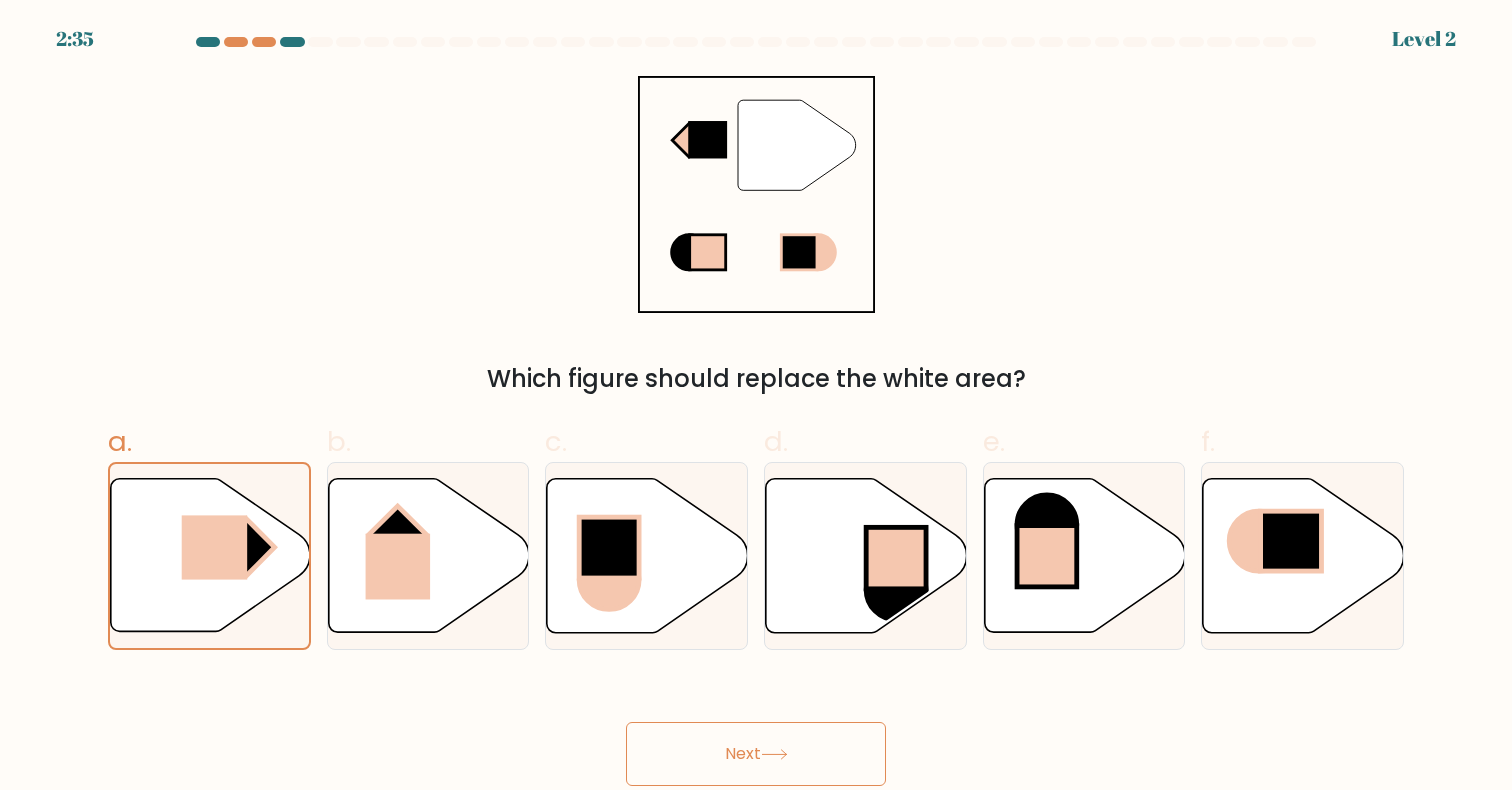 click on "Next" at bounding box center [756, 754] 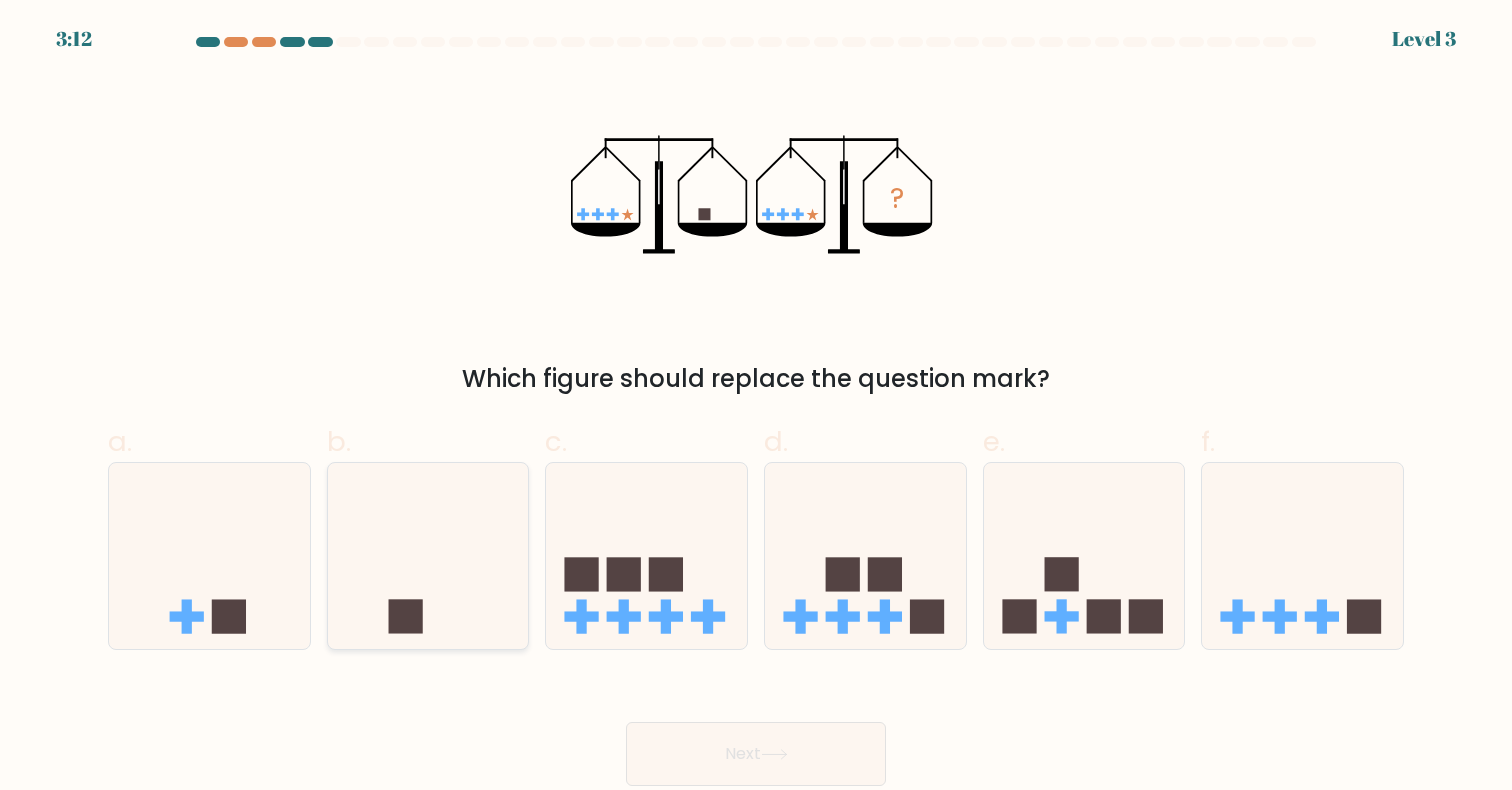 click 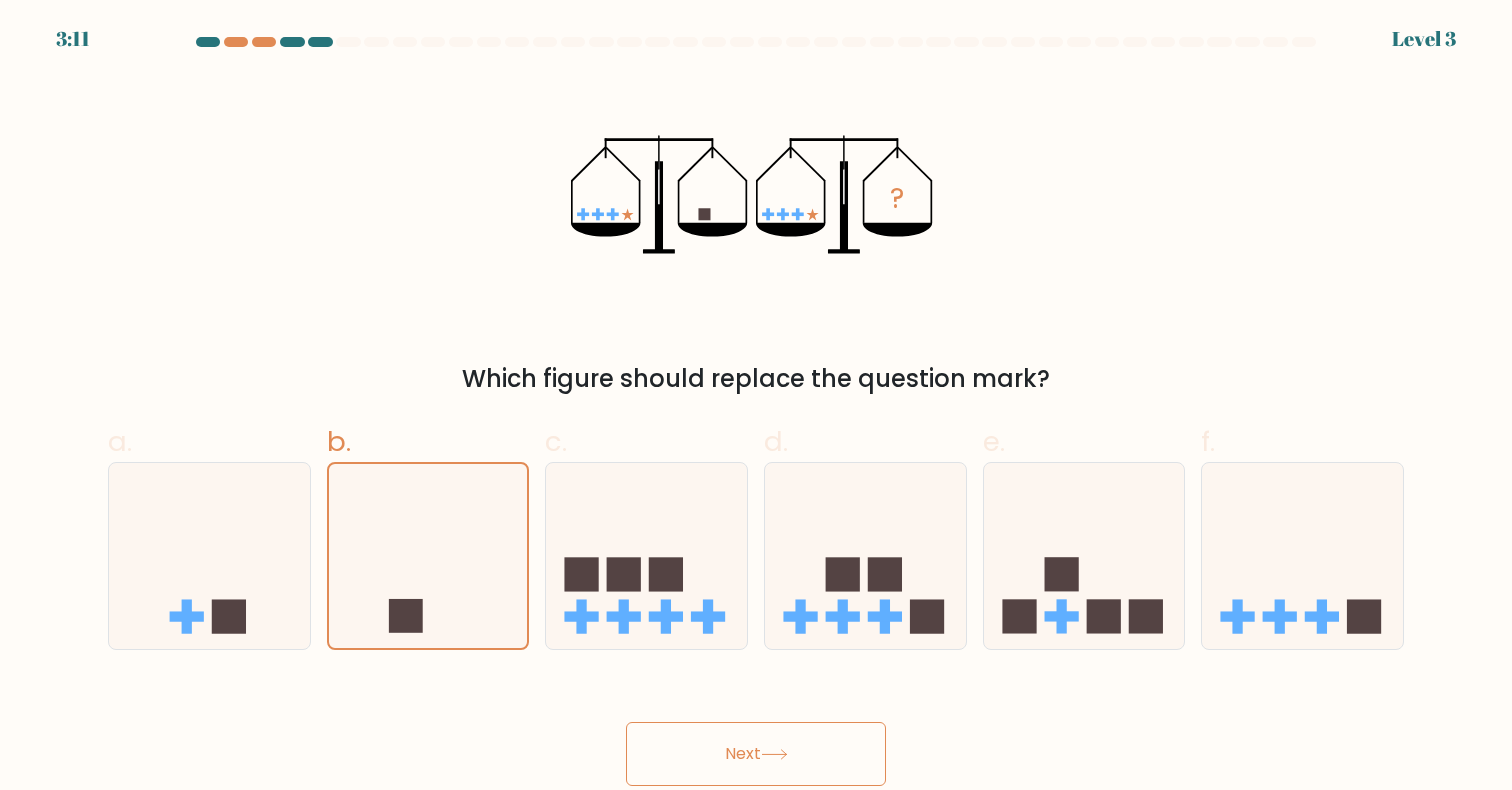 click 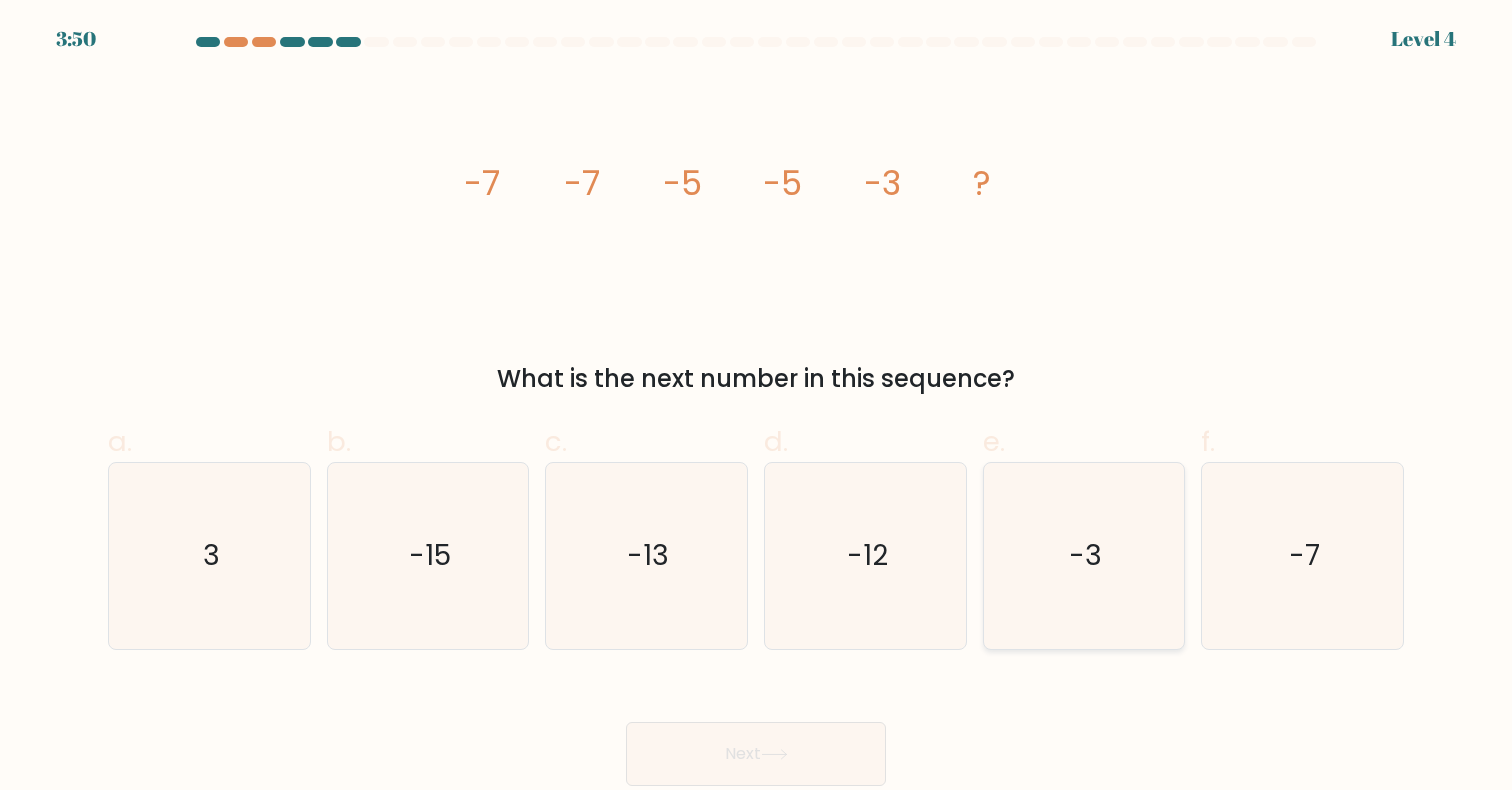 click on "-3" 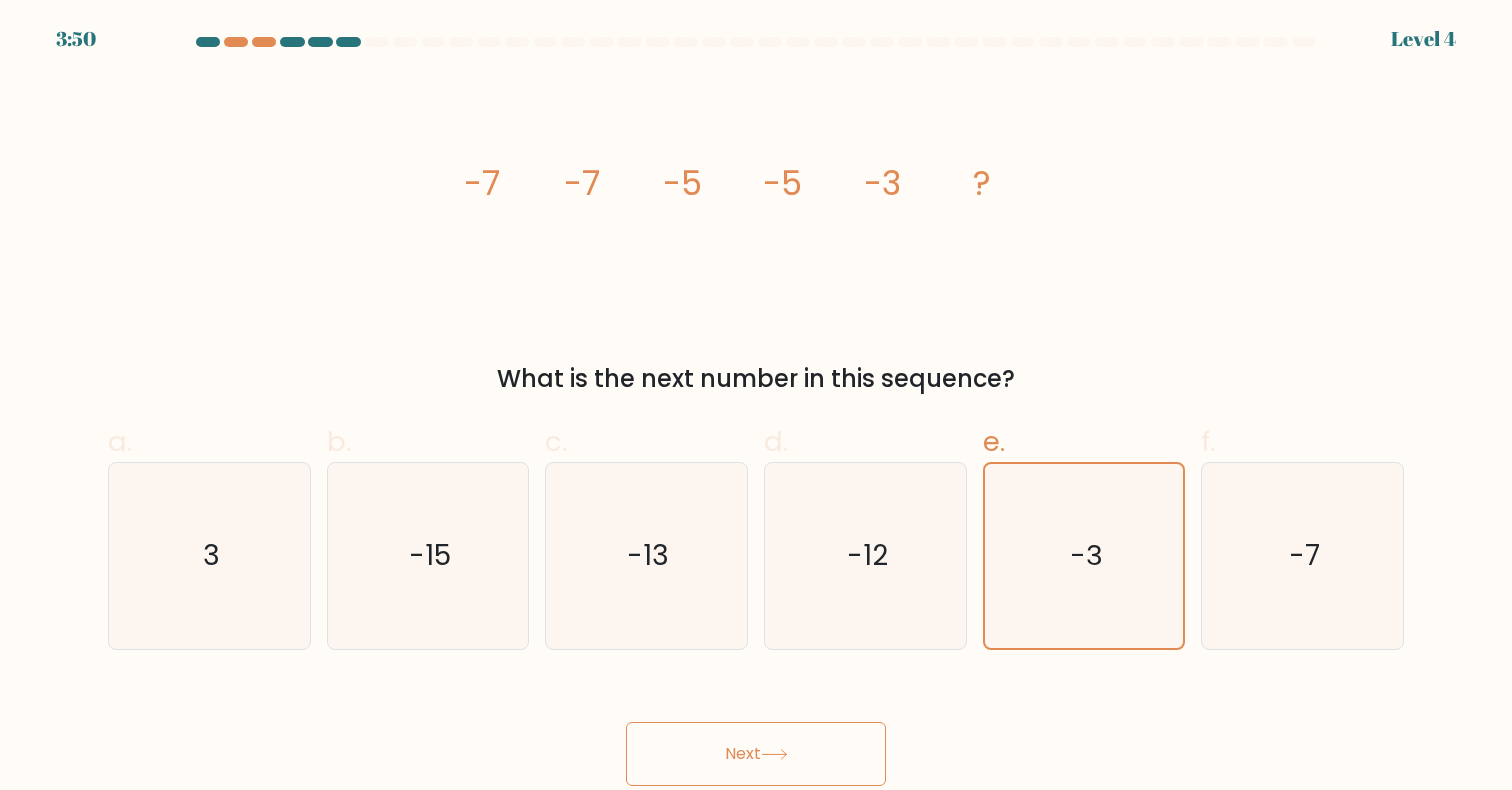 click on "Next" at bounding box center [756, 754] 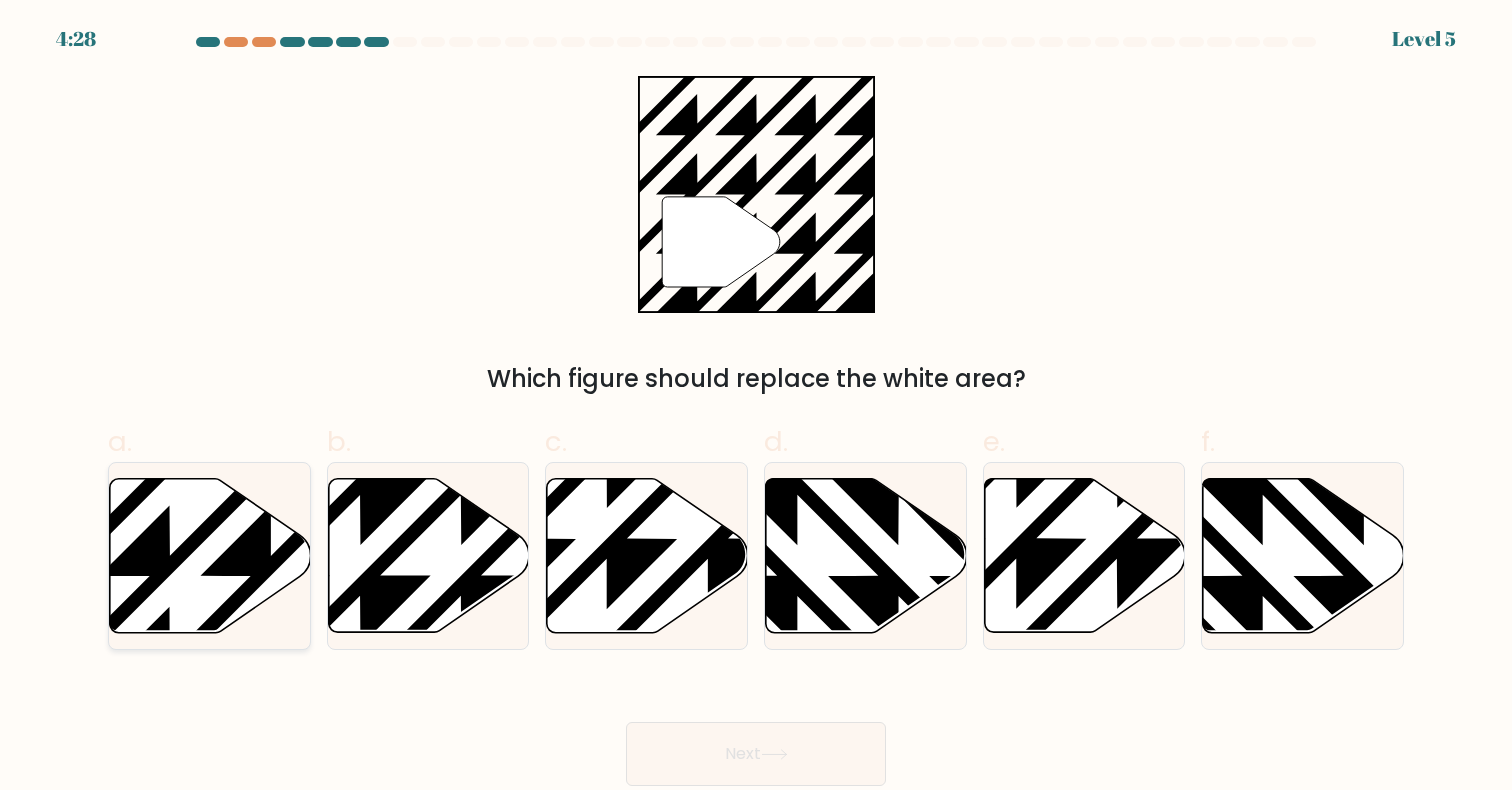 click 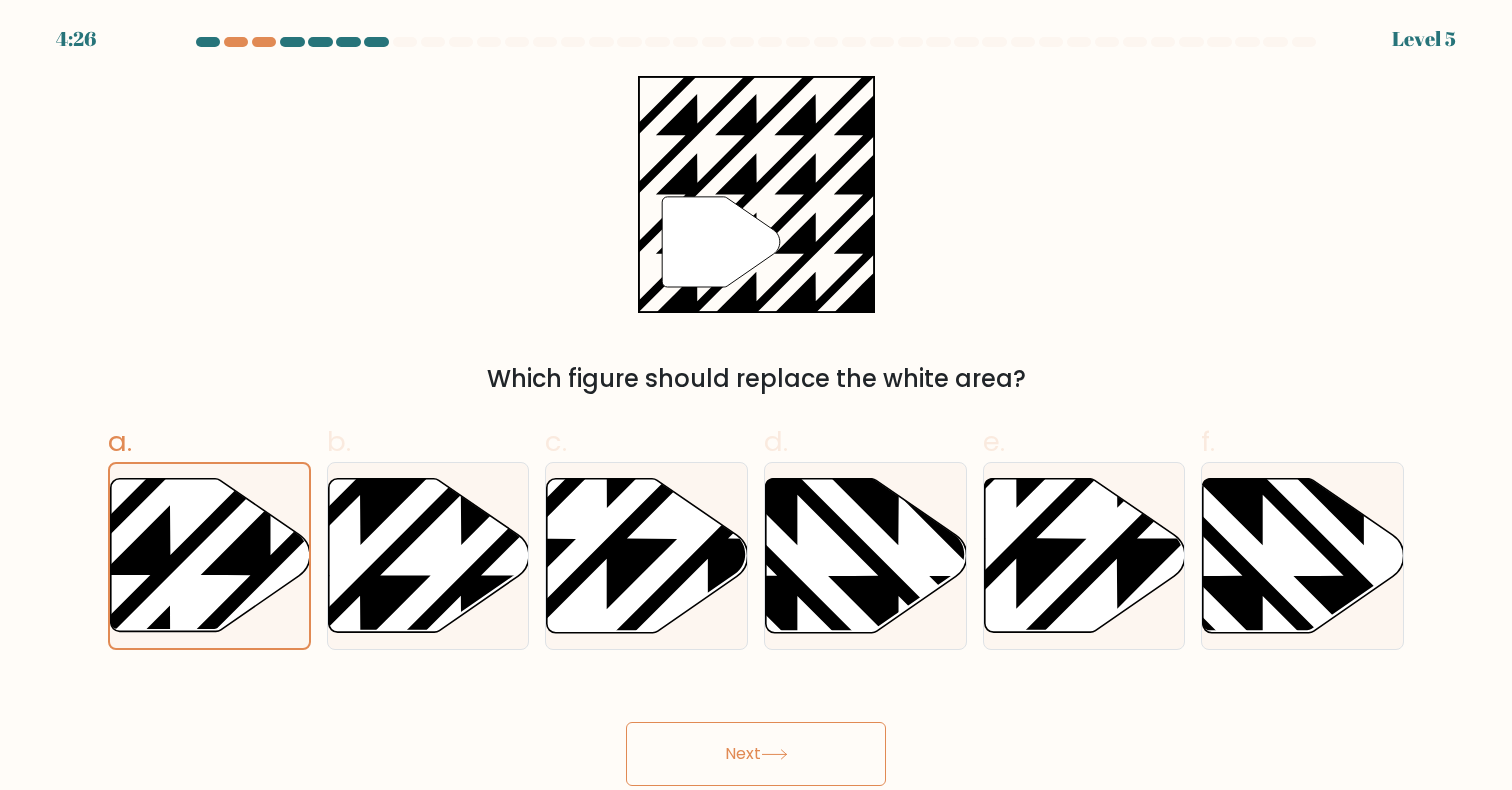 click on "Next" at bounding box center [756, 754] 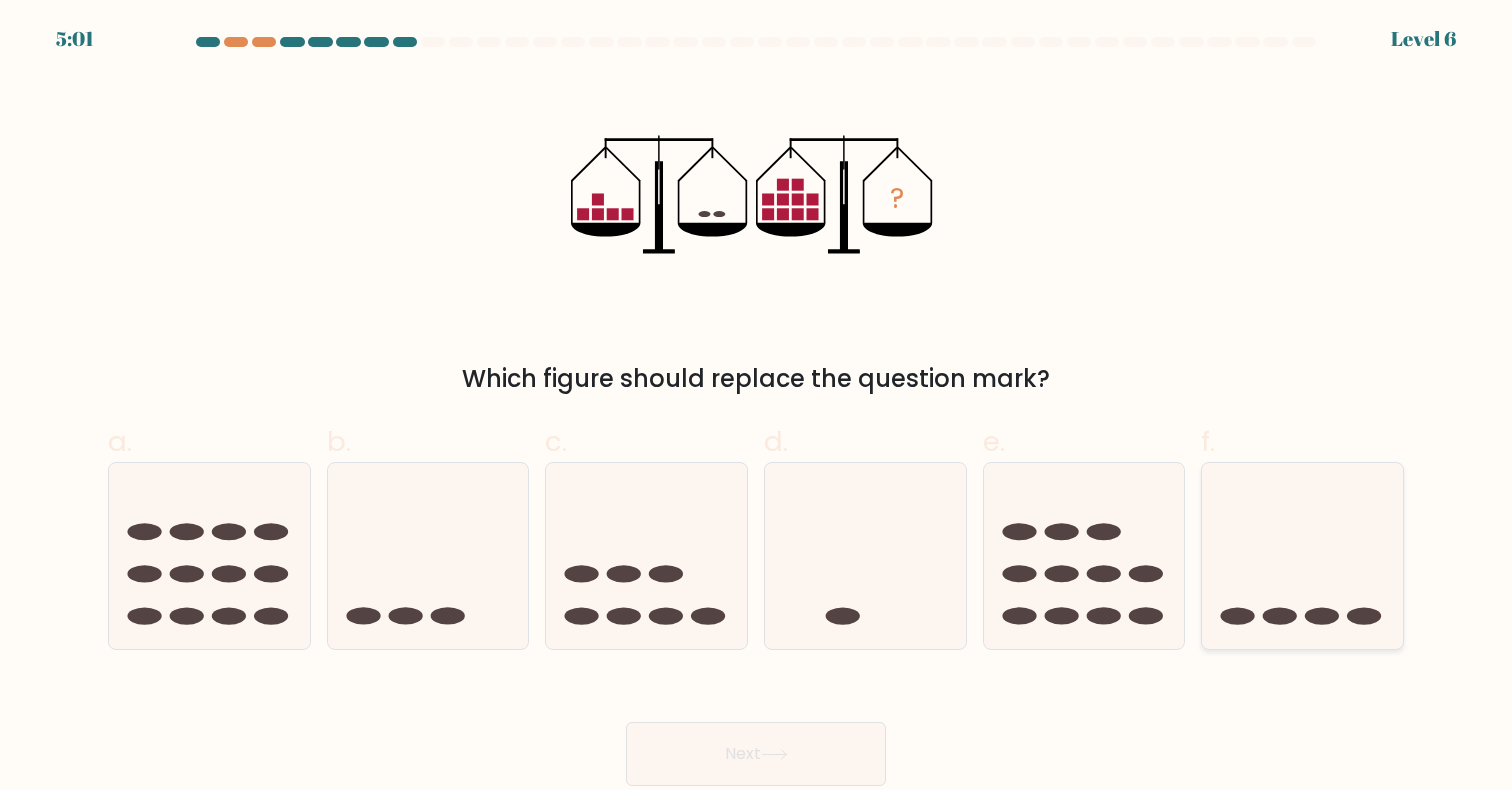 click 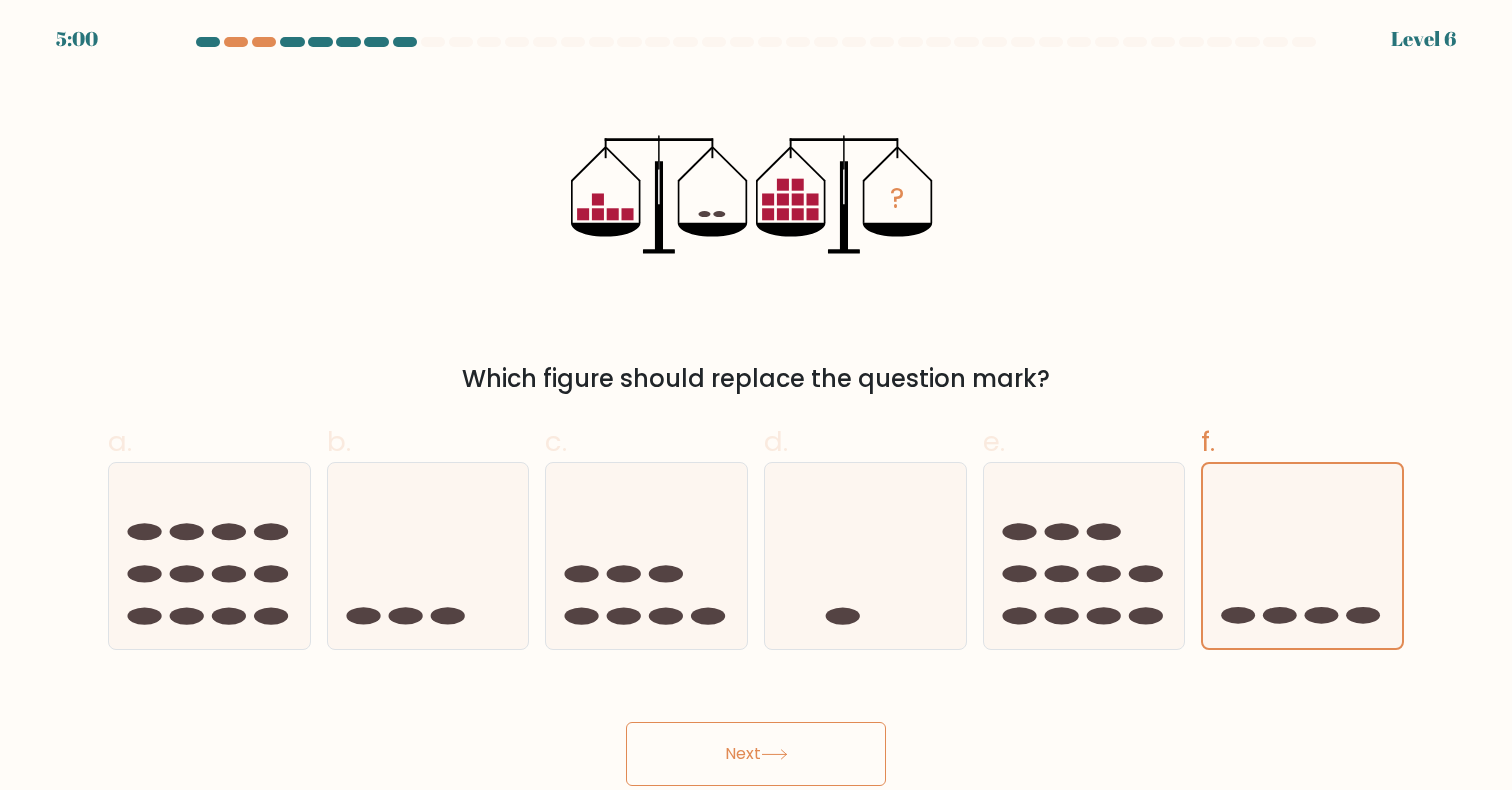 click on "Next" at bounding box center [756, 754] 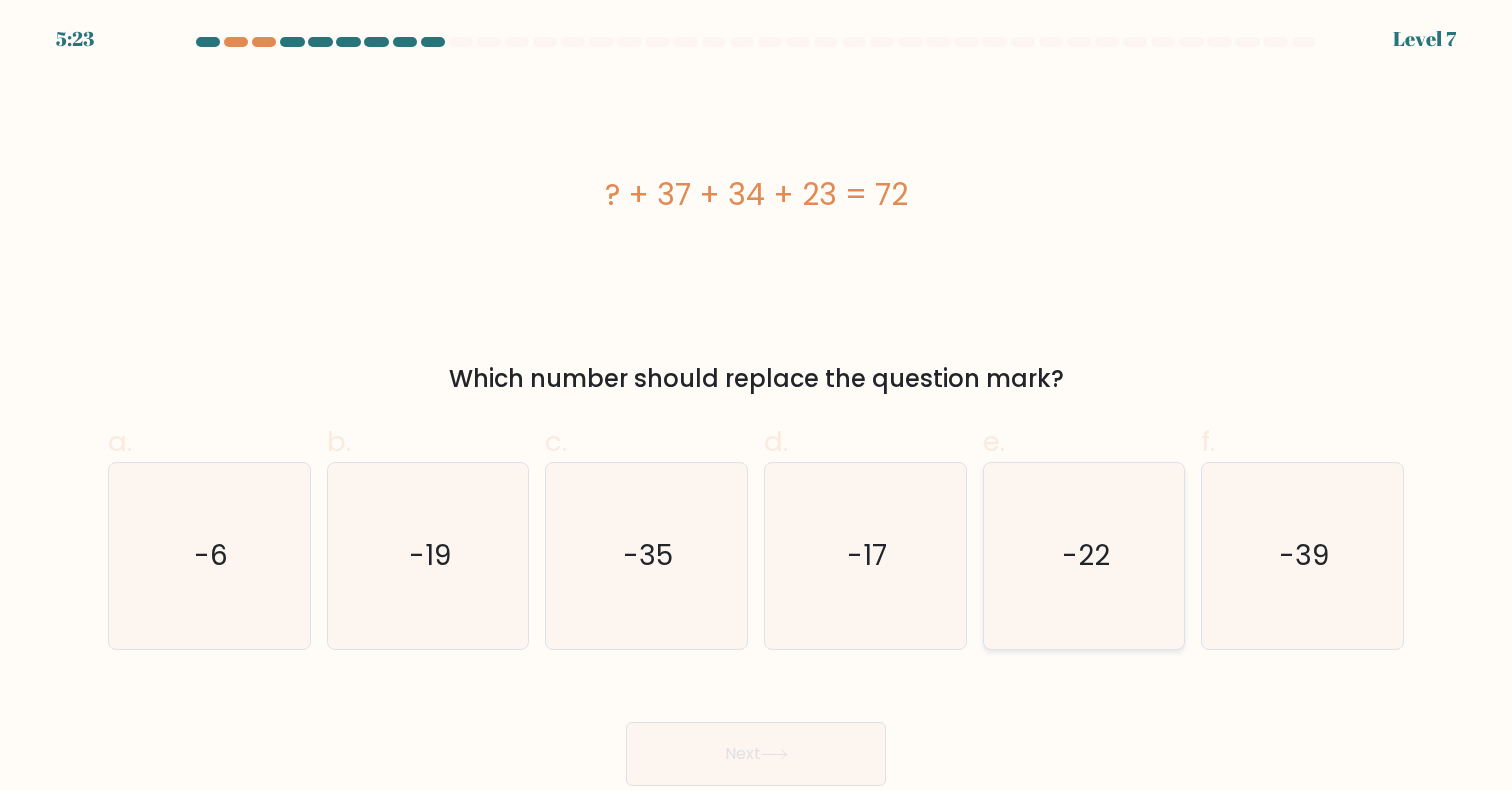 click on "-22" 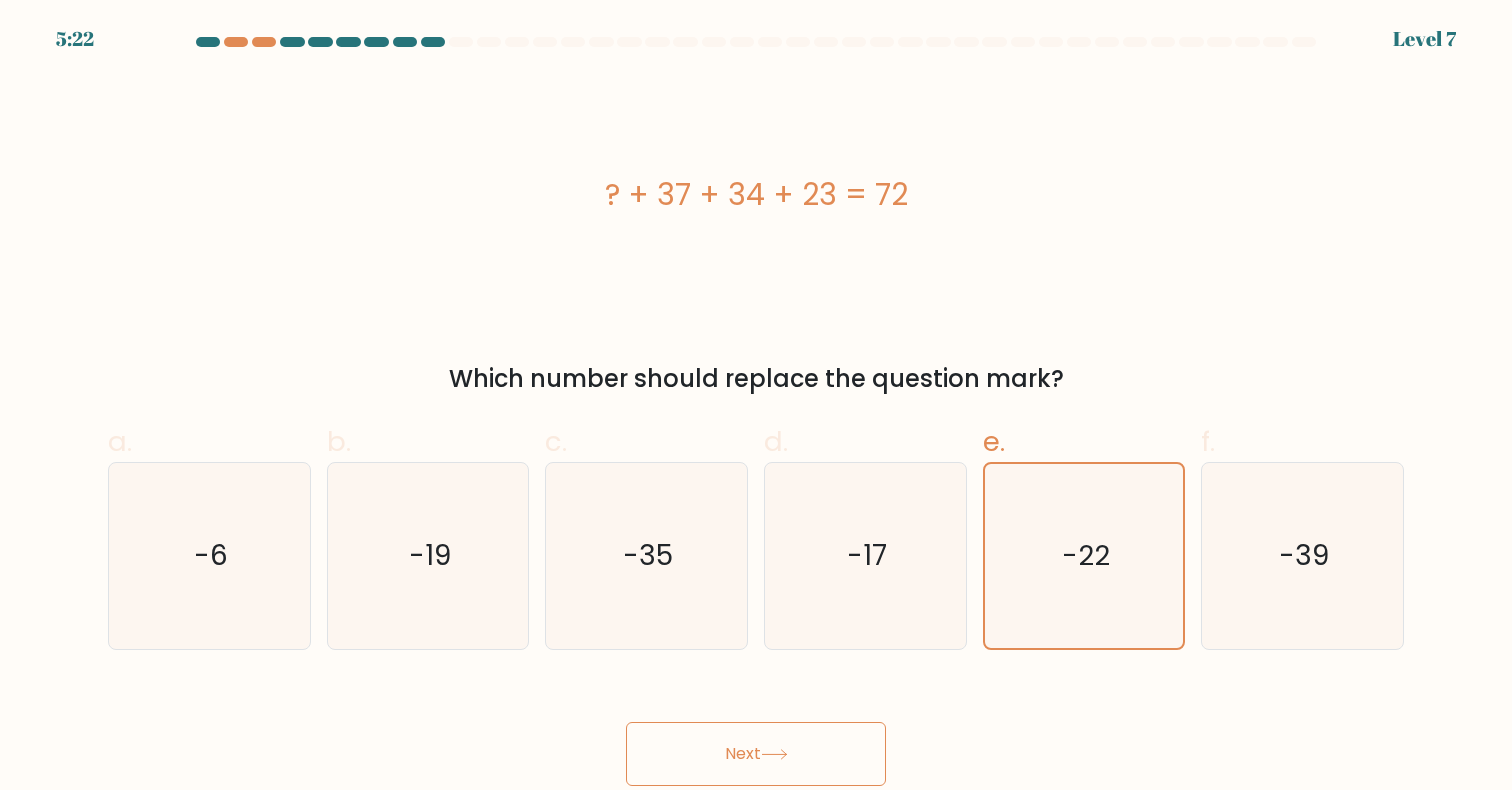 click on "Next" at bounding box center (756, 754) 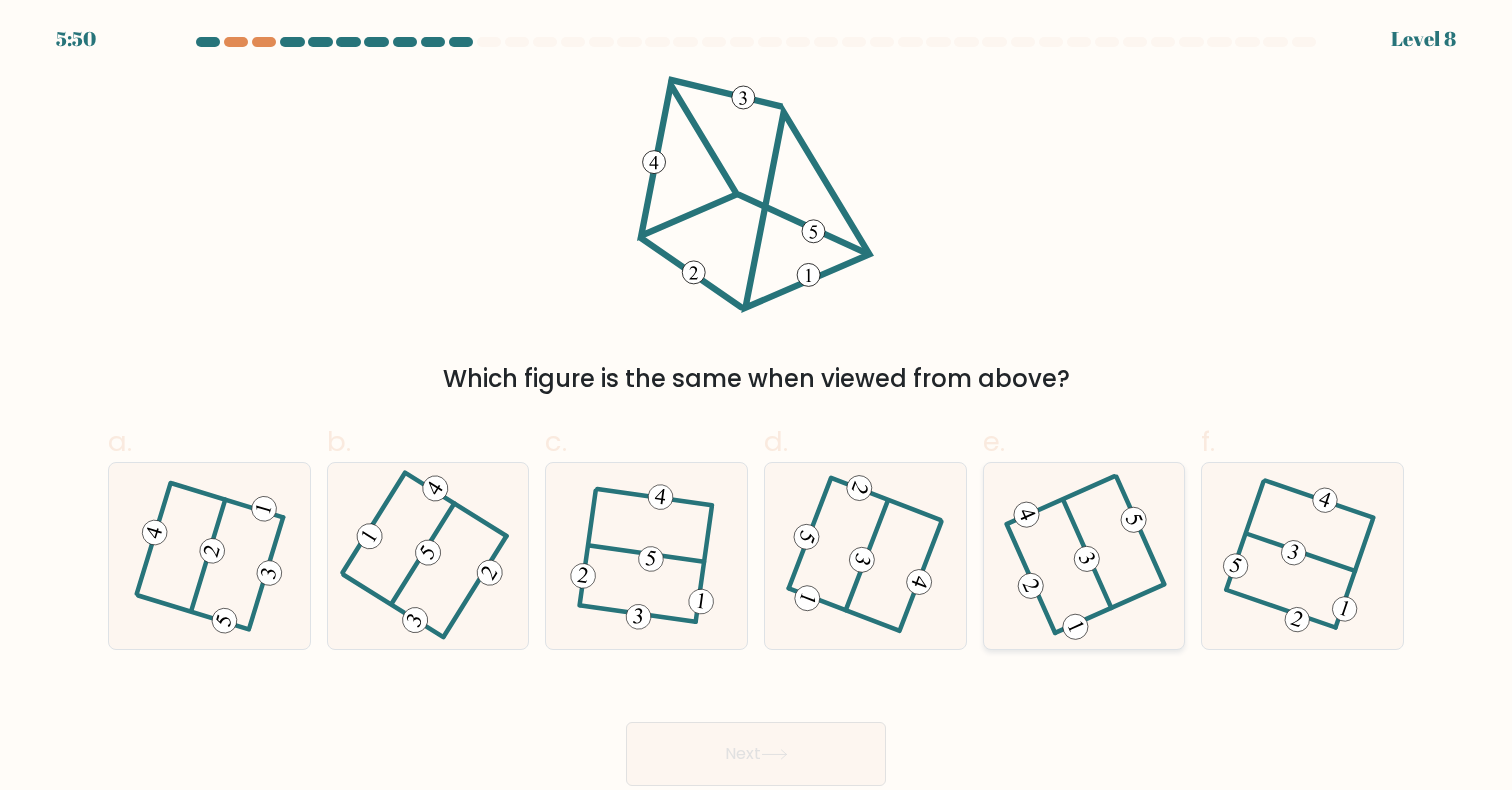click 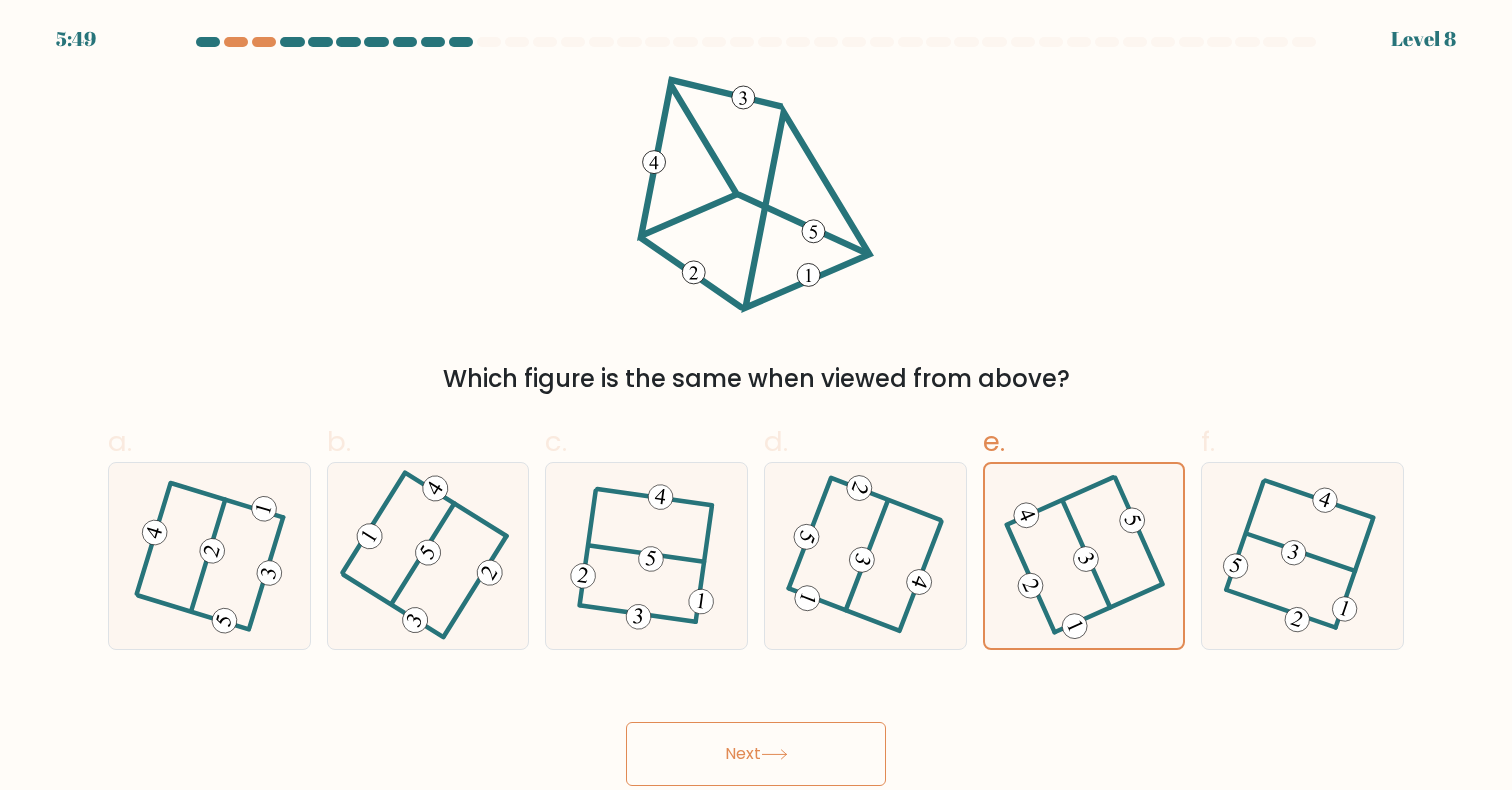 click on "Next" at bounding box center [756, 754] 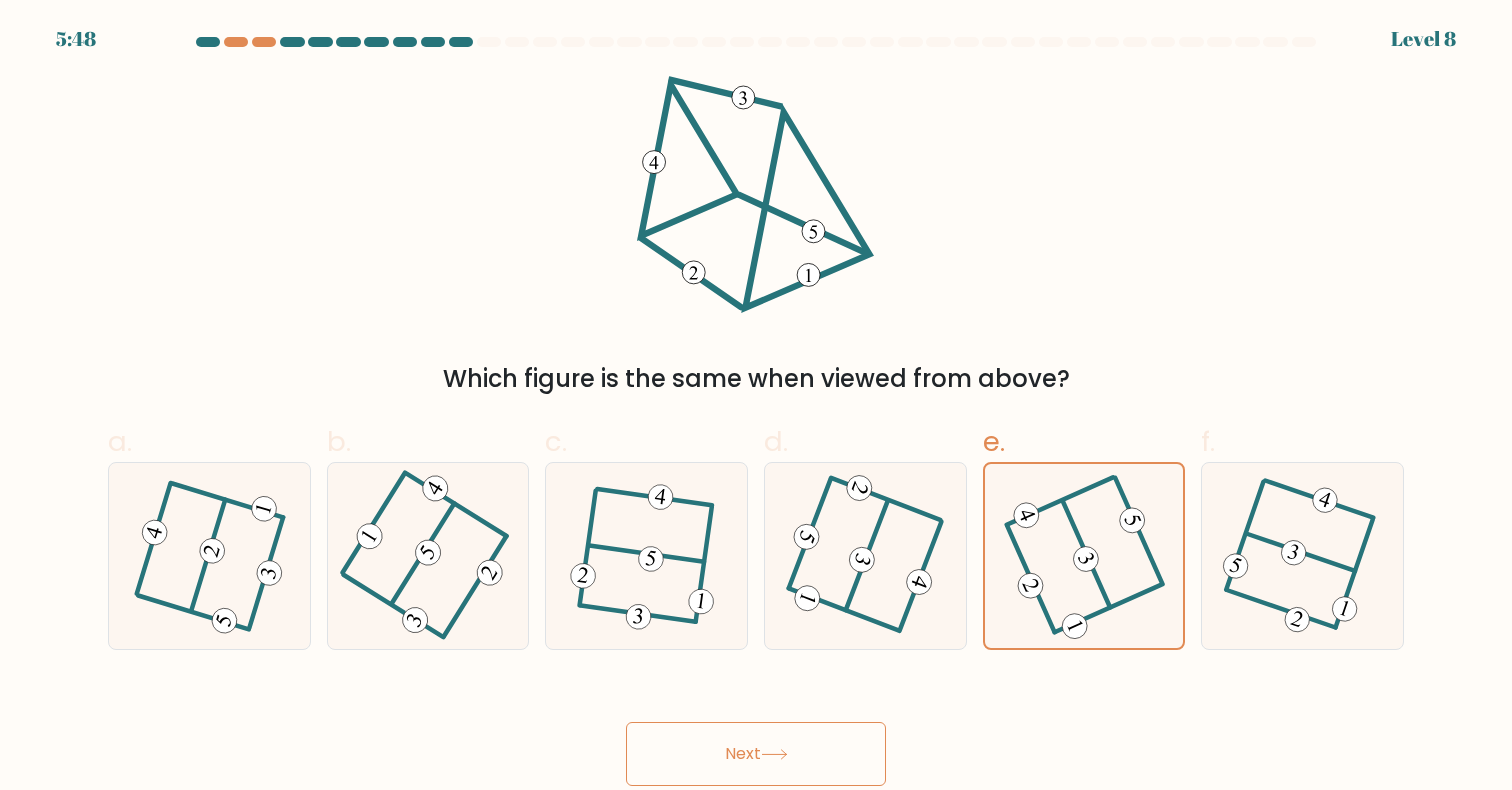 click on "Next" at bounding box center (756, 754) 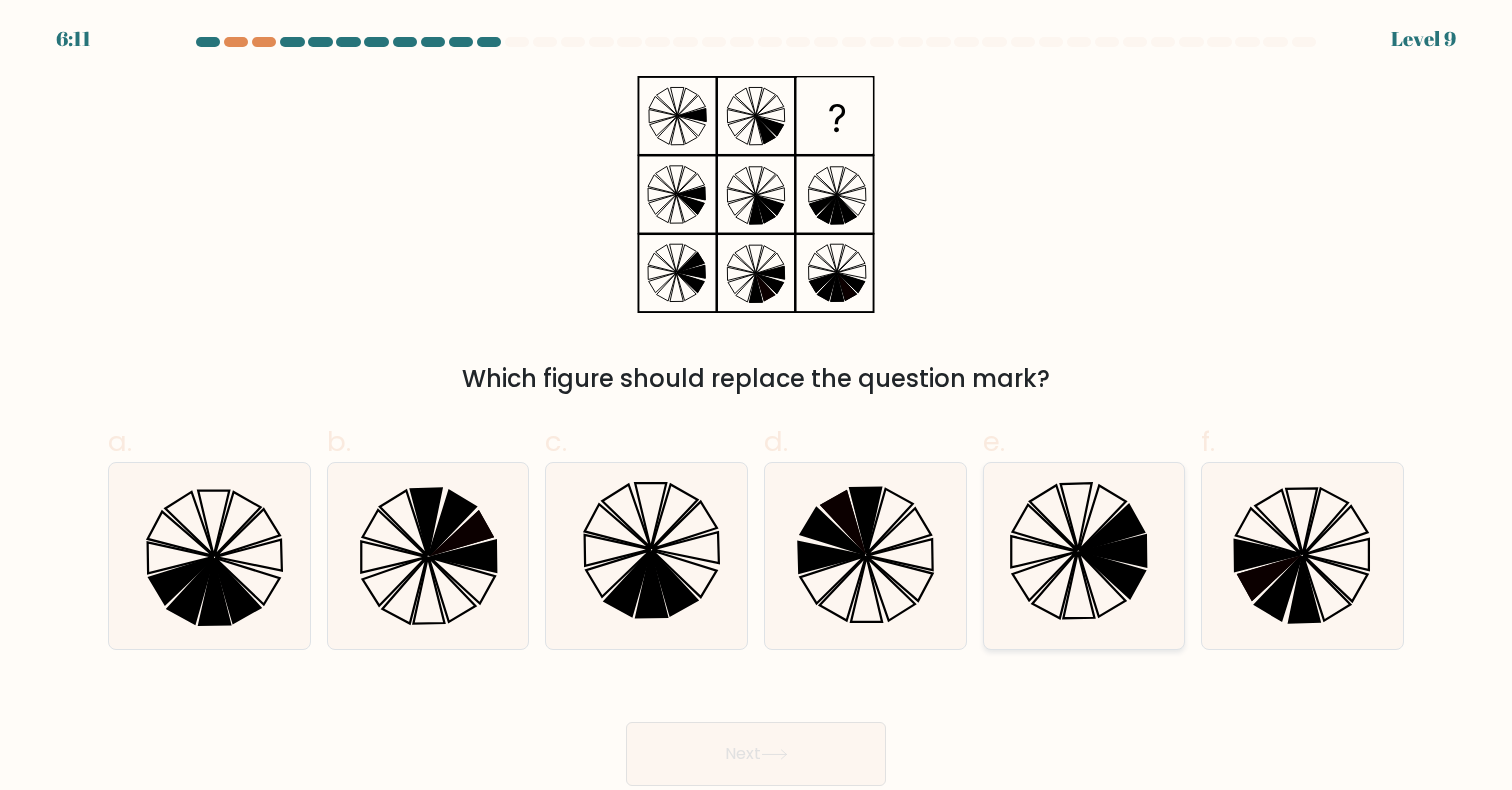 click 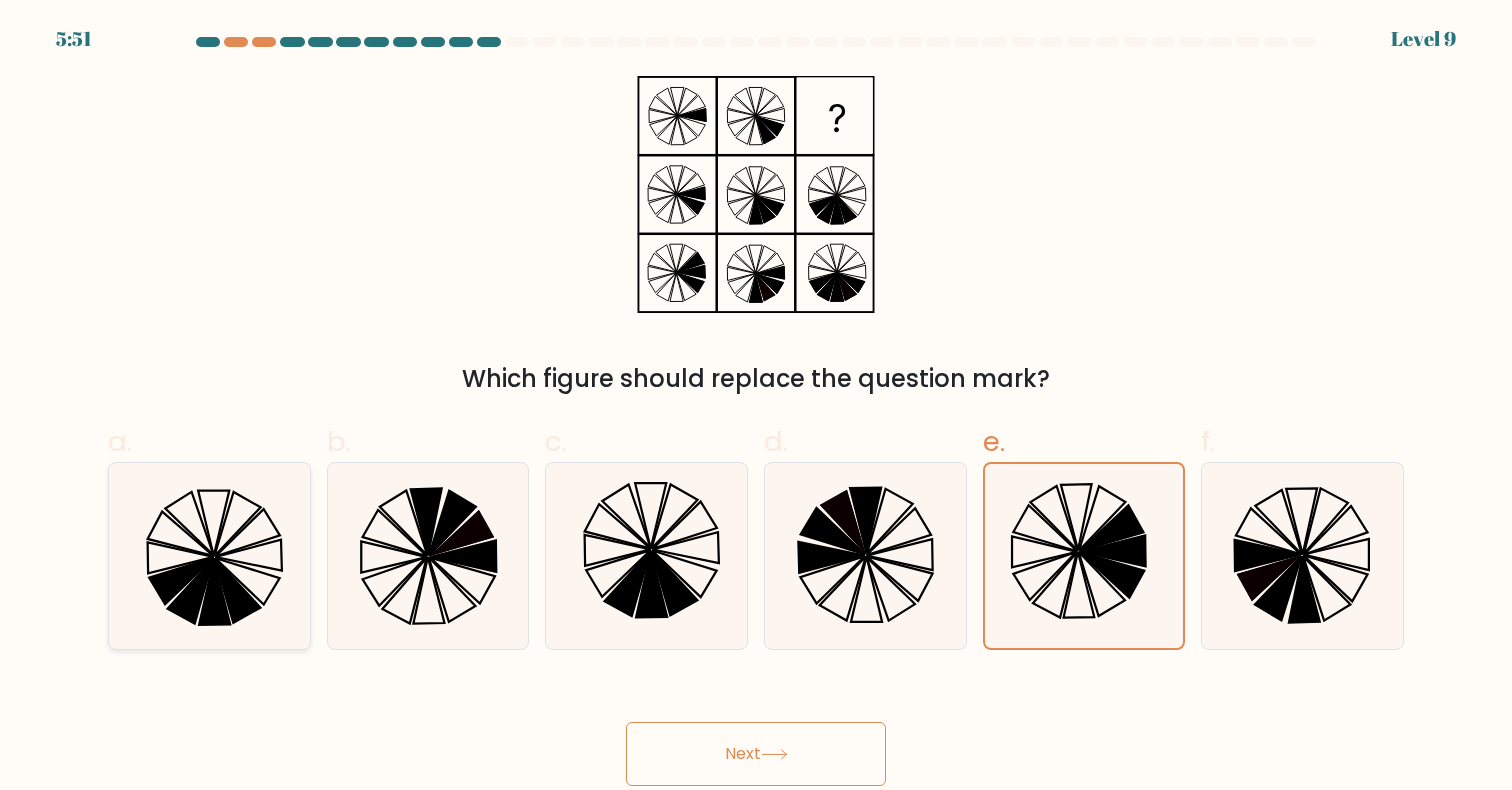 click 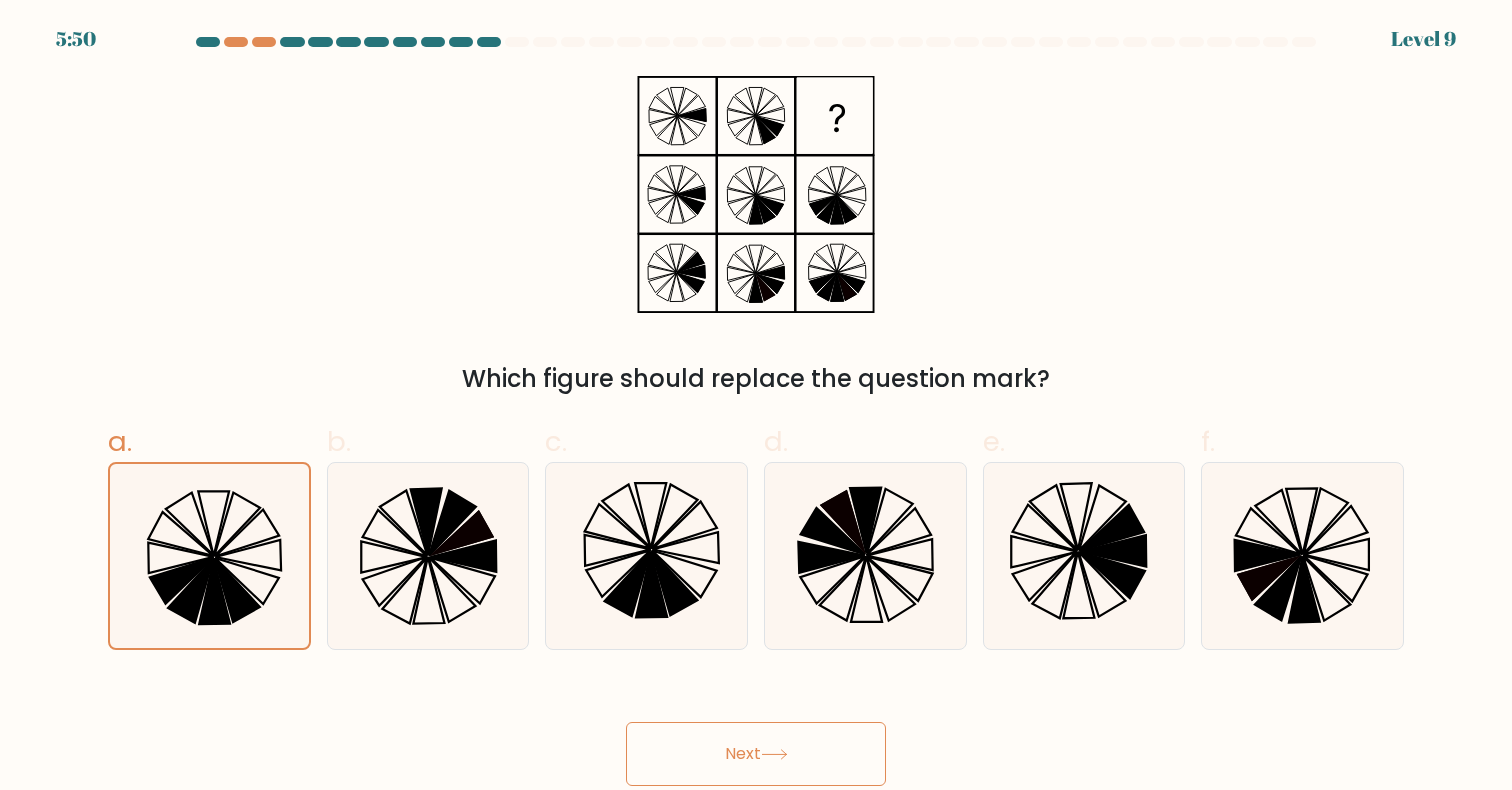 click on "Next" at bounding box center [756, 754] 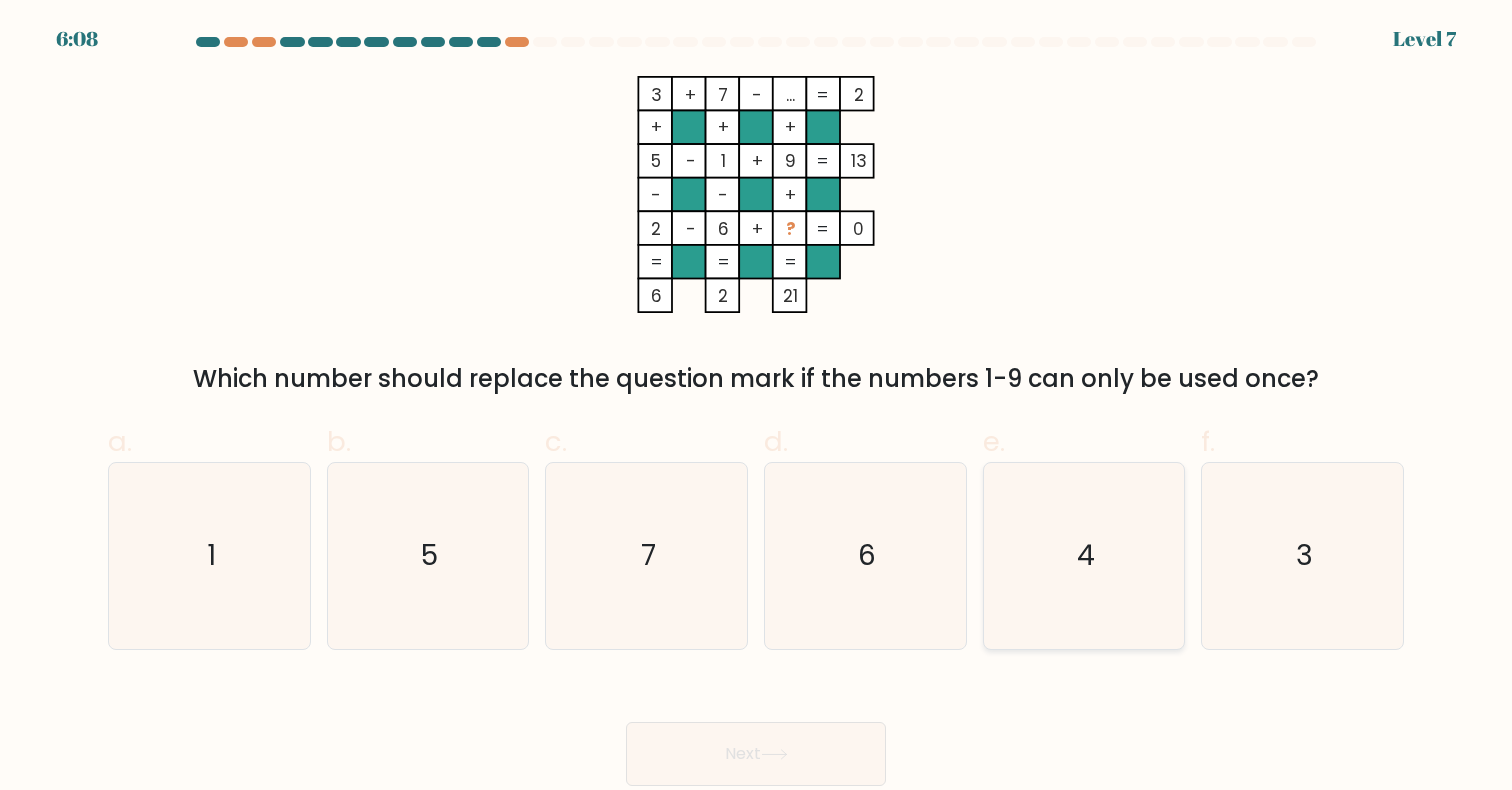 click on "4" 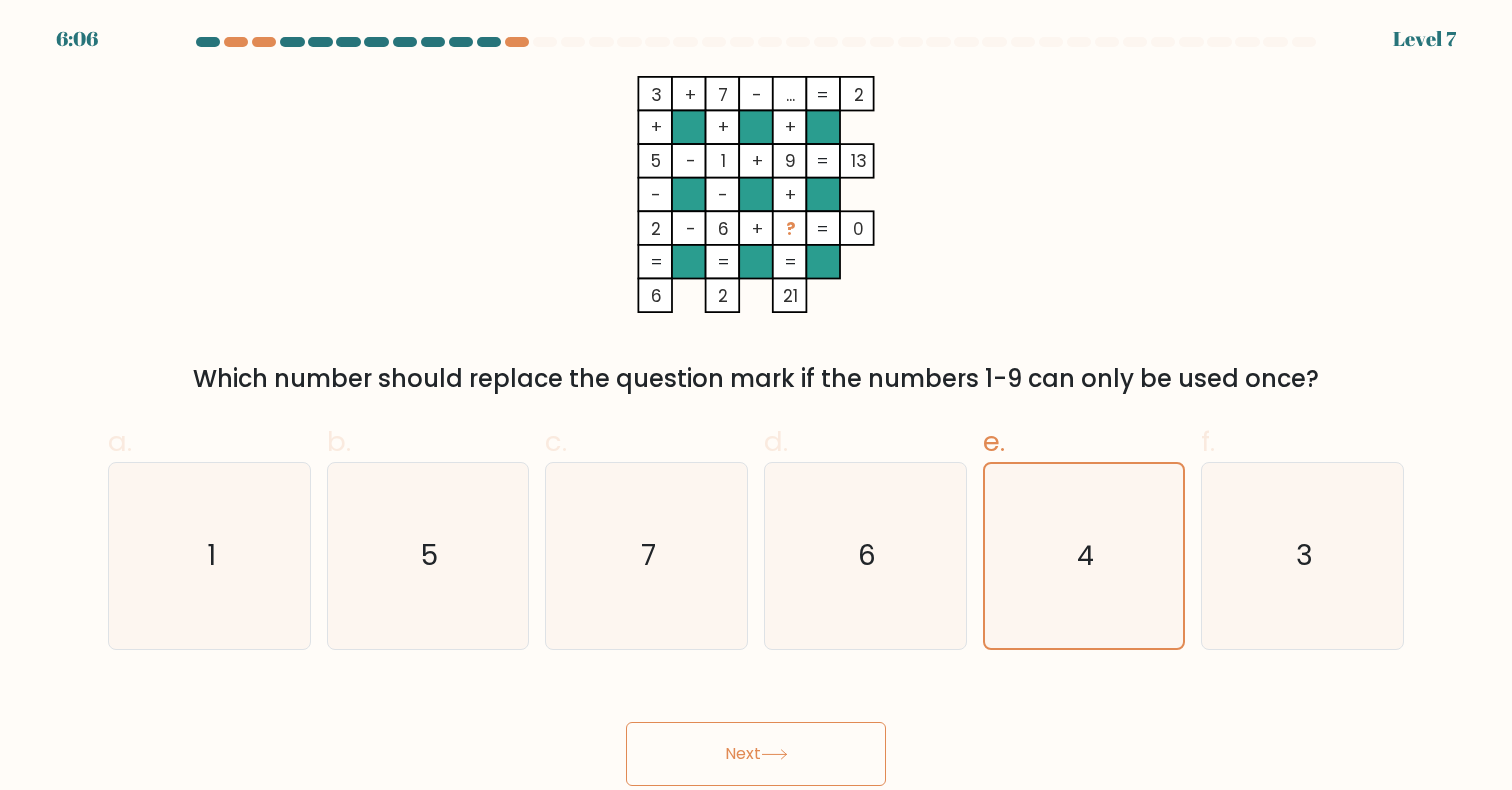 click 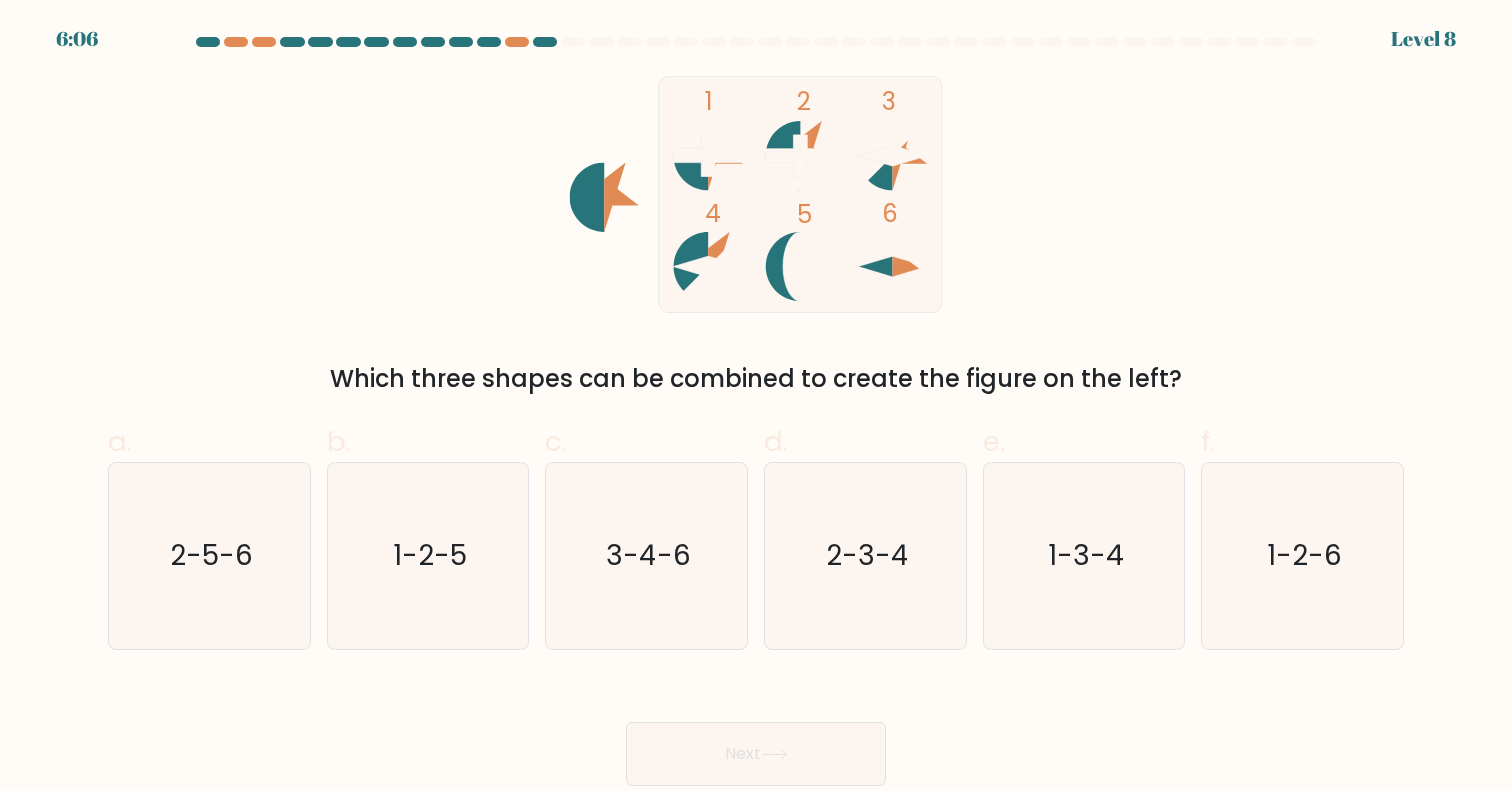 click 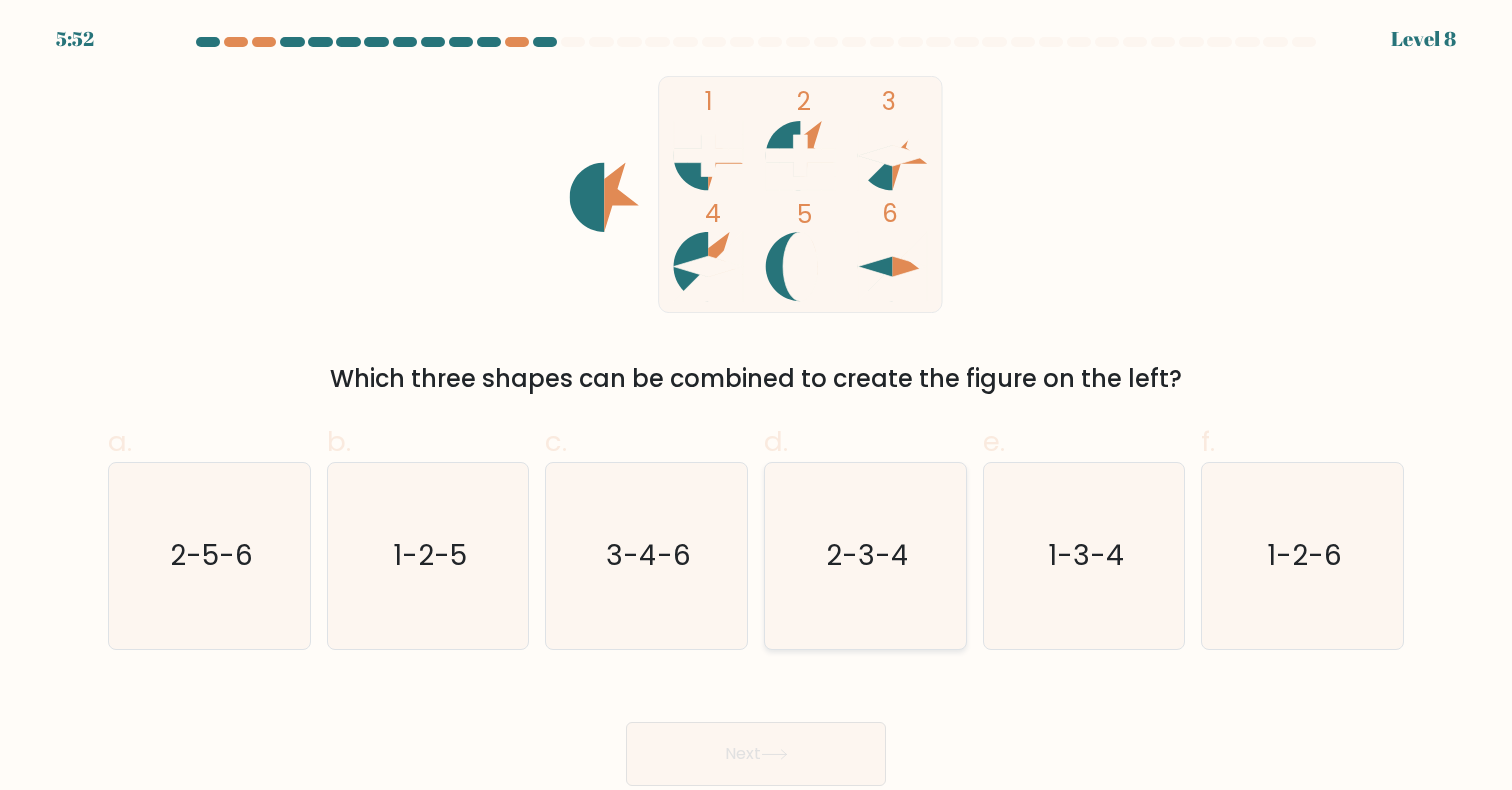 click on "2-3-4" 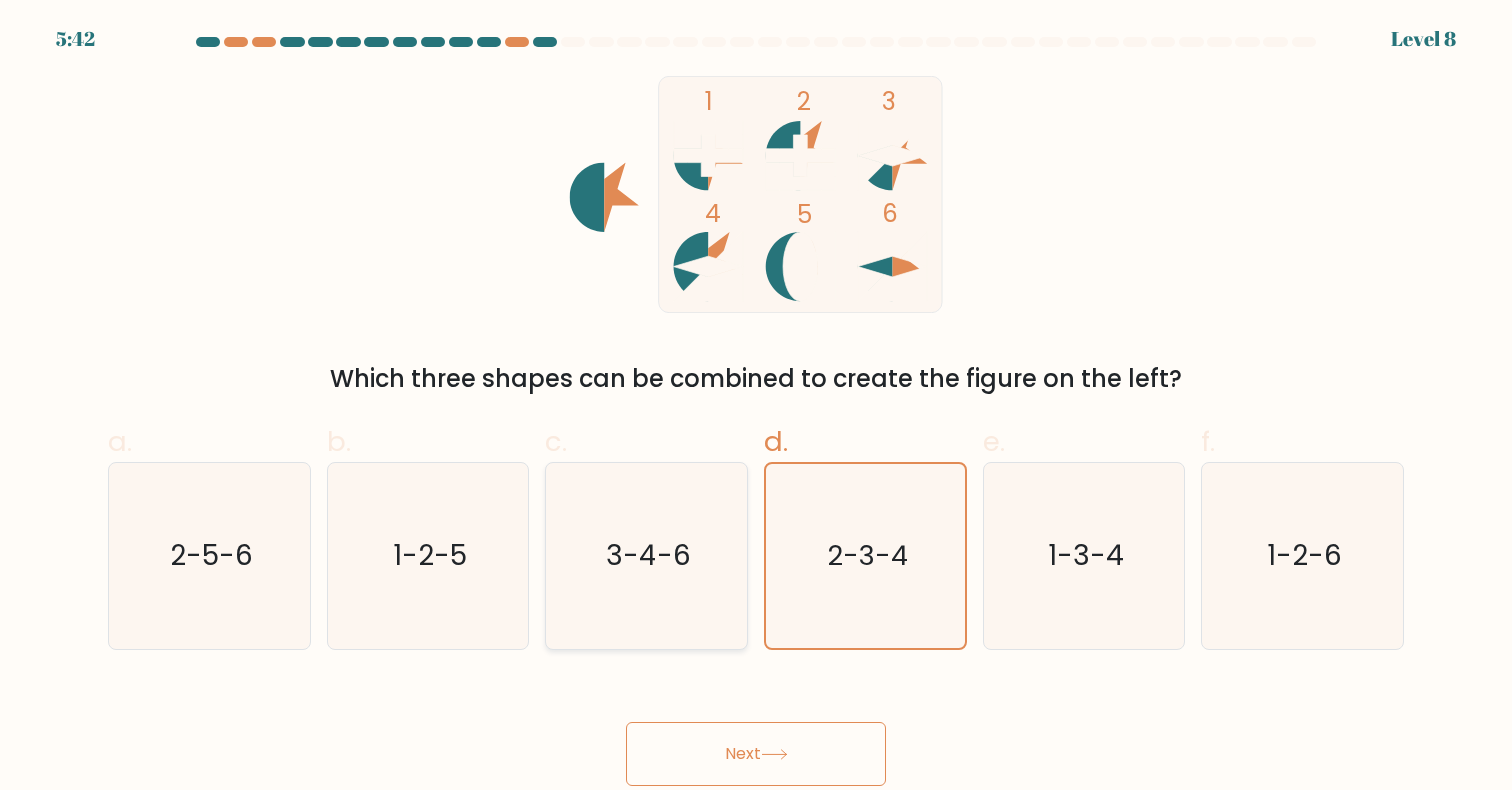 click on "3-4-6" 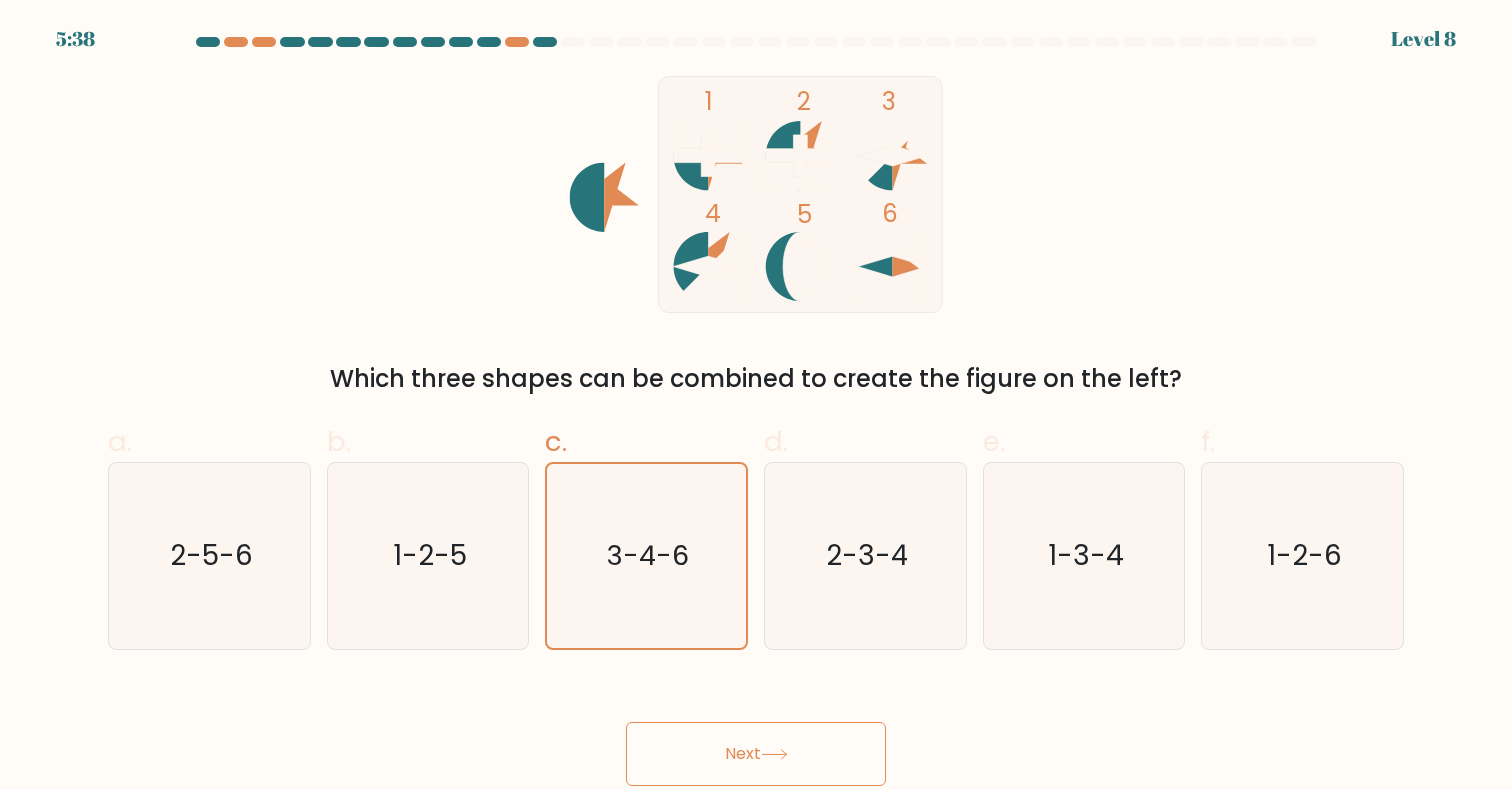 click on "Next" at bounding box center [756, 754] 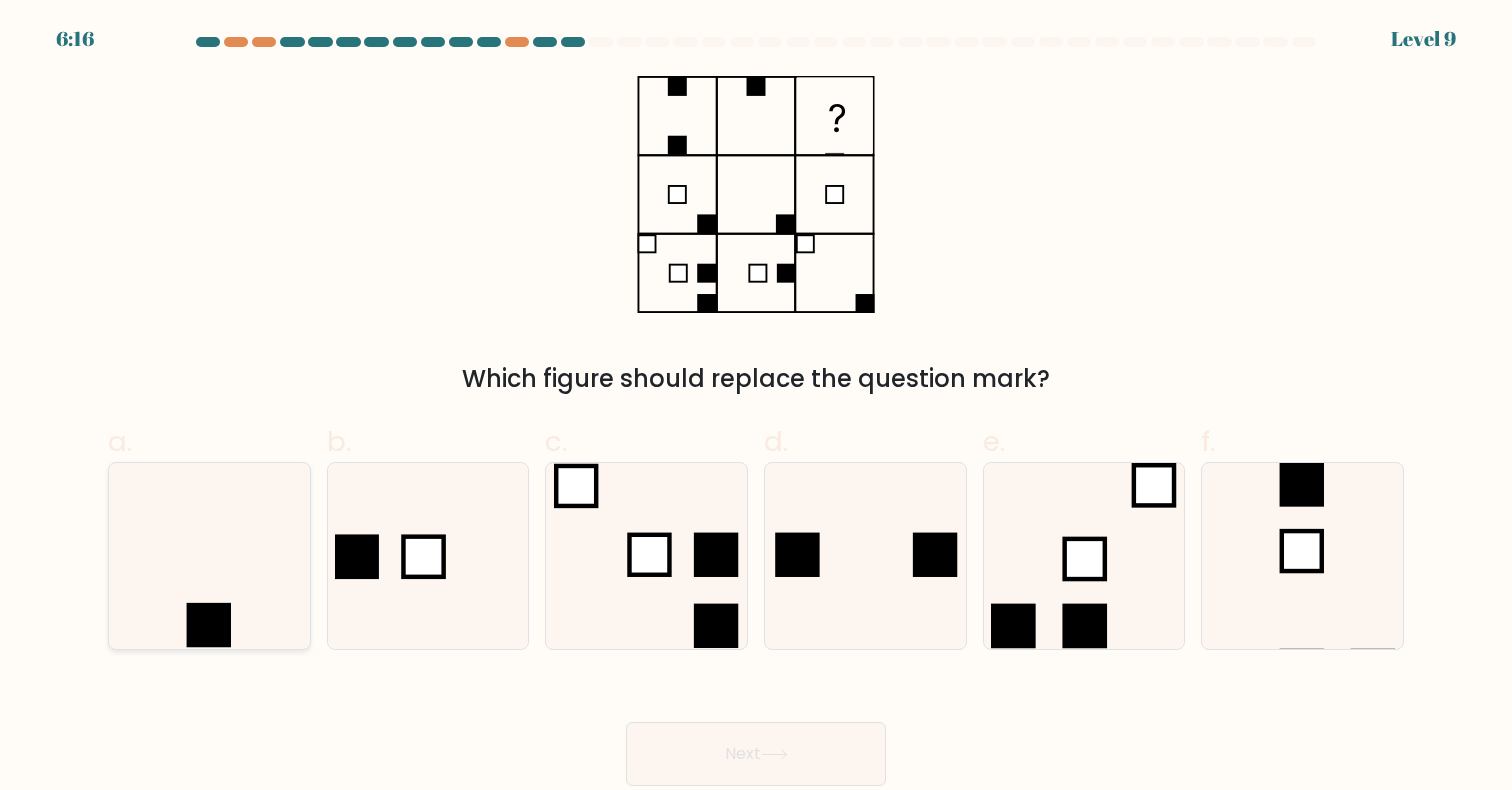 click 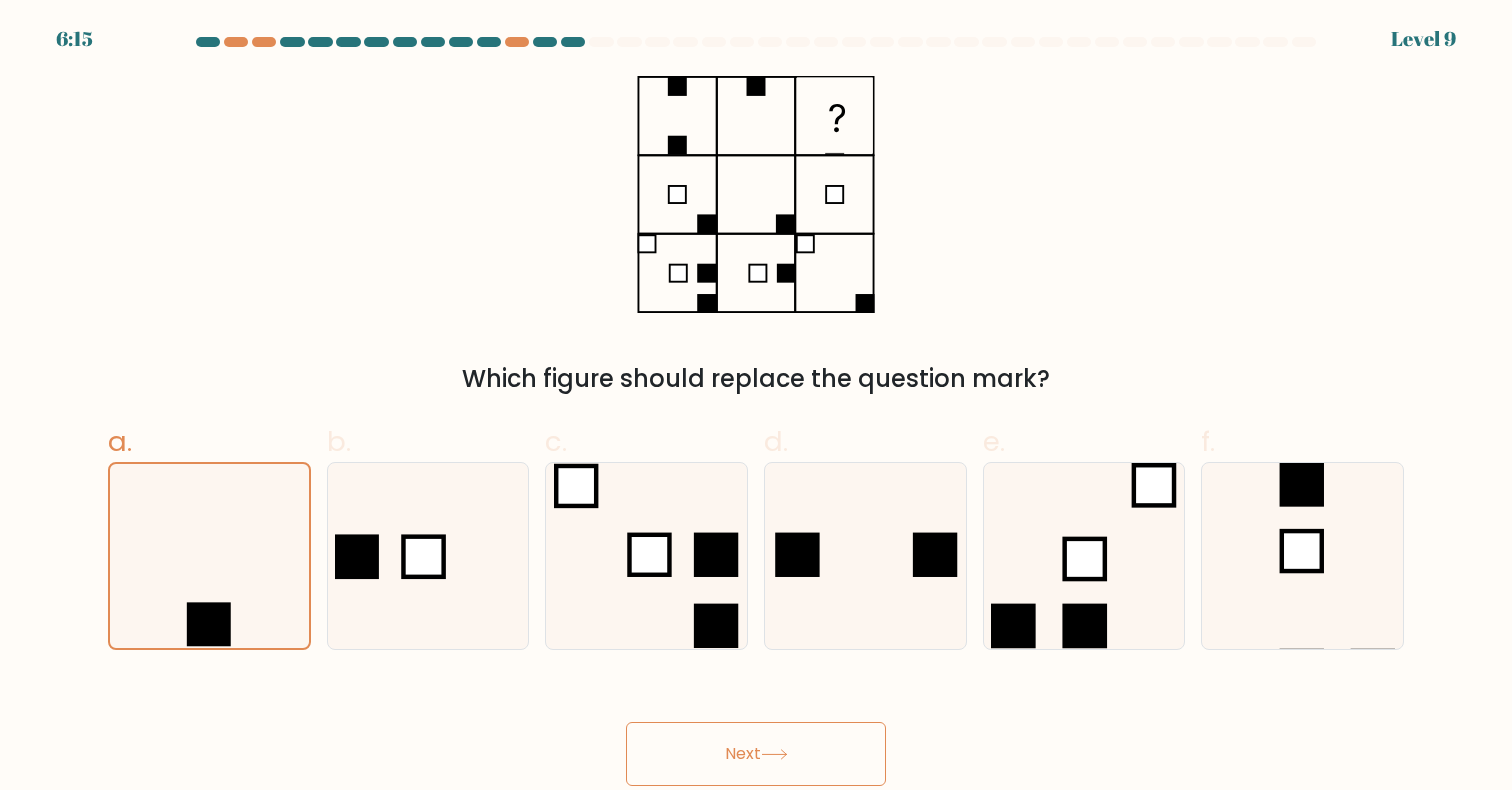 click on "Next" at bounding box center (756, 754) 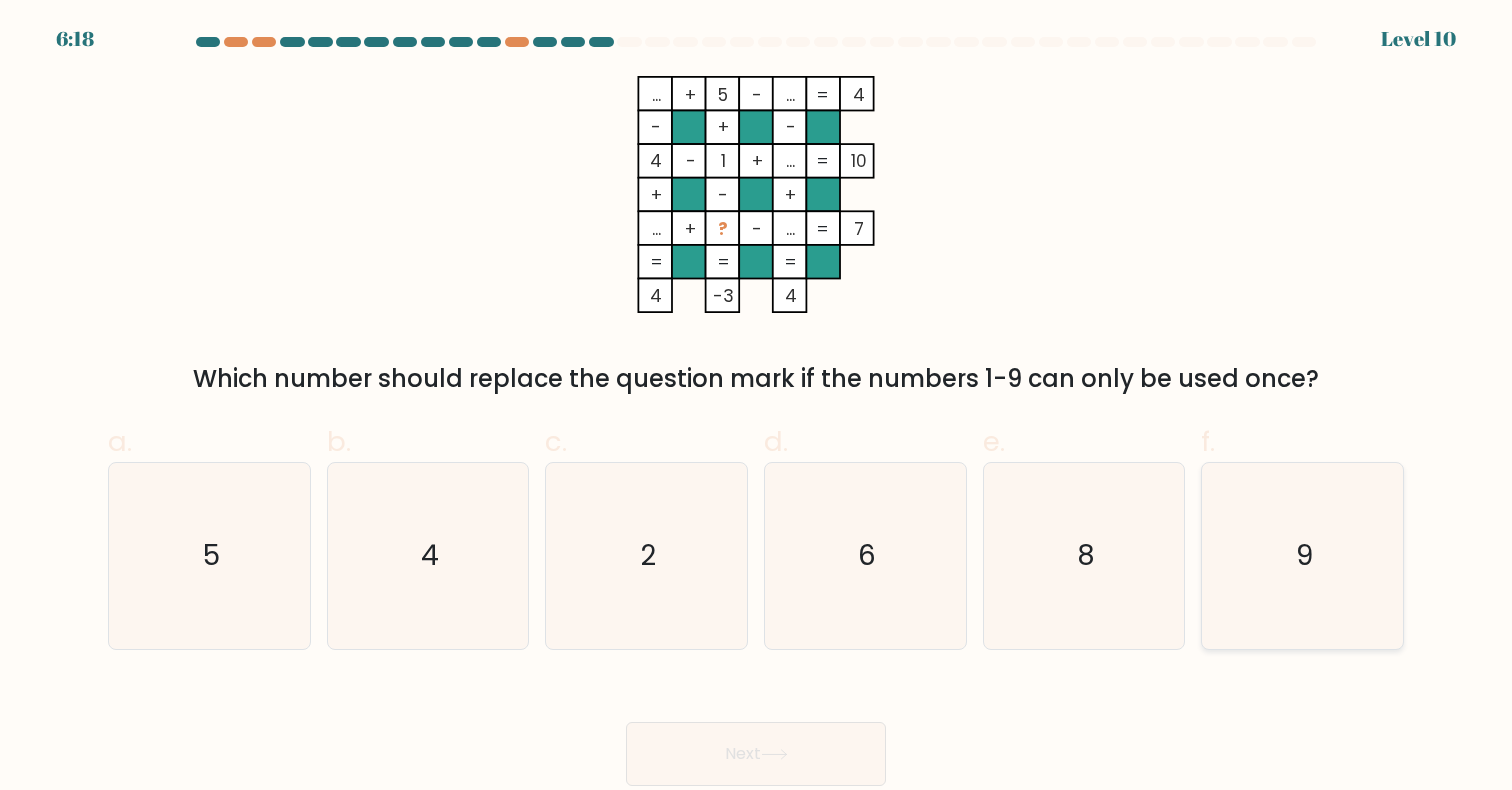 click on "9" 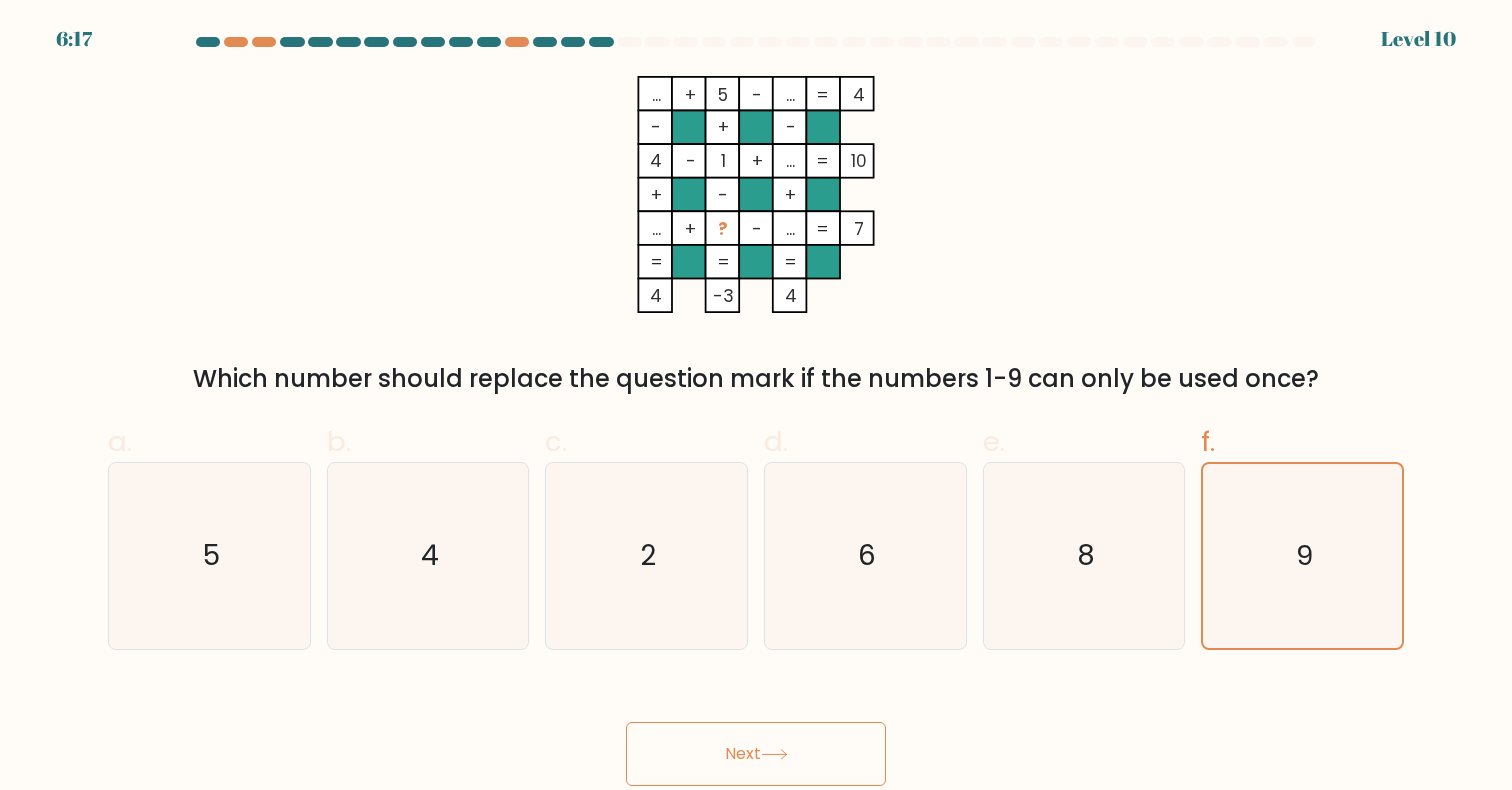 click on "Next" at bounding box center (756, 754) 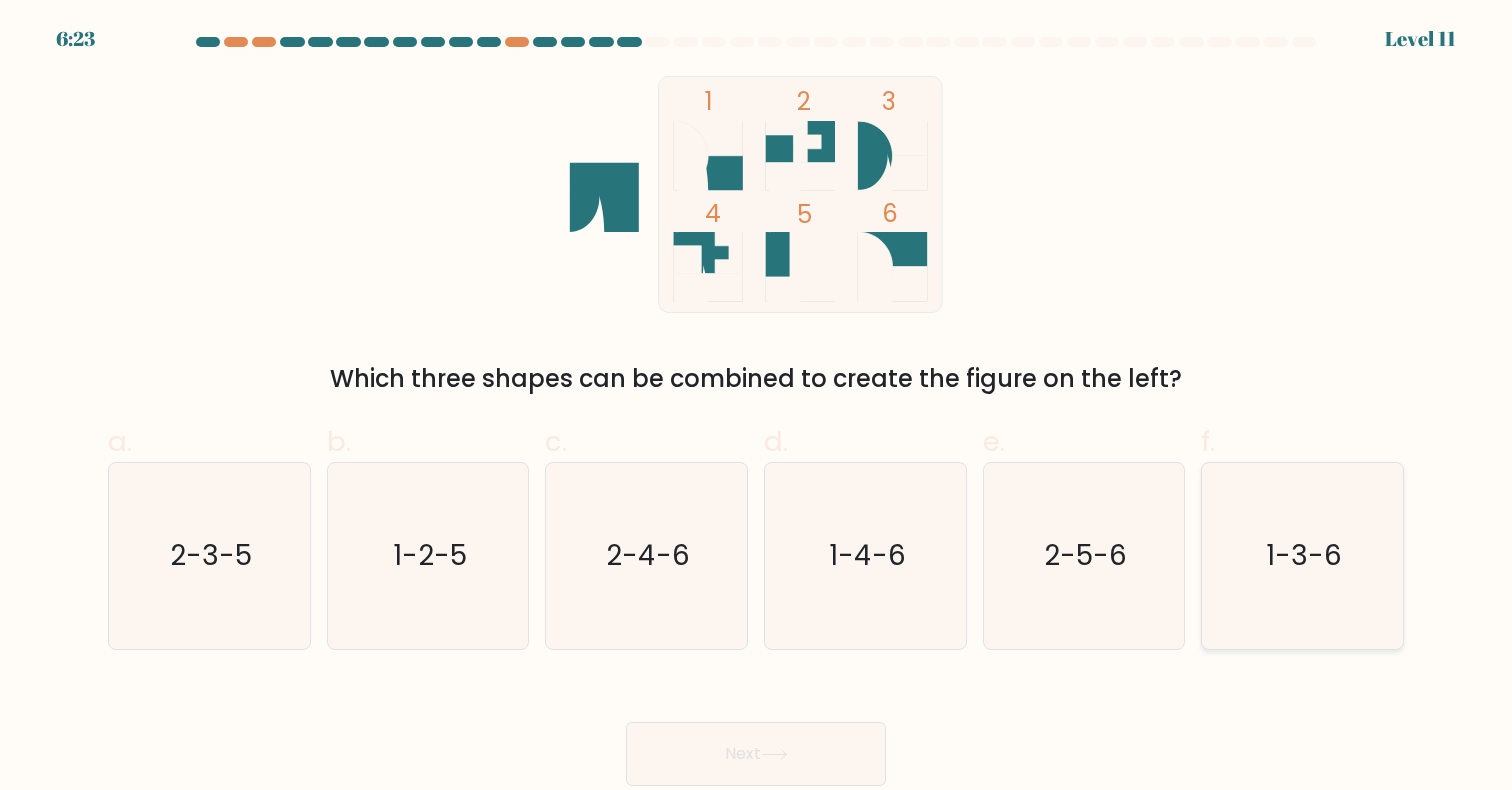 click on "1-3-6" 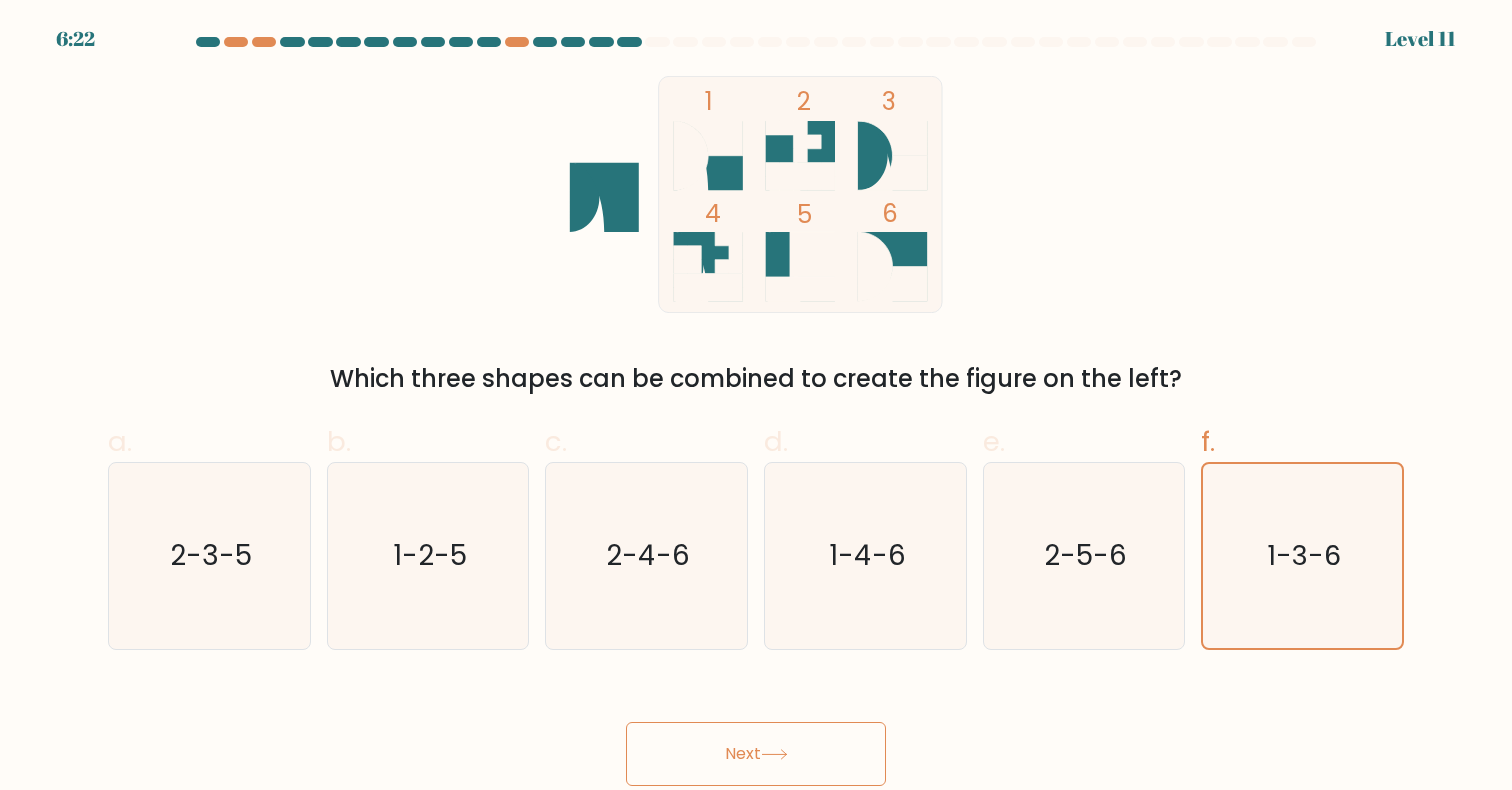 click on "Next" at bounding box center (756, 754) 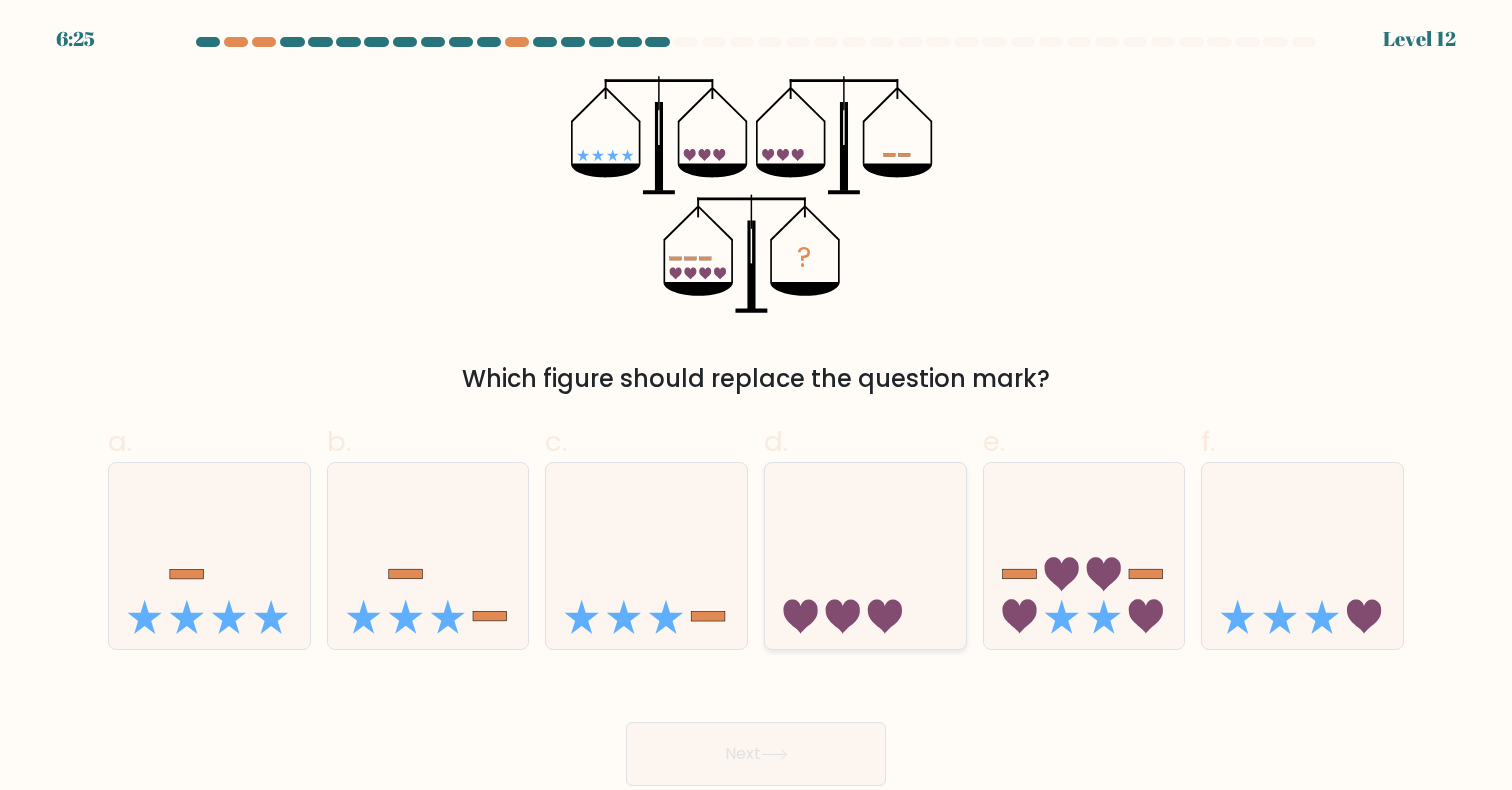 click 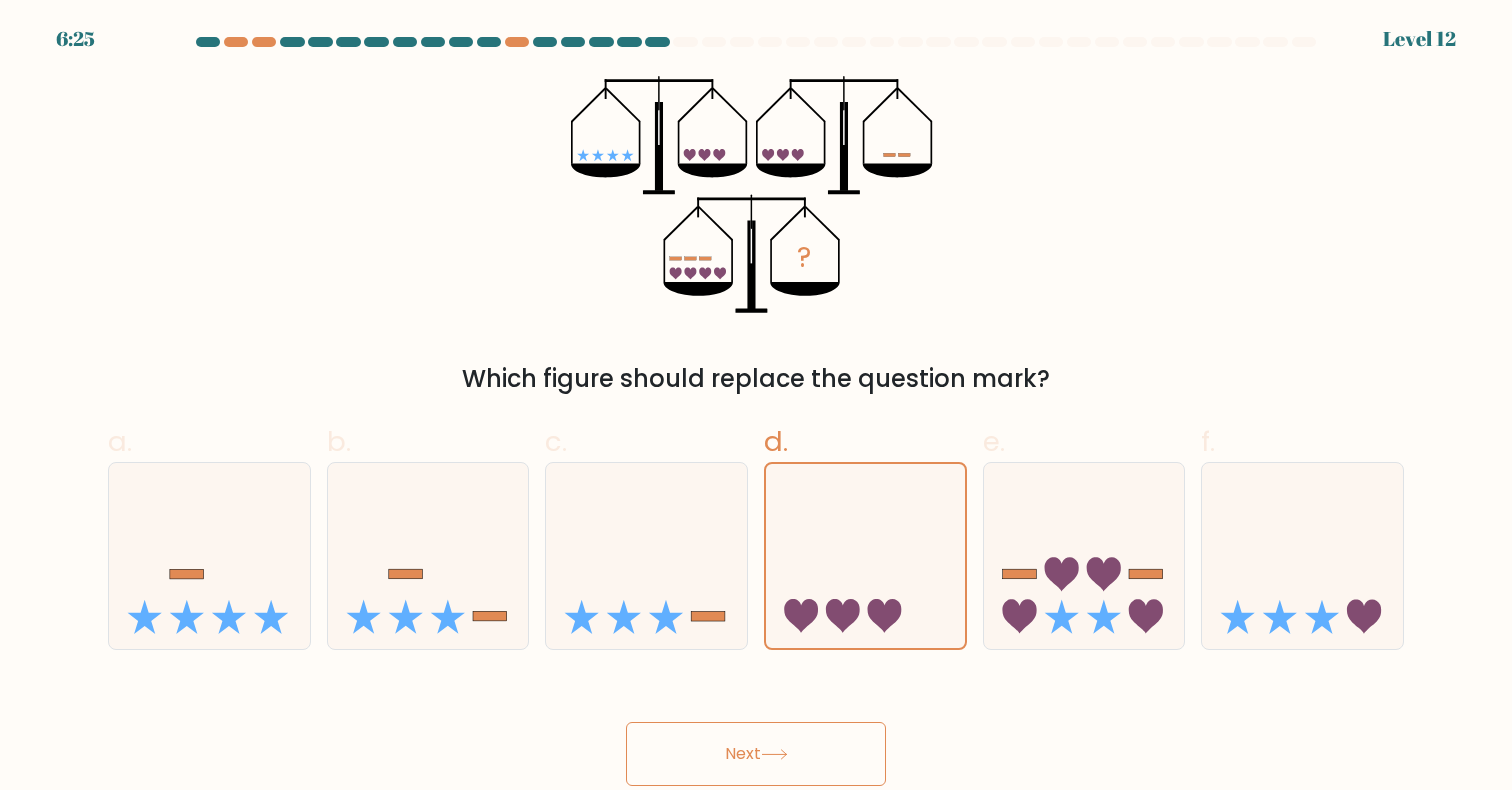 click on "Next" at bounding box center (756, 754) 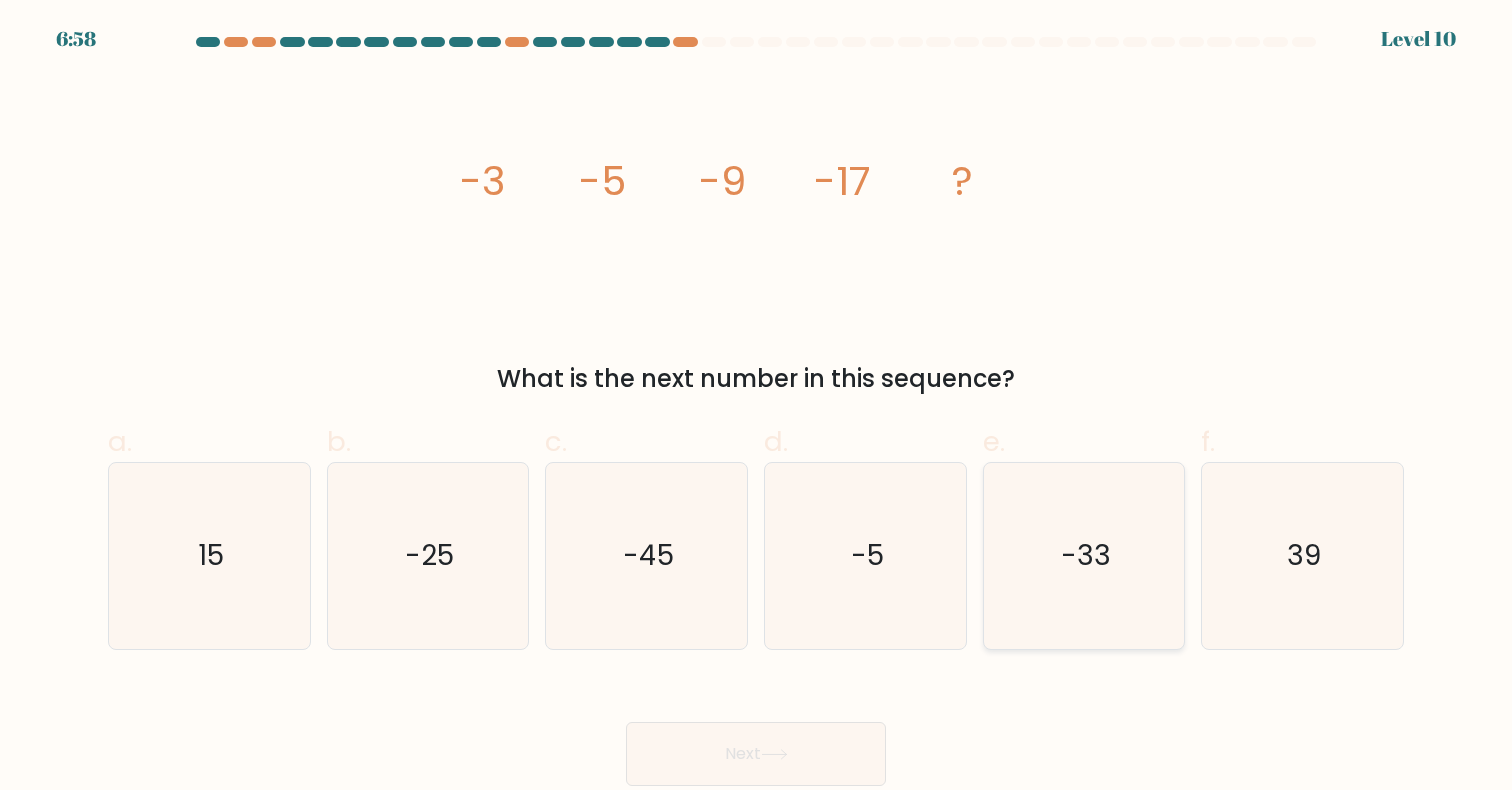 click on "-33" 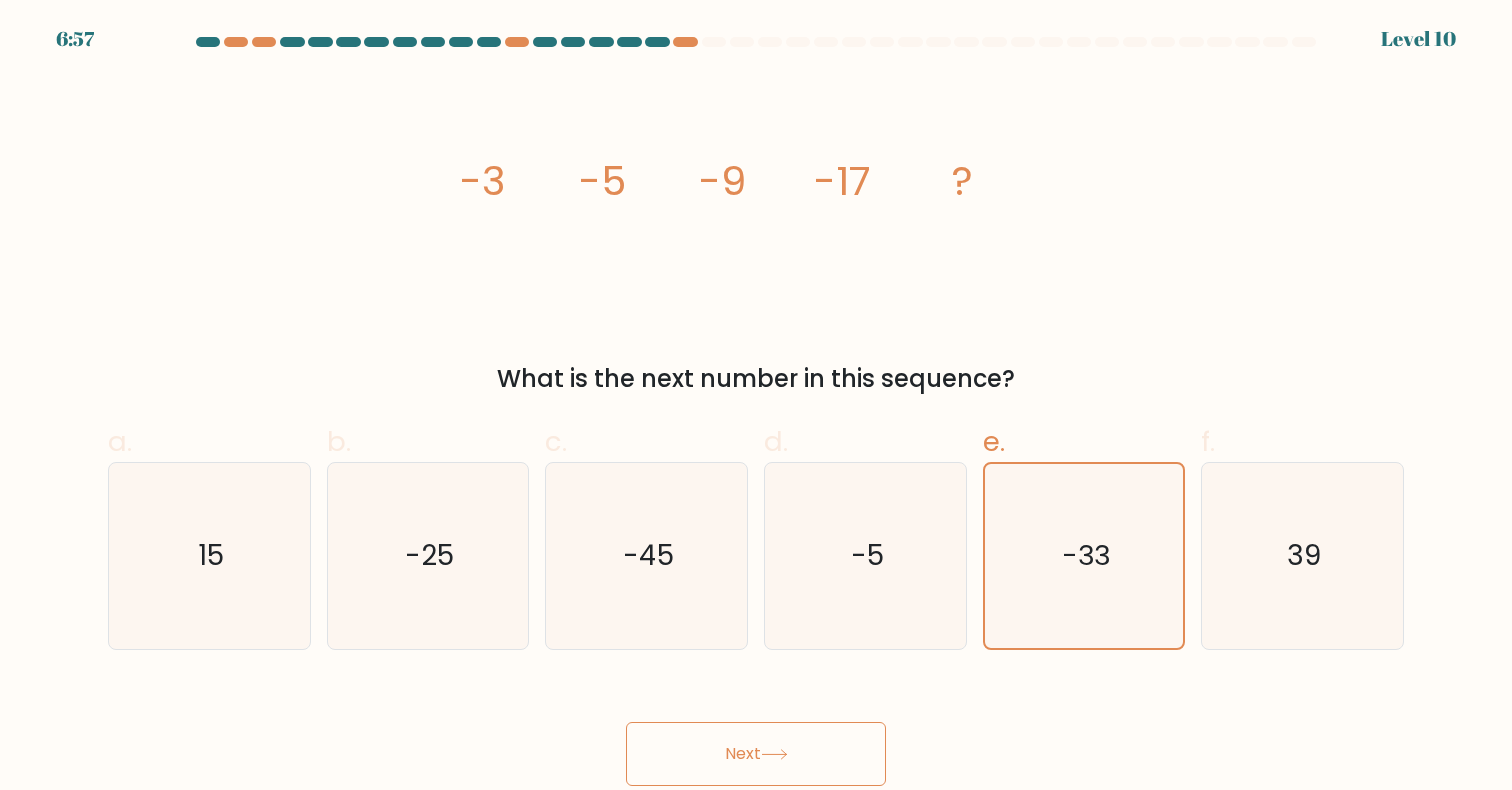 click on "Next" at bounding box center [756, 754] 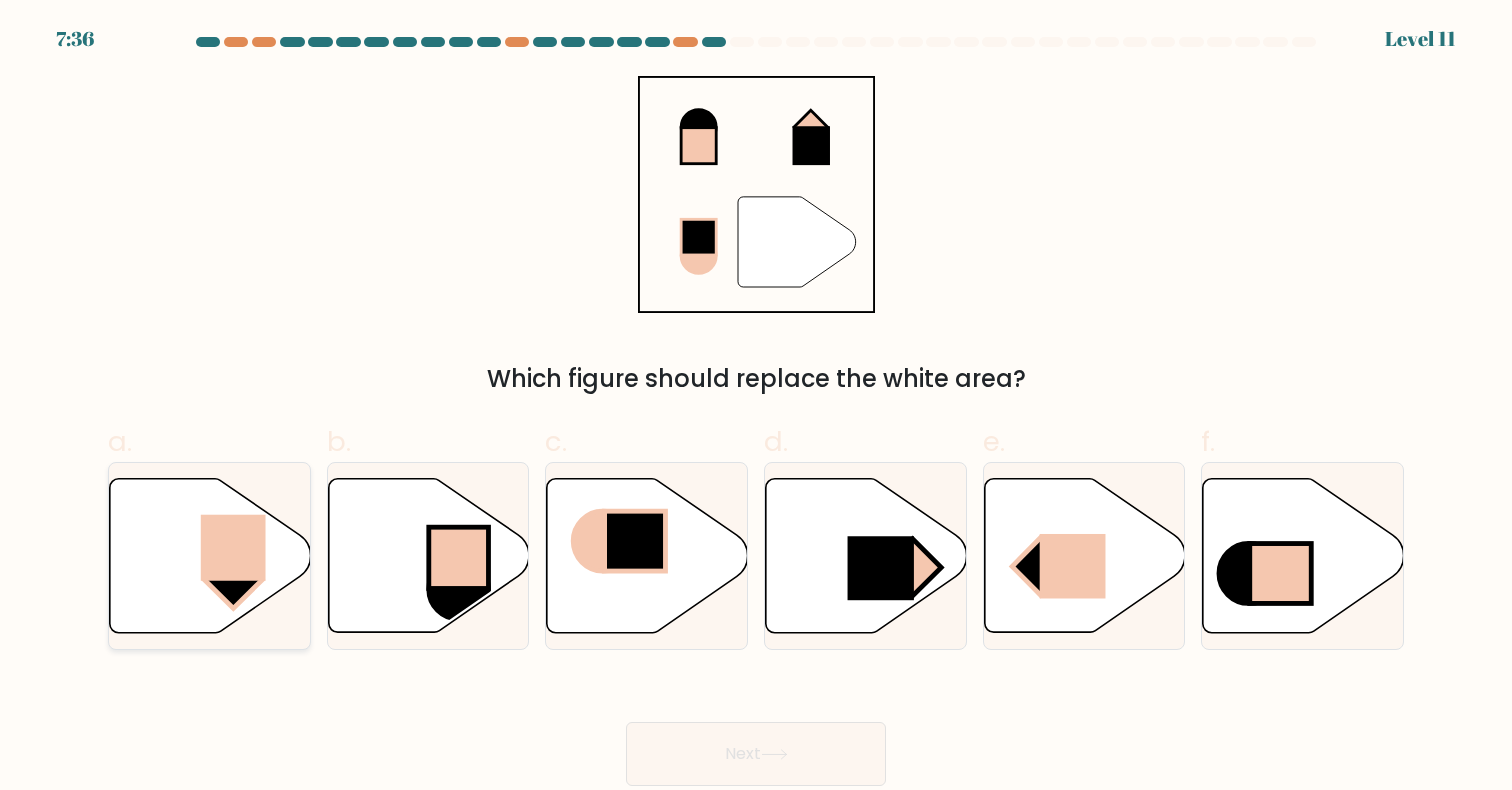 click 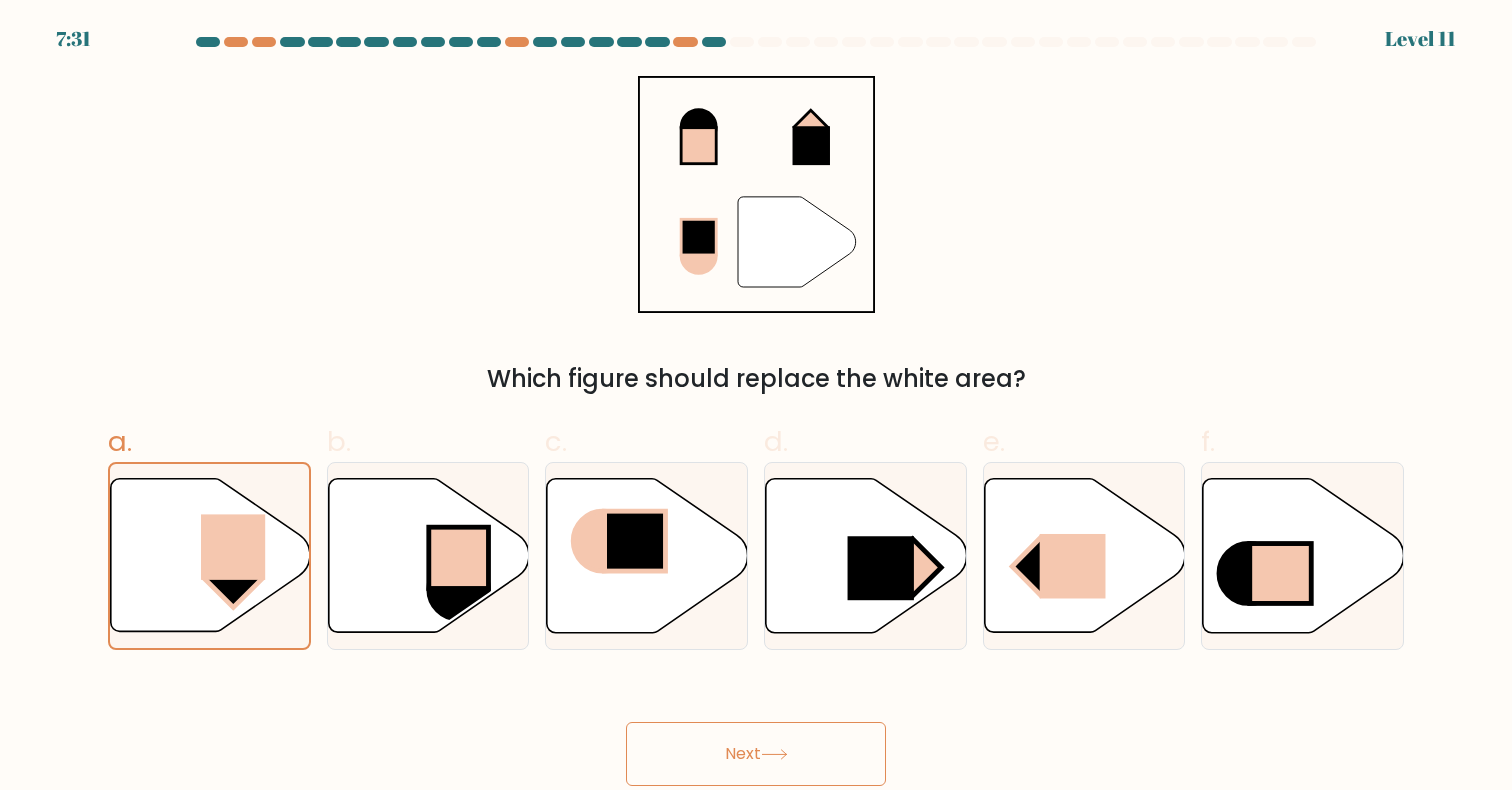 click 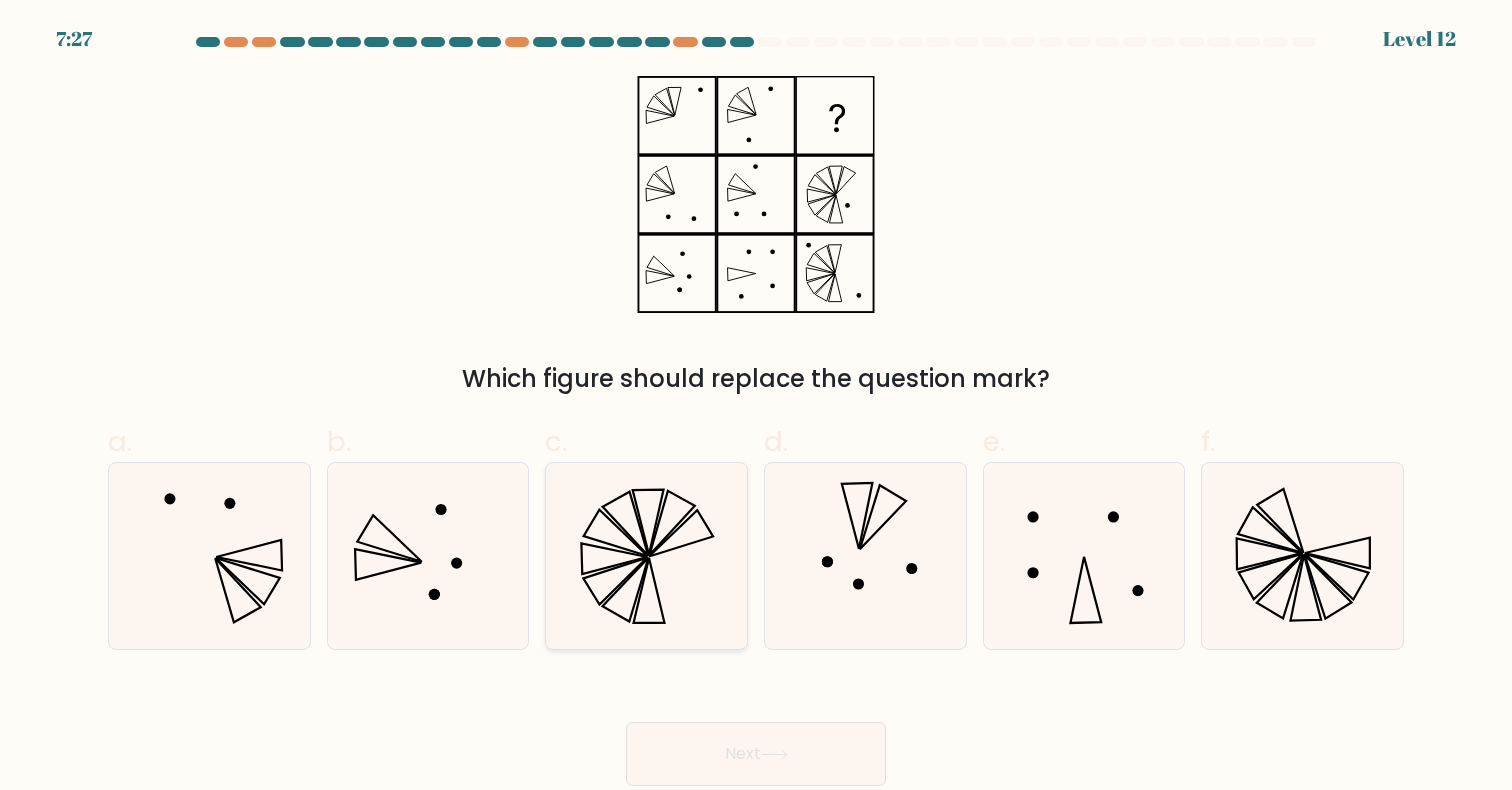 click 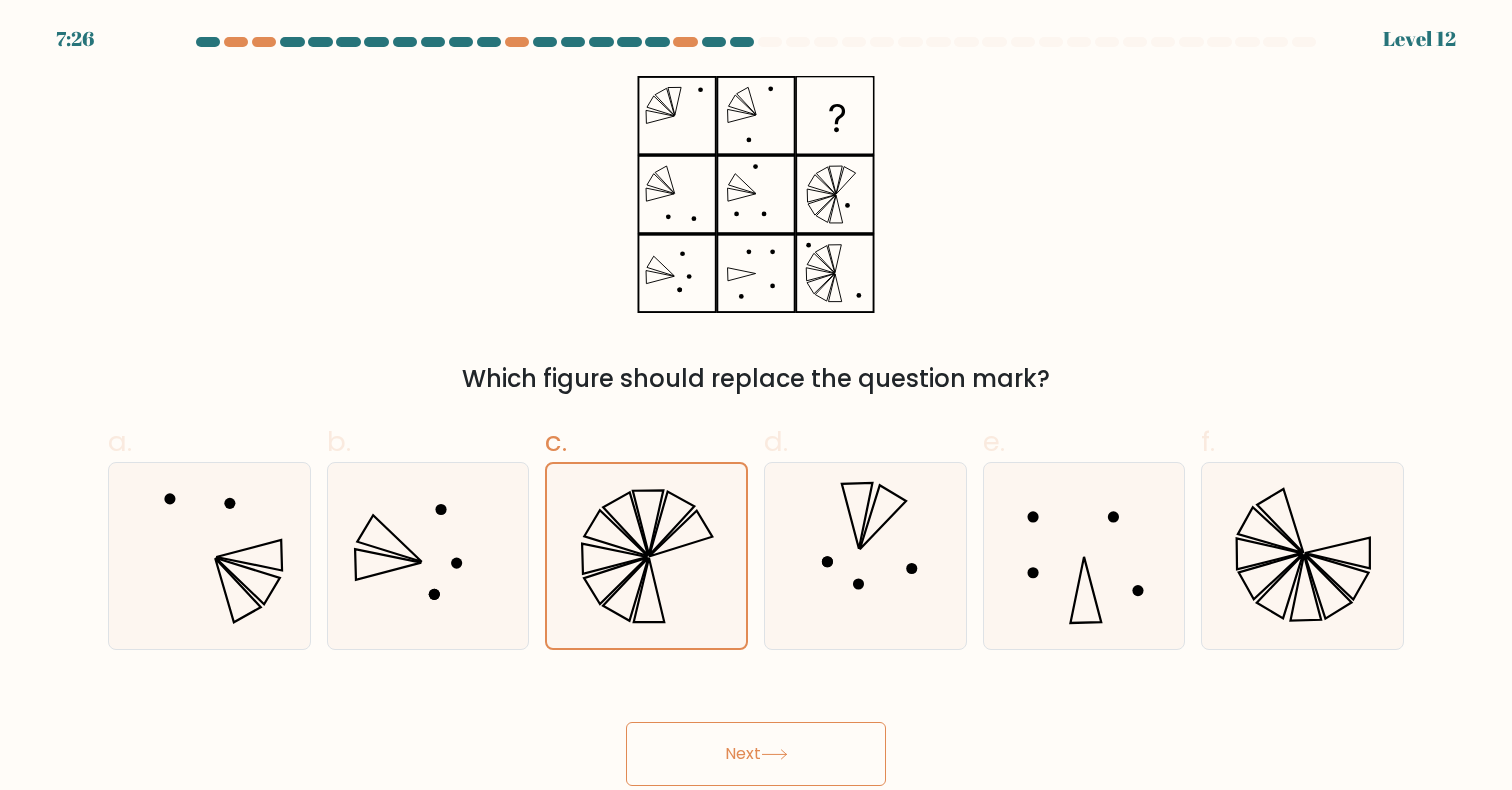 click on "Next" at bounding box center [756, 754] 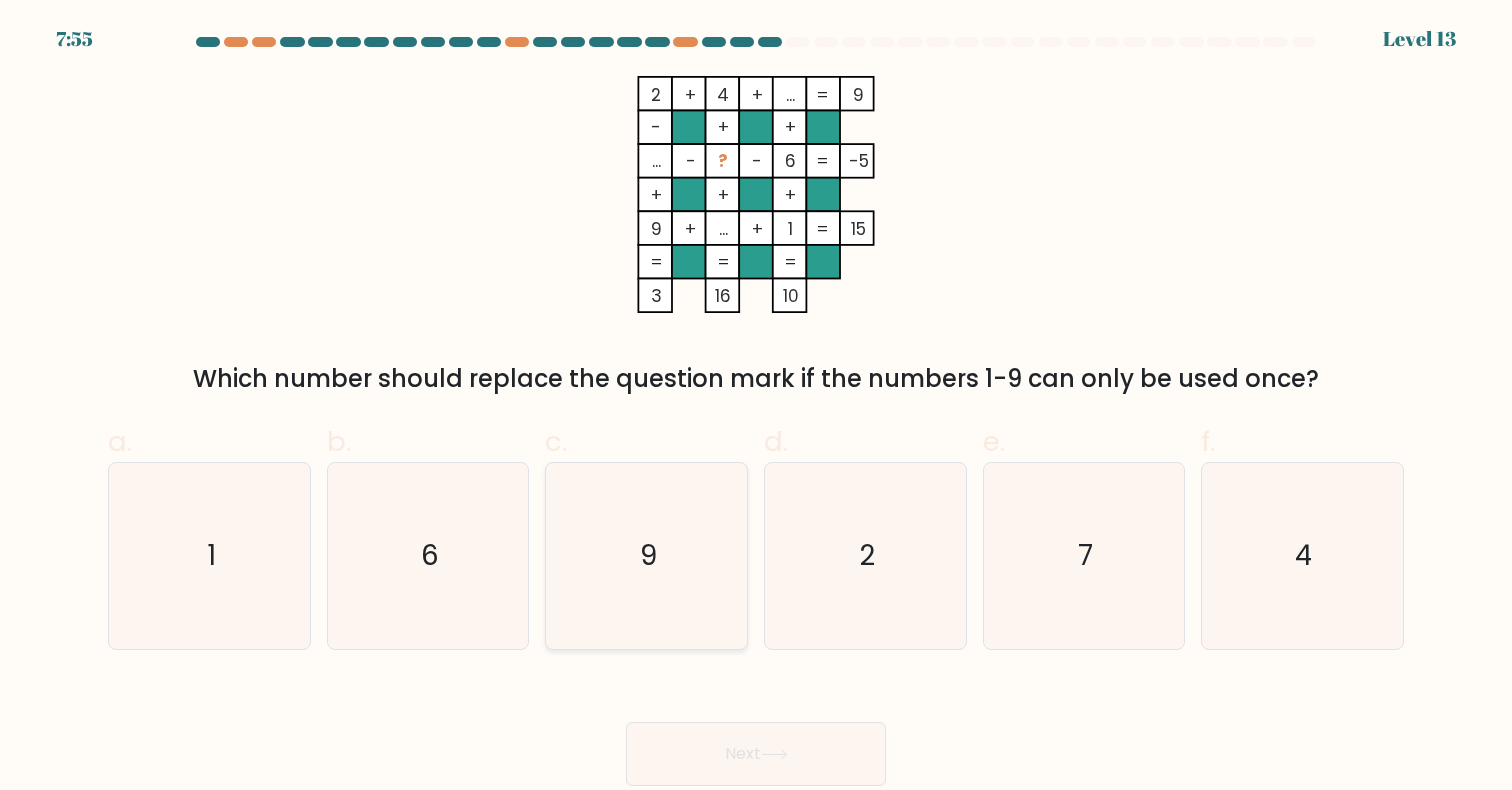 click on "9" 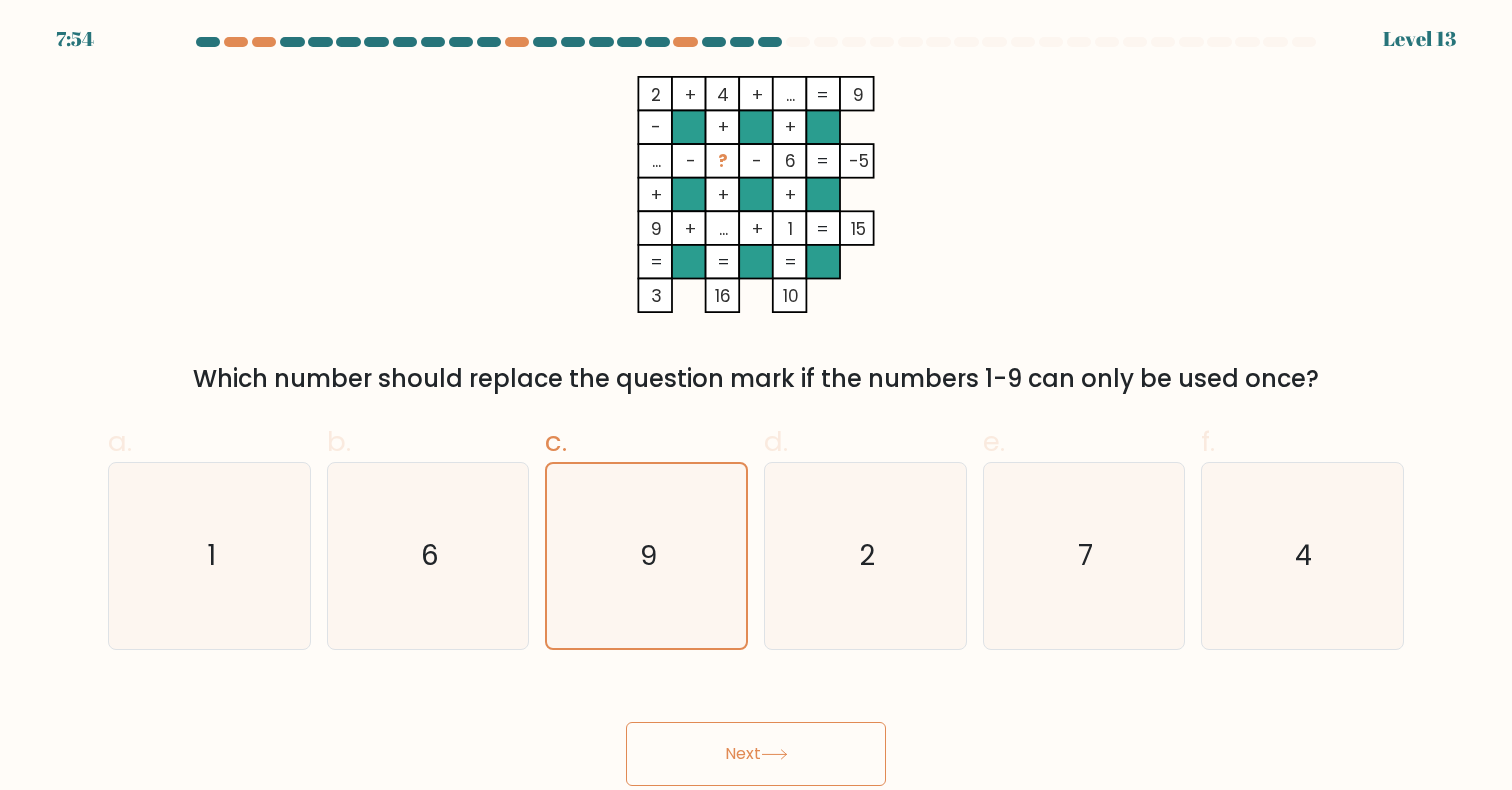 click on "Next" at bounding box center (756, 754) 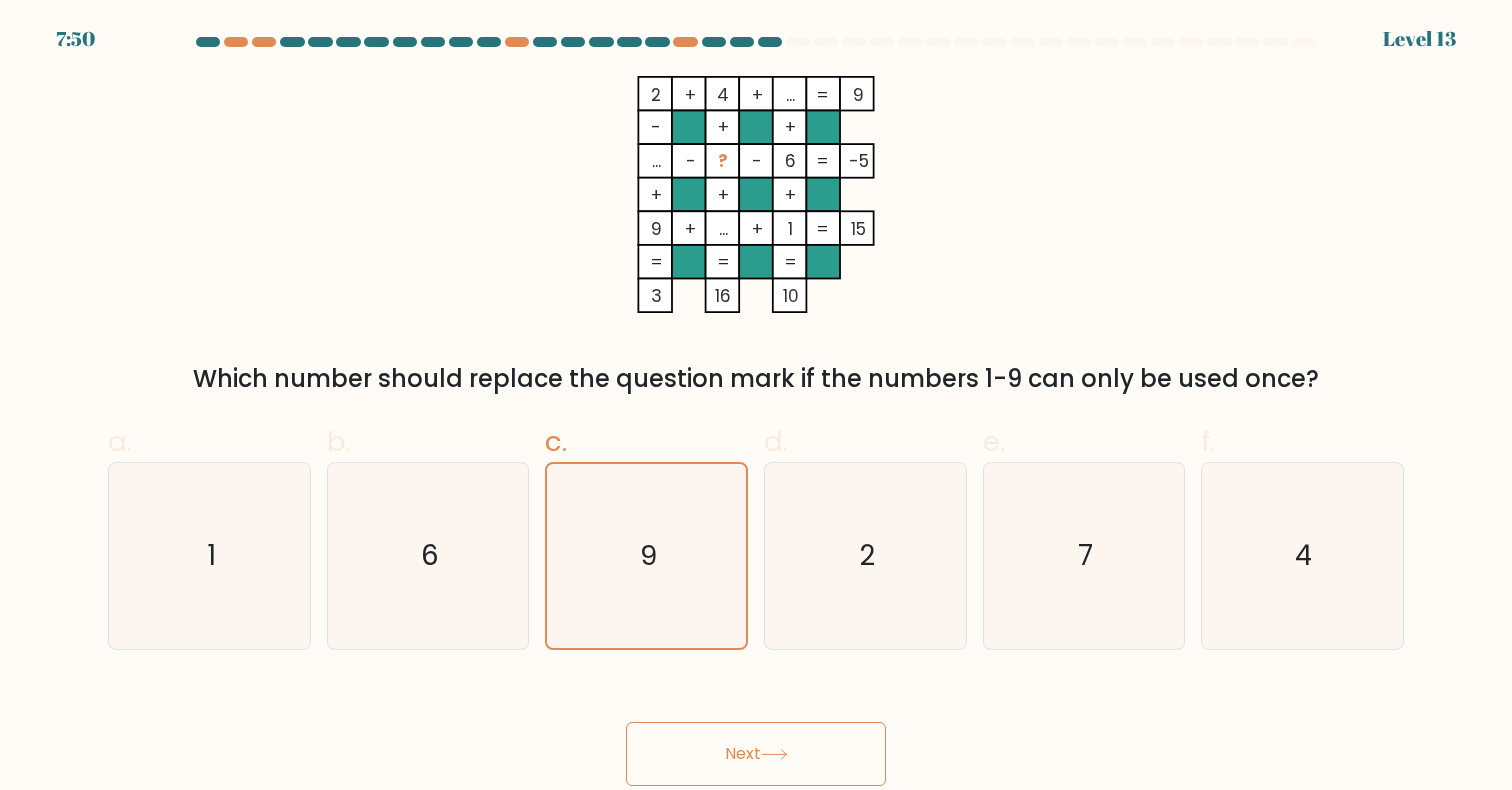 click on "Next" at bounding box center [756, 754] 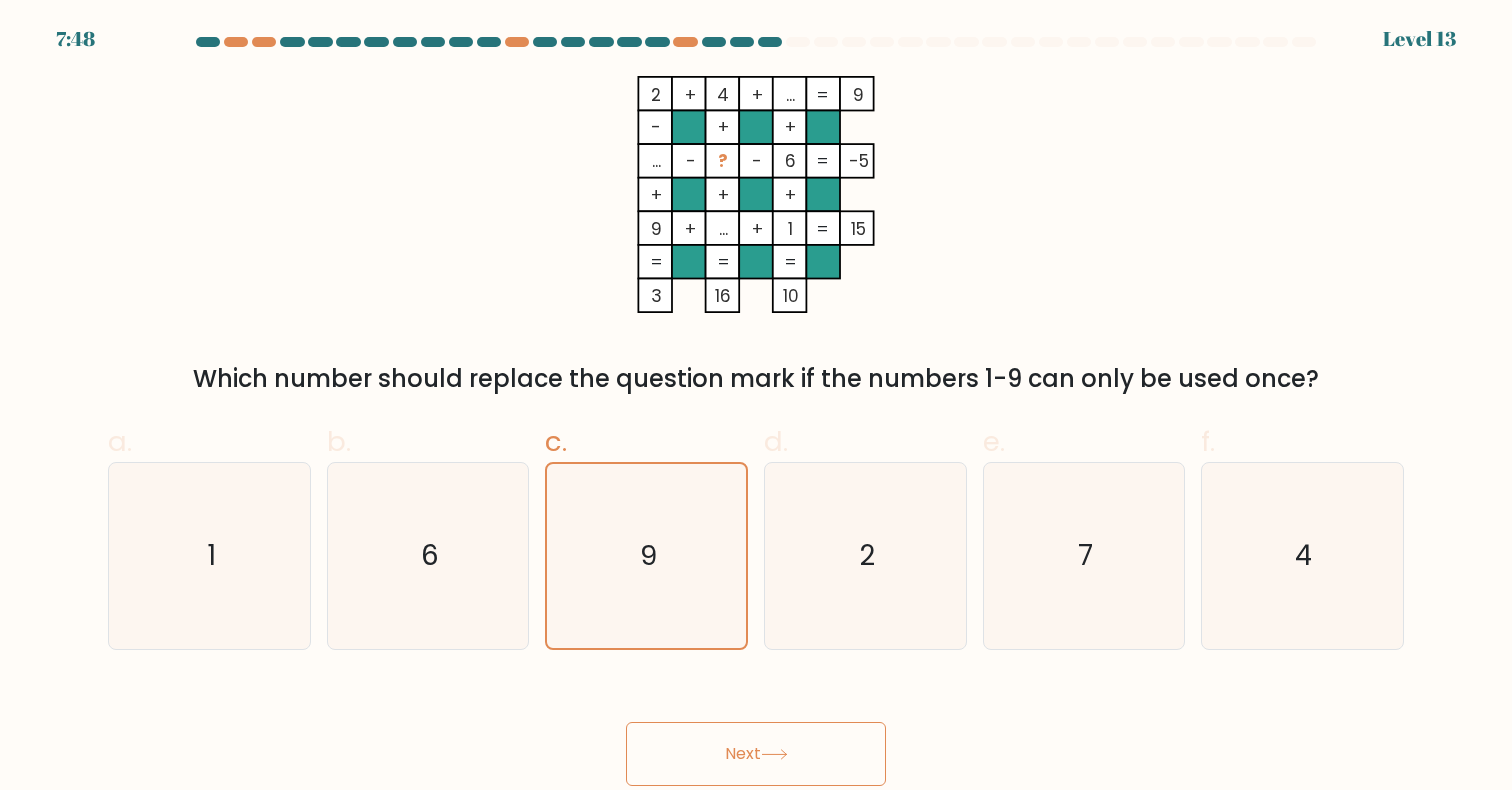 click on "Next" at bounding box center [756, 754] 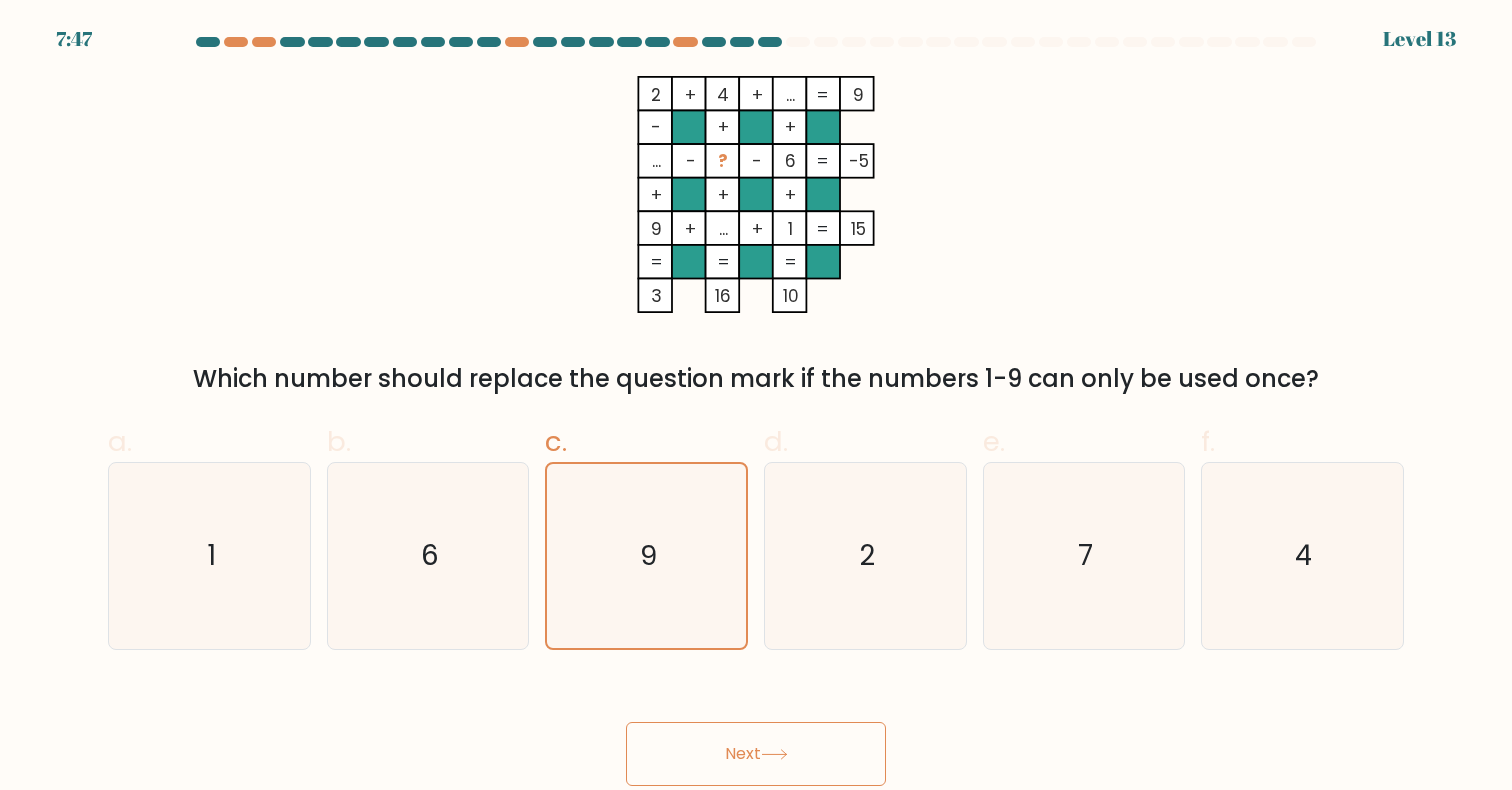 click on "Next" at bounding box center (756, 754) 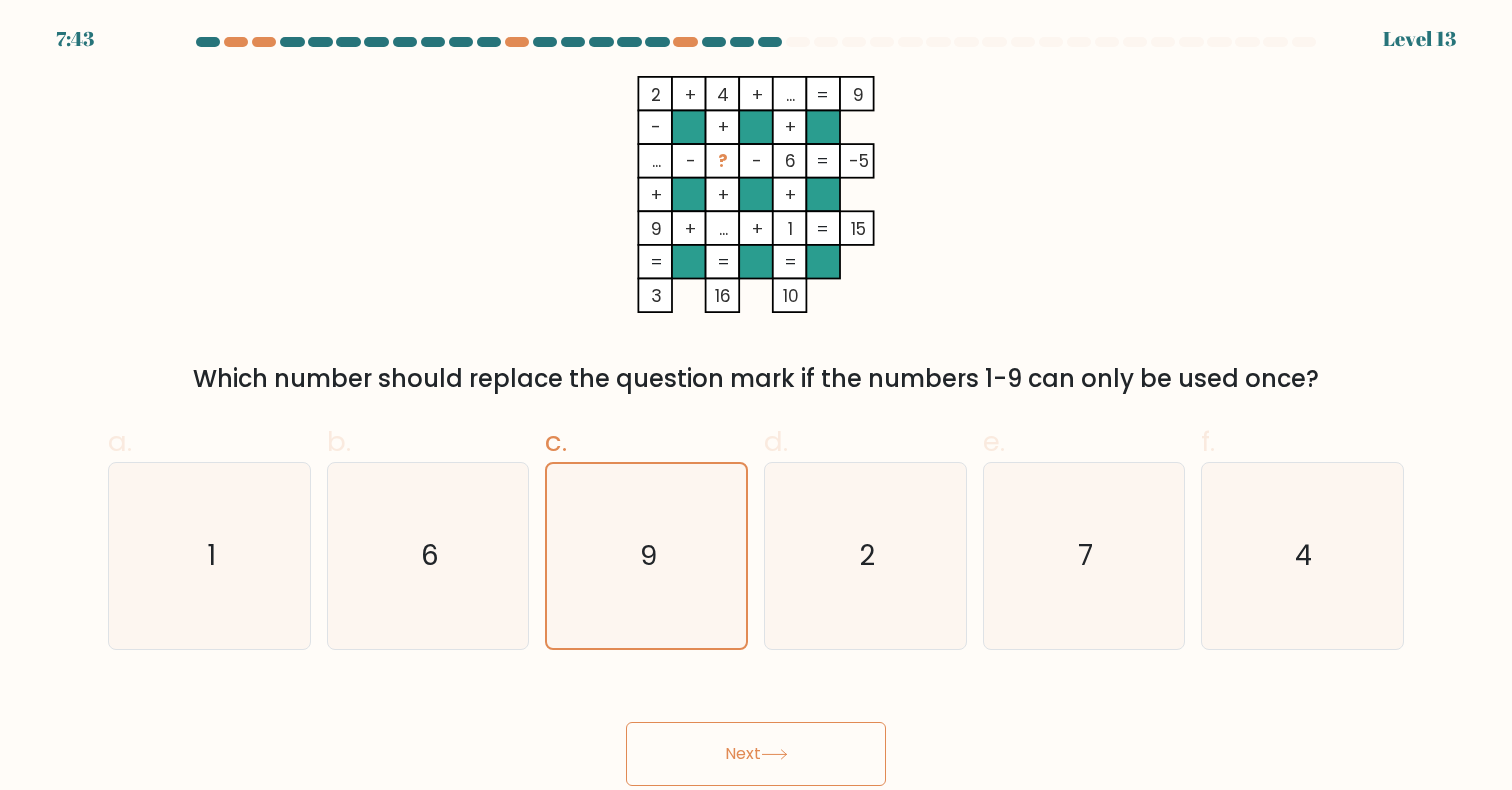 click 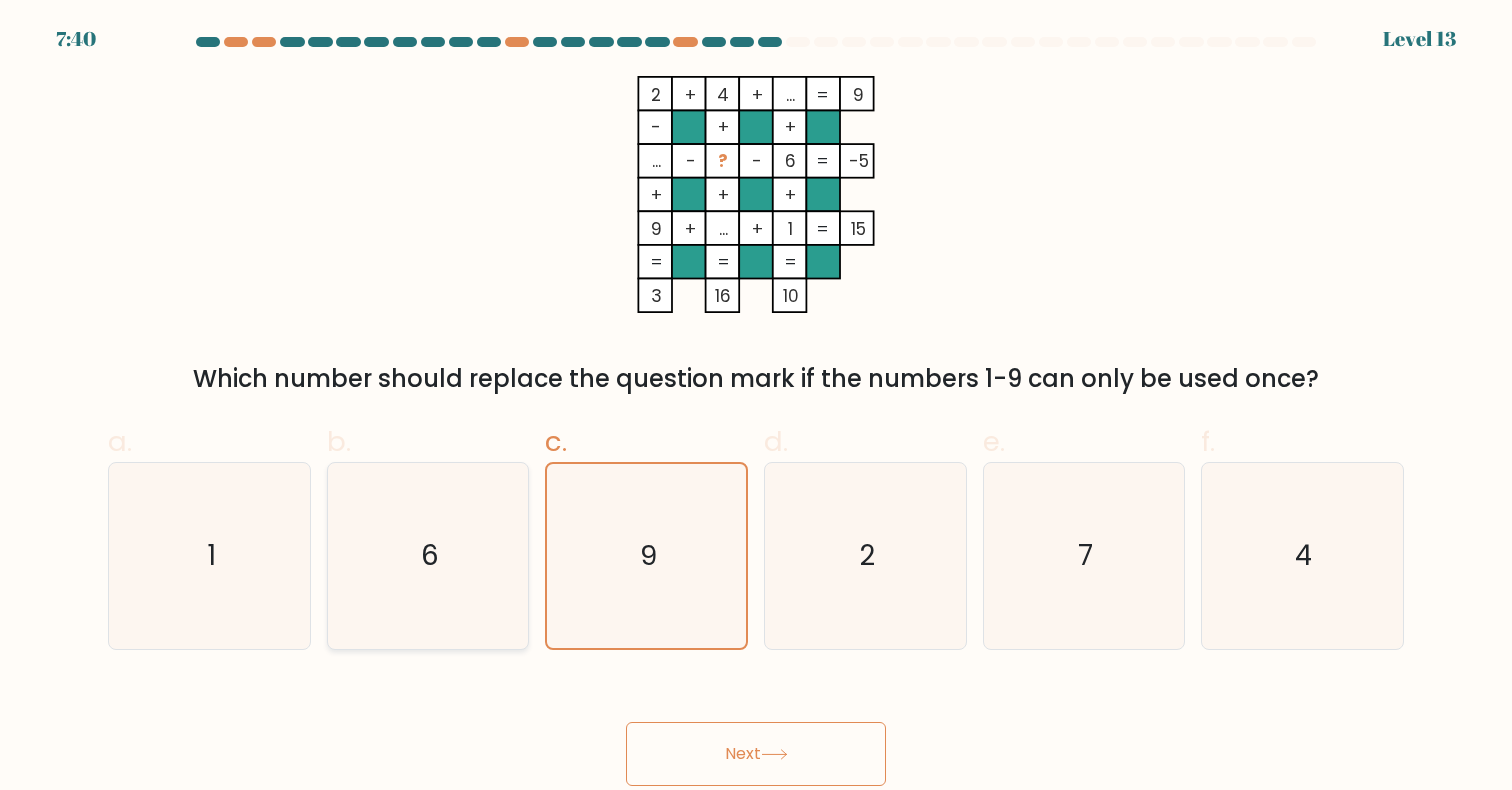 click on "6" 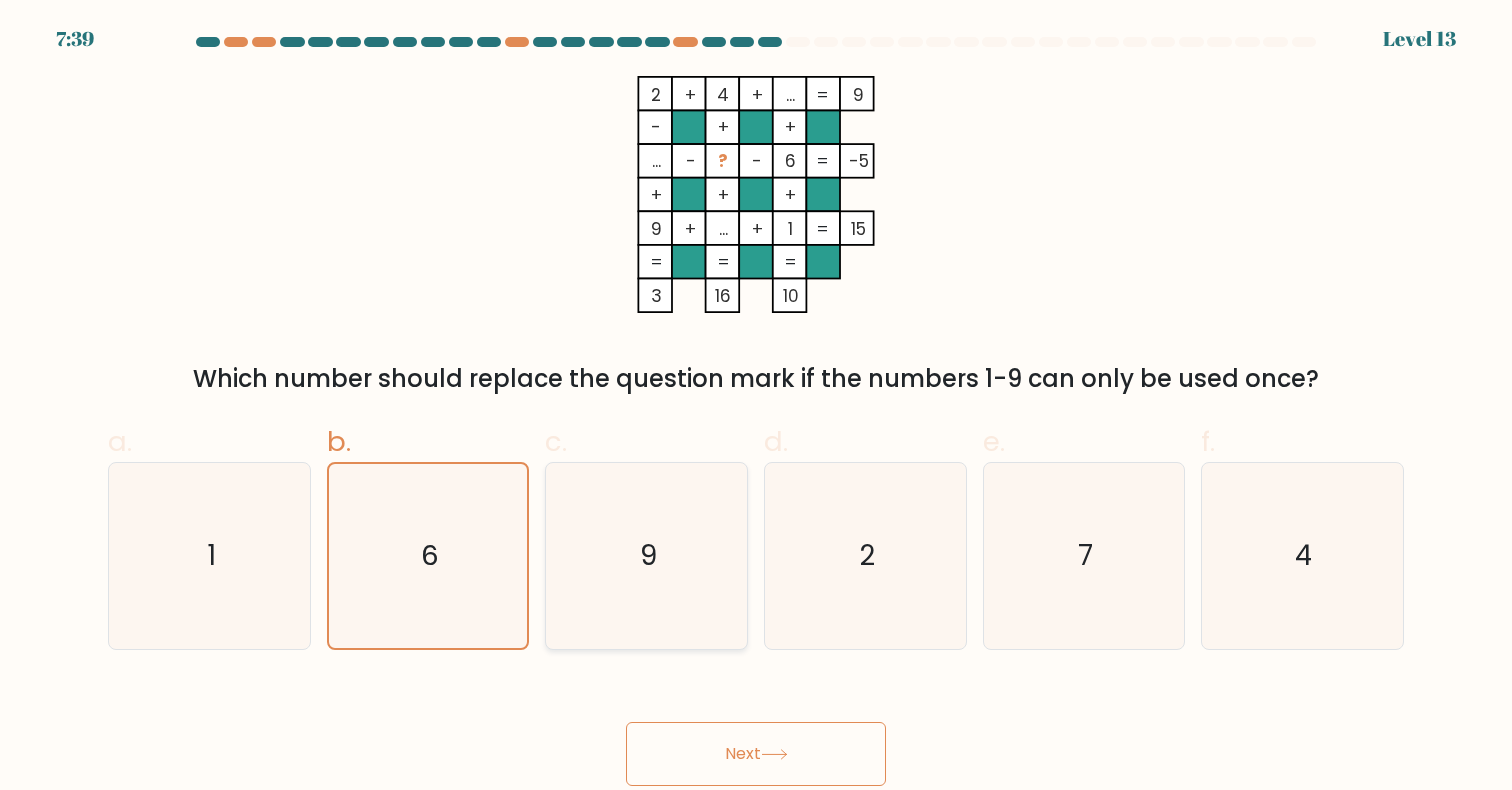 click on "9" 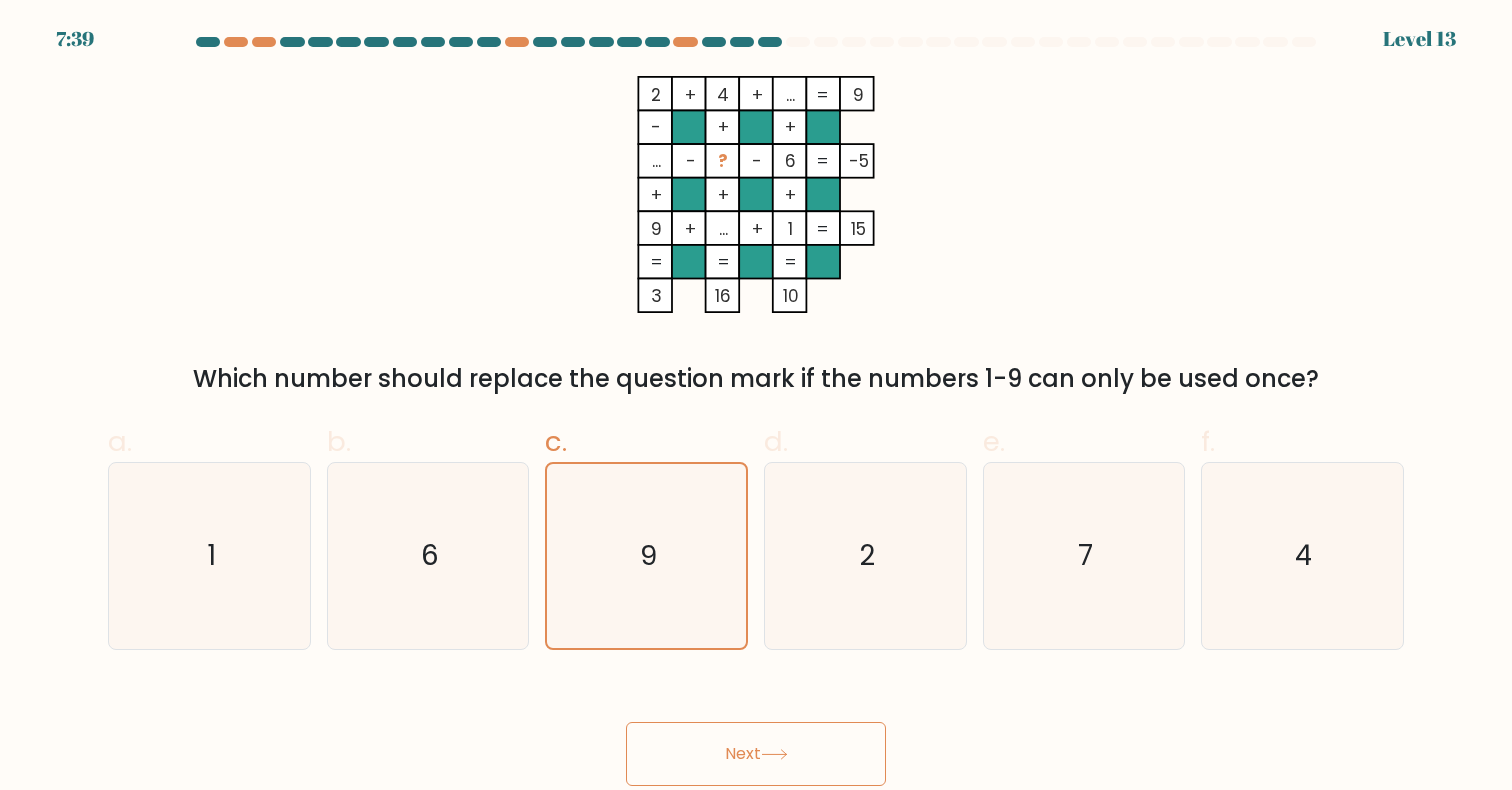 click on "Next" at bounding box center [756, 754] 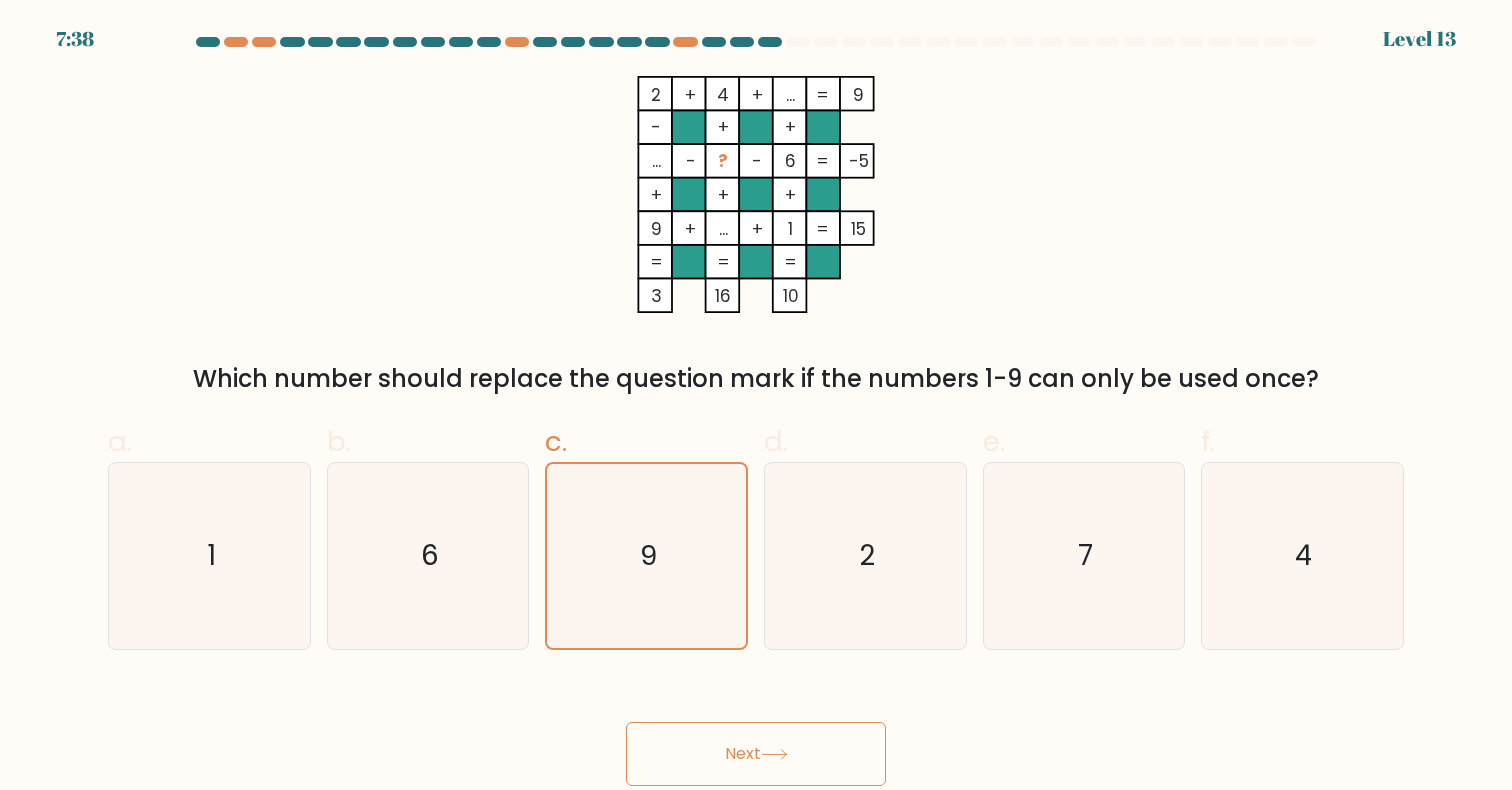 click on "Next" at bounding box center (756, 754) 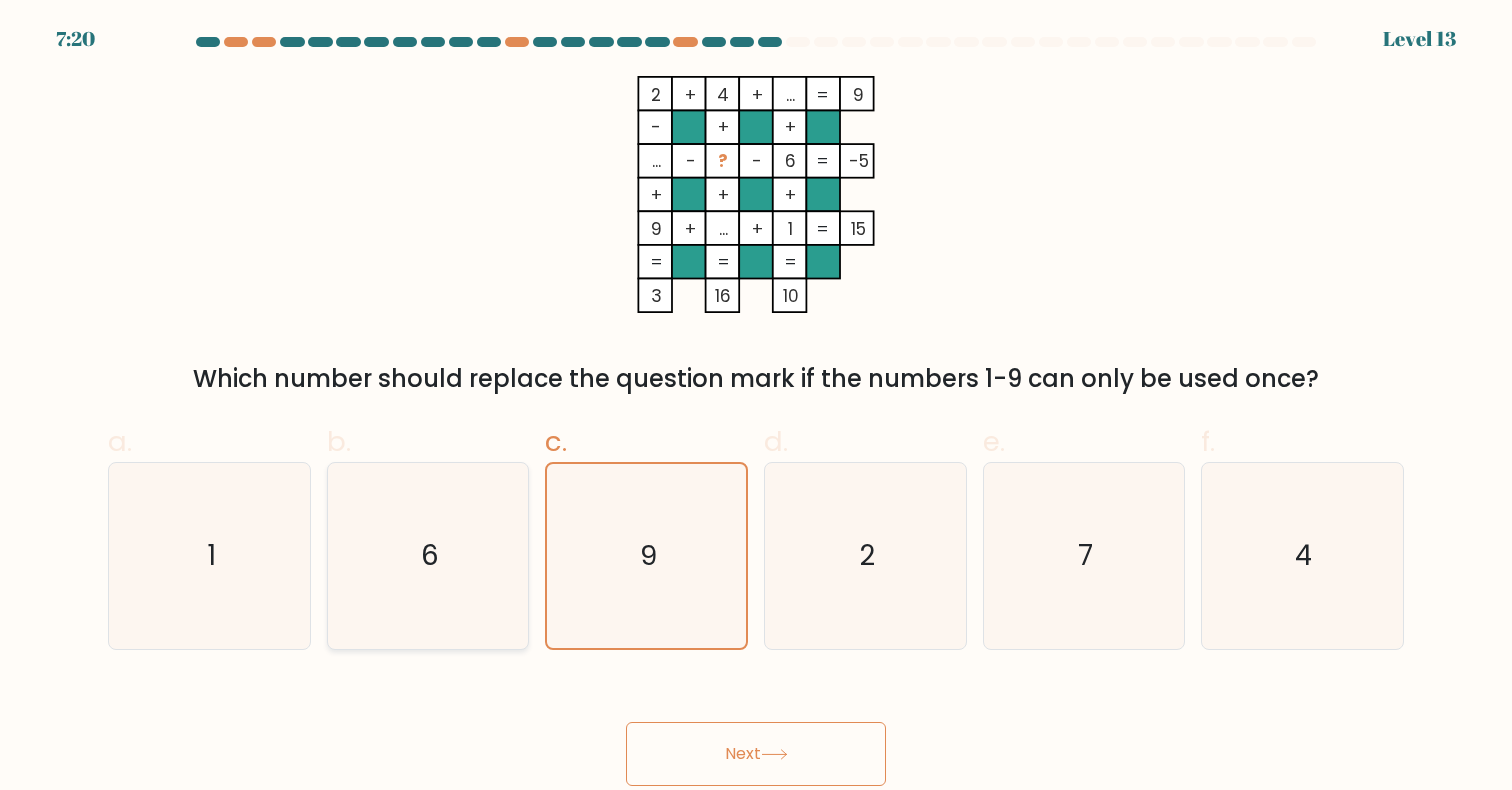 click on "6" 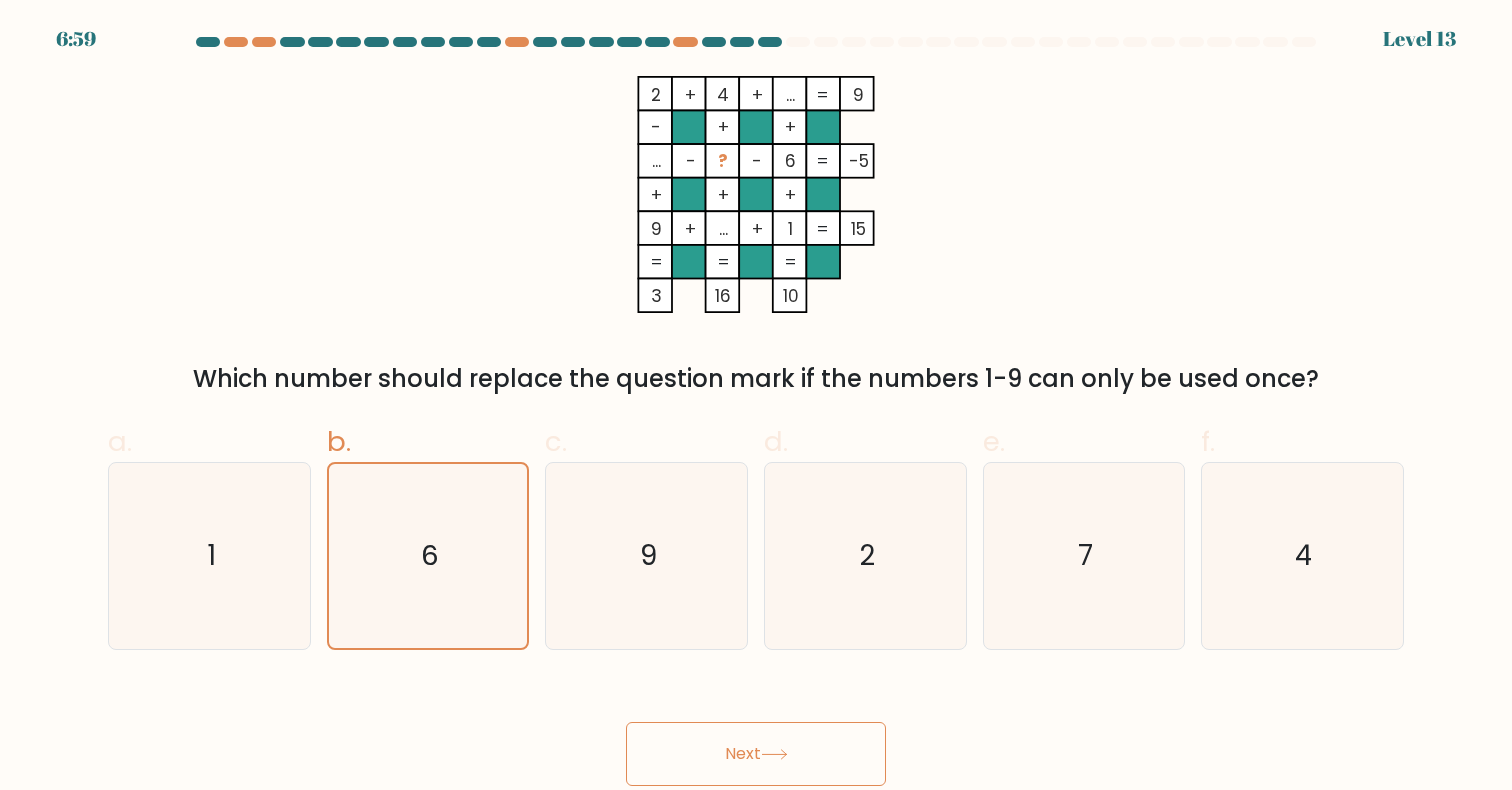 click on "Next" at bounding box center (756, 754) 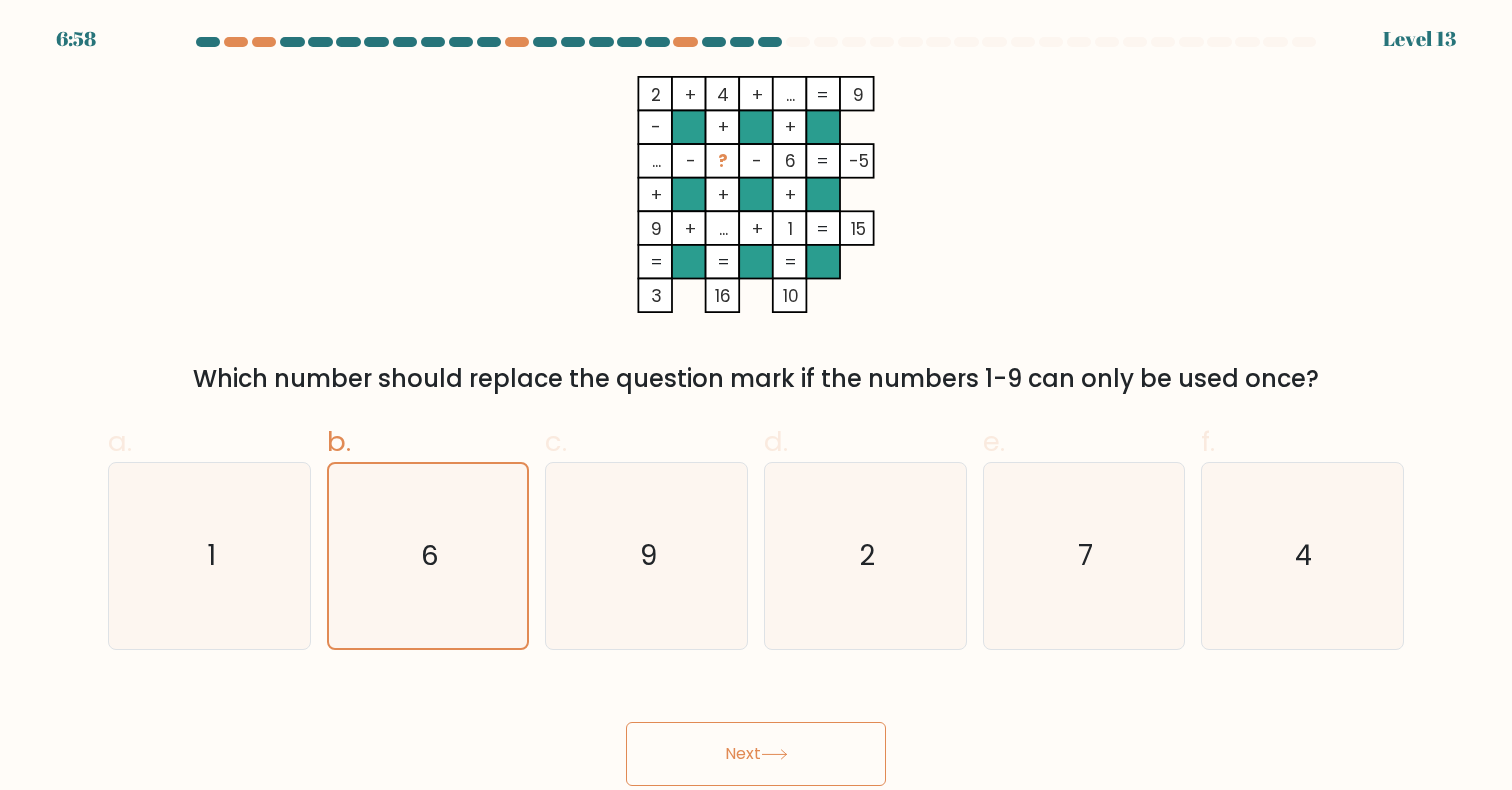 click on "Next" at bounding box center [756, 754] 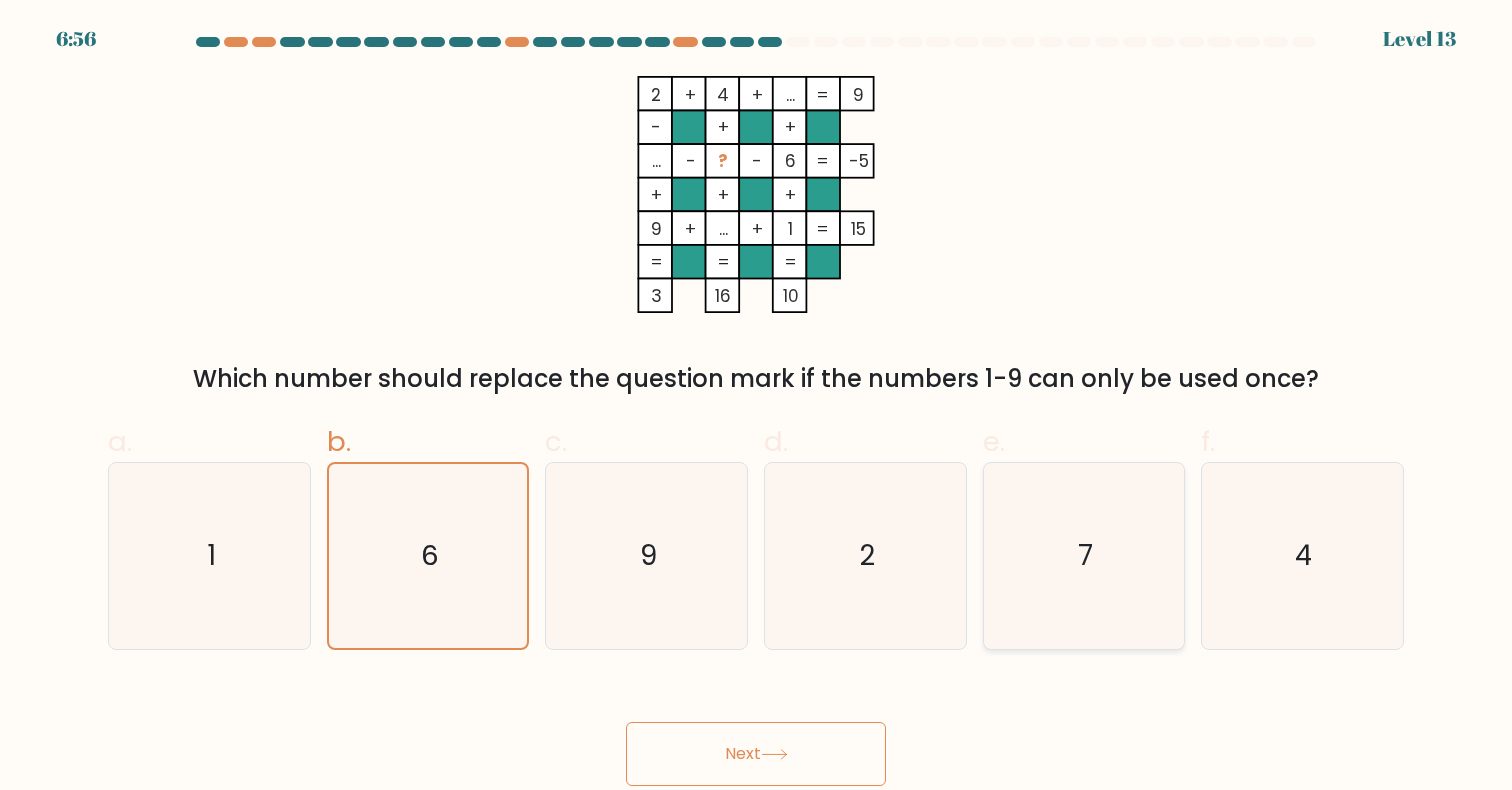 type 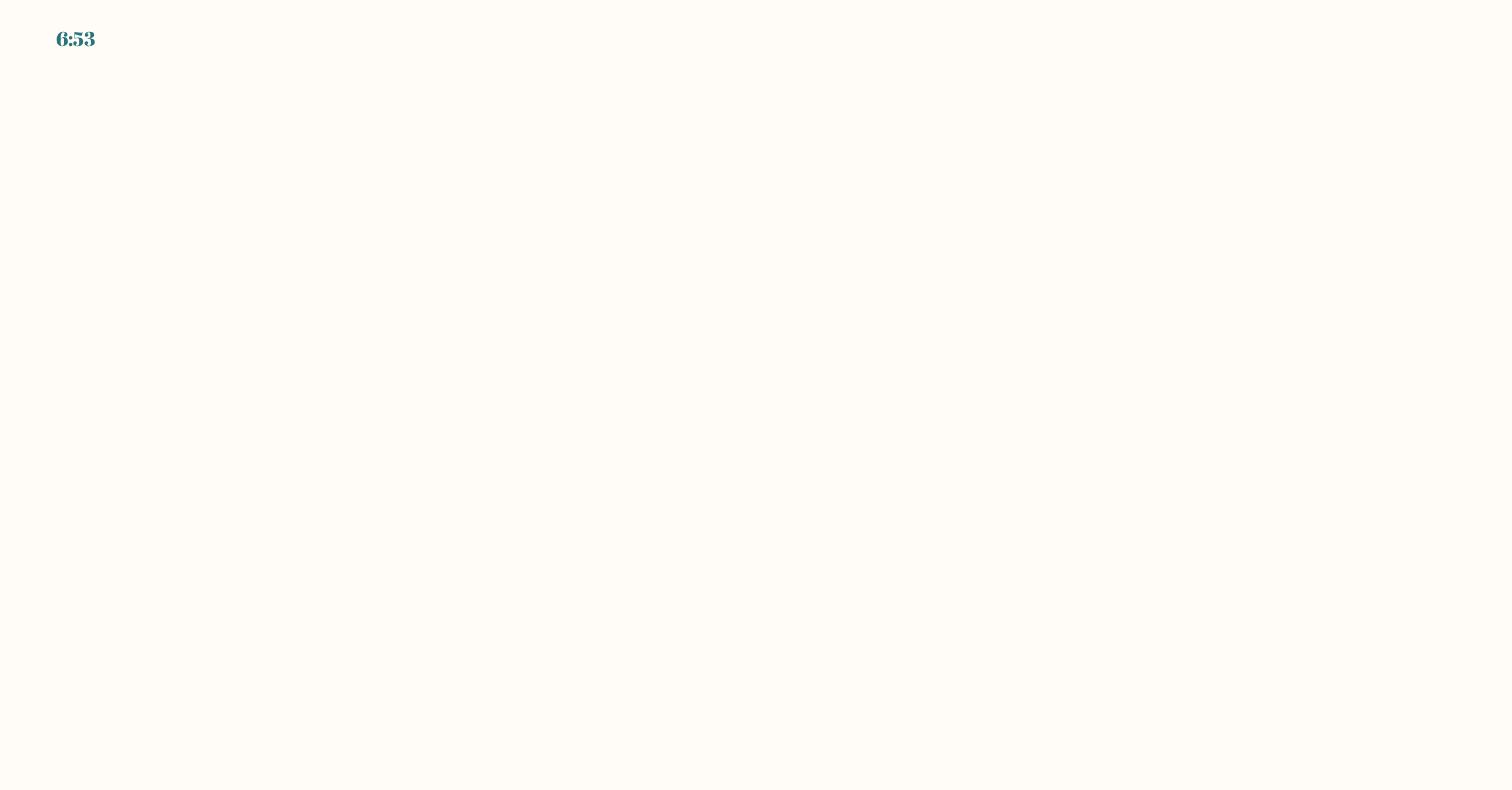 scroll, scrollTop: 0, scrollLeft: 0, axis: both 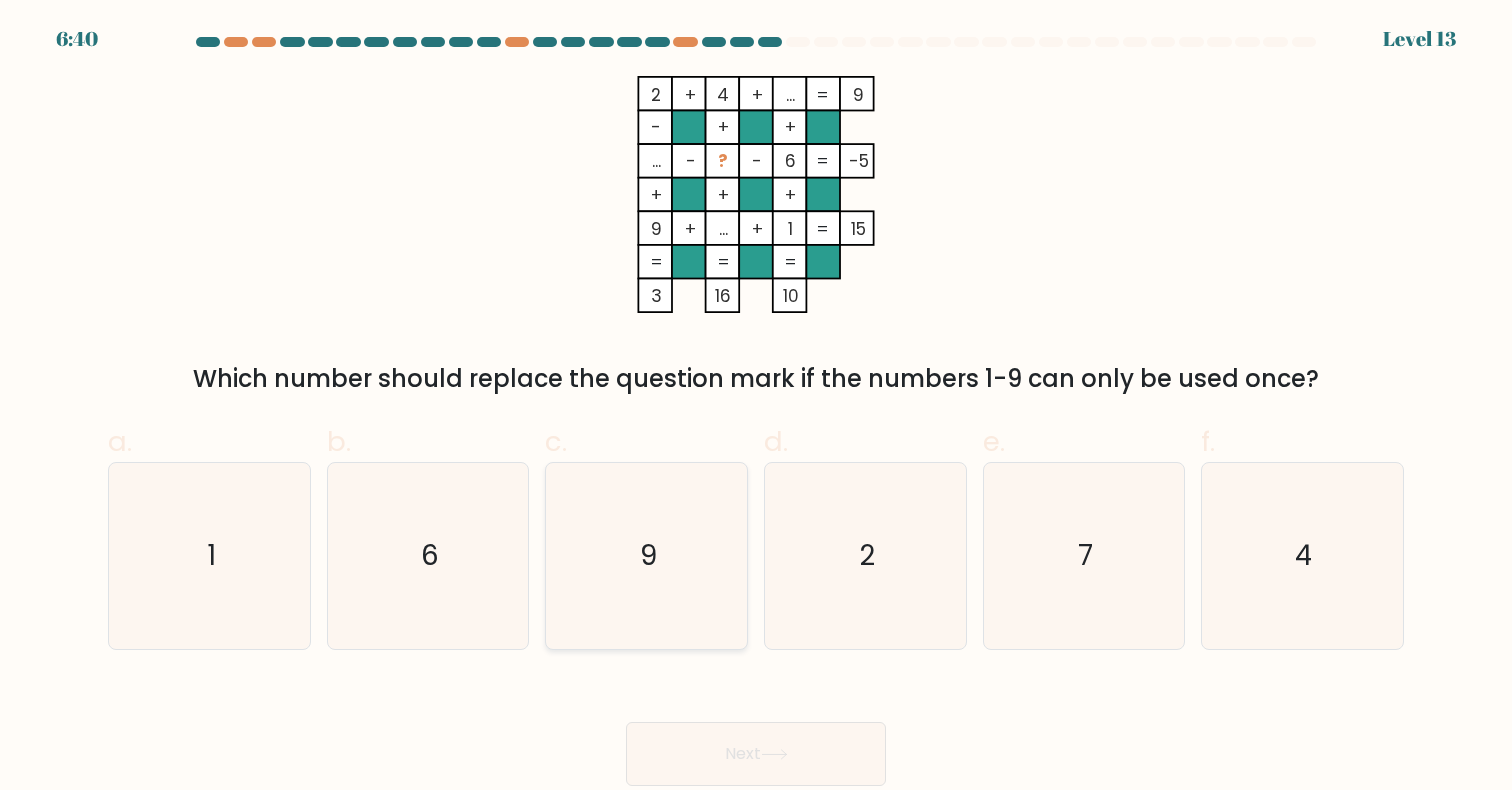 click on "9" 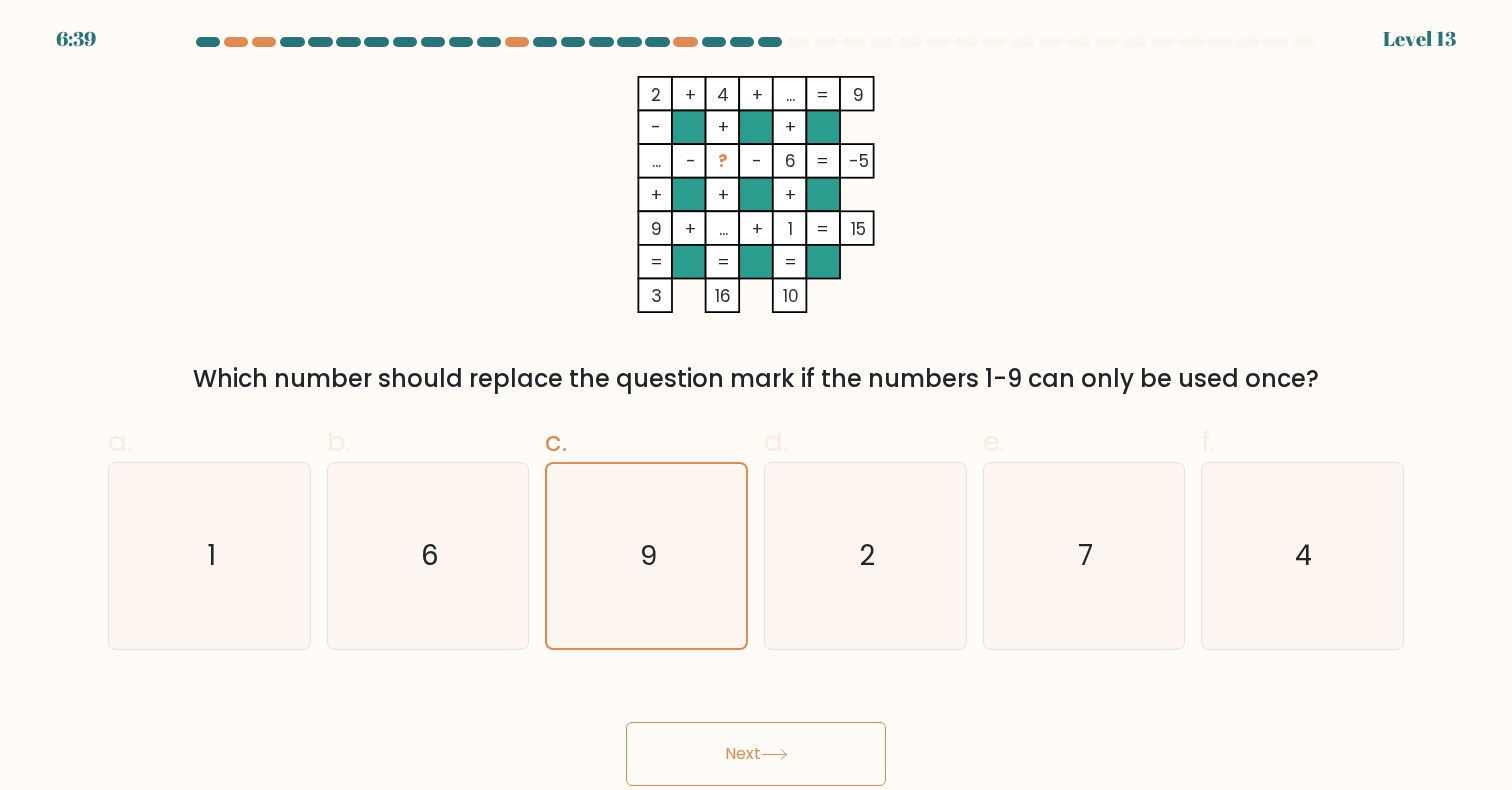 click on "Next" at bounding box center (756, 754) 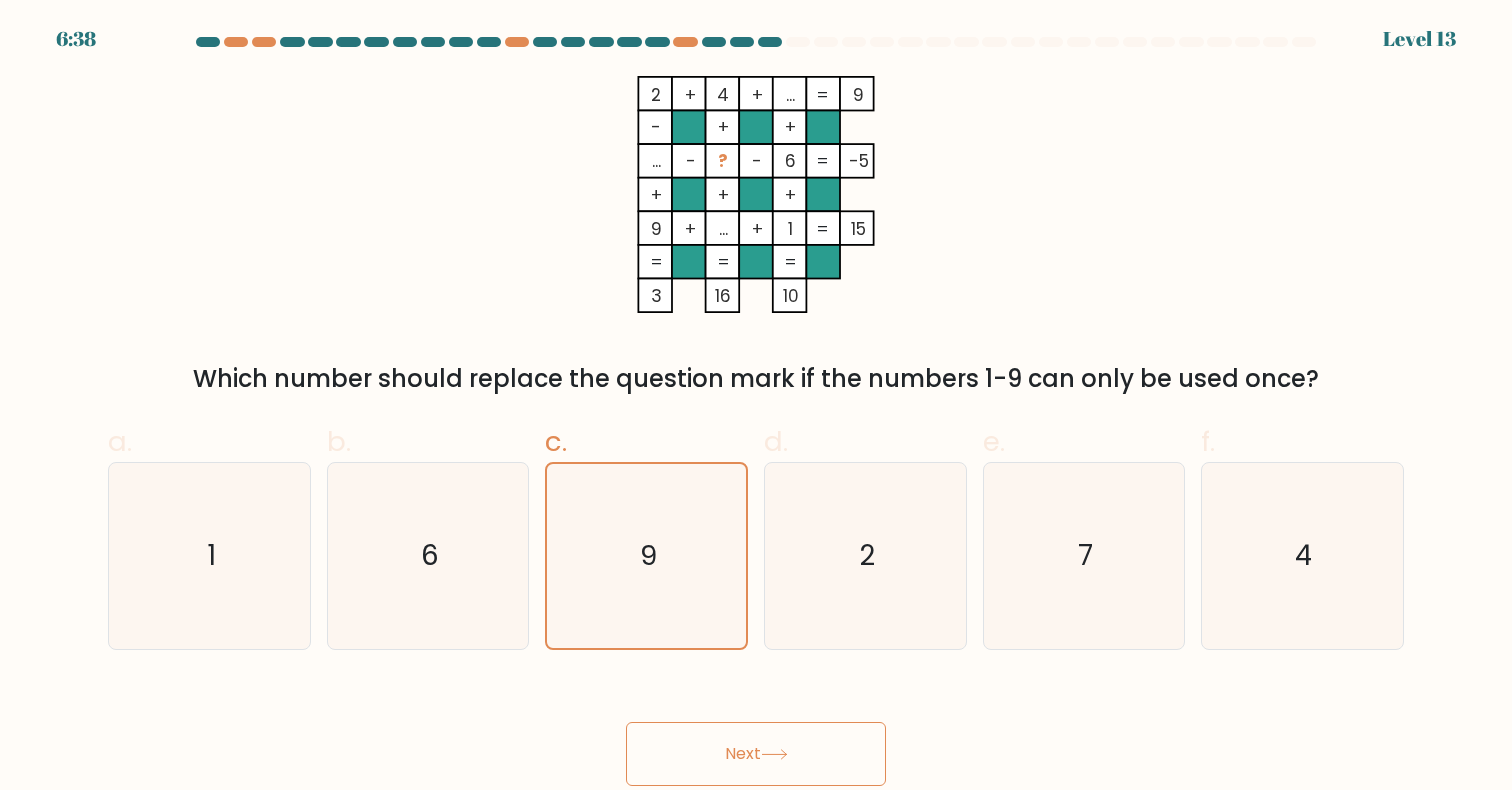 click on "Next" at bounding box center (756, 754) 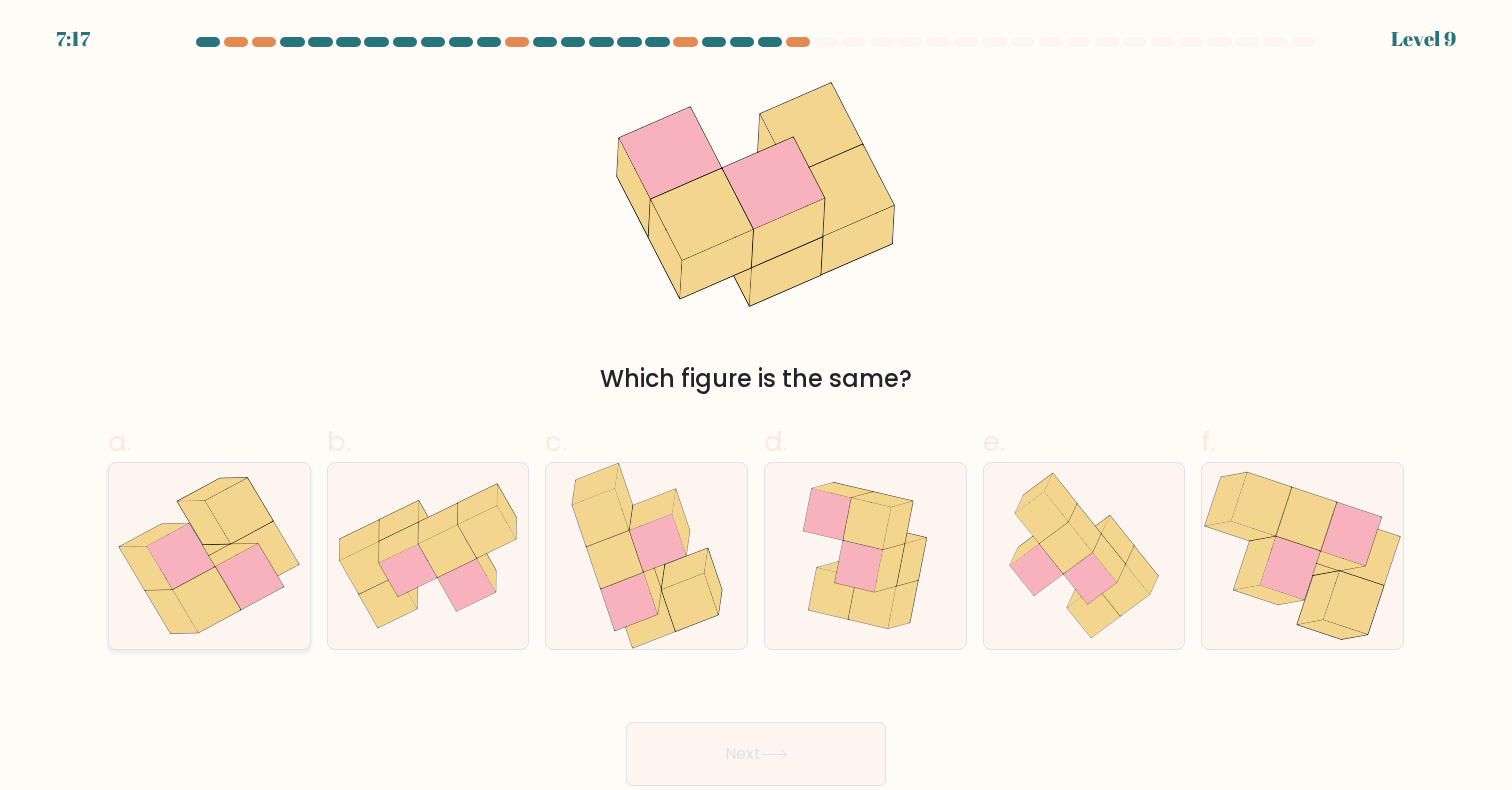 click 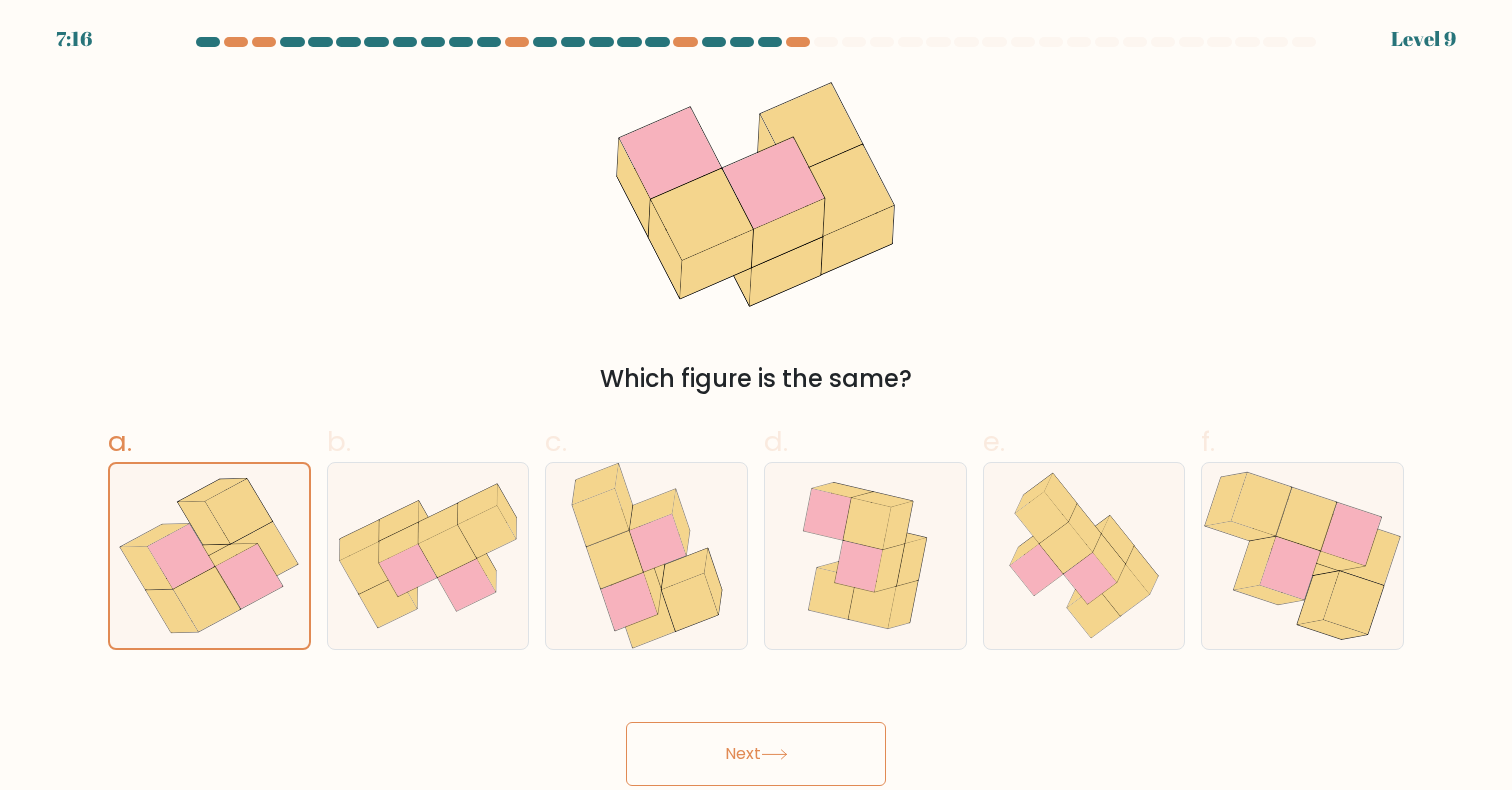 click on "Next" at bounding box center [756, 754] 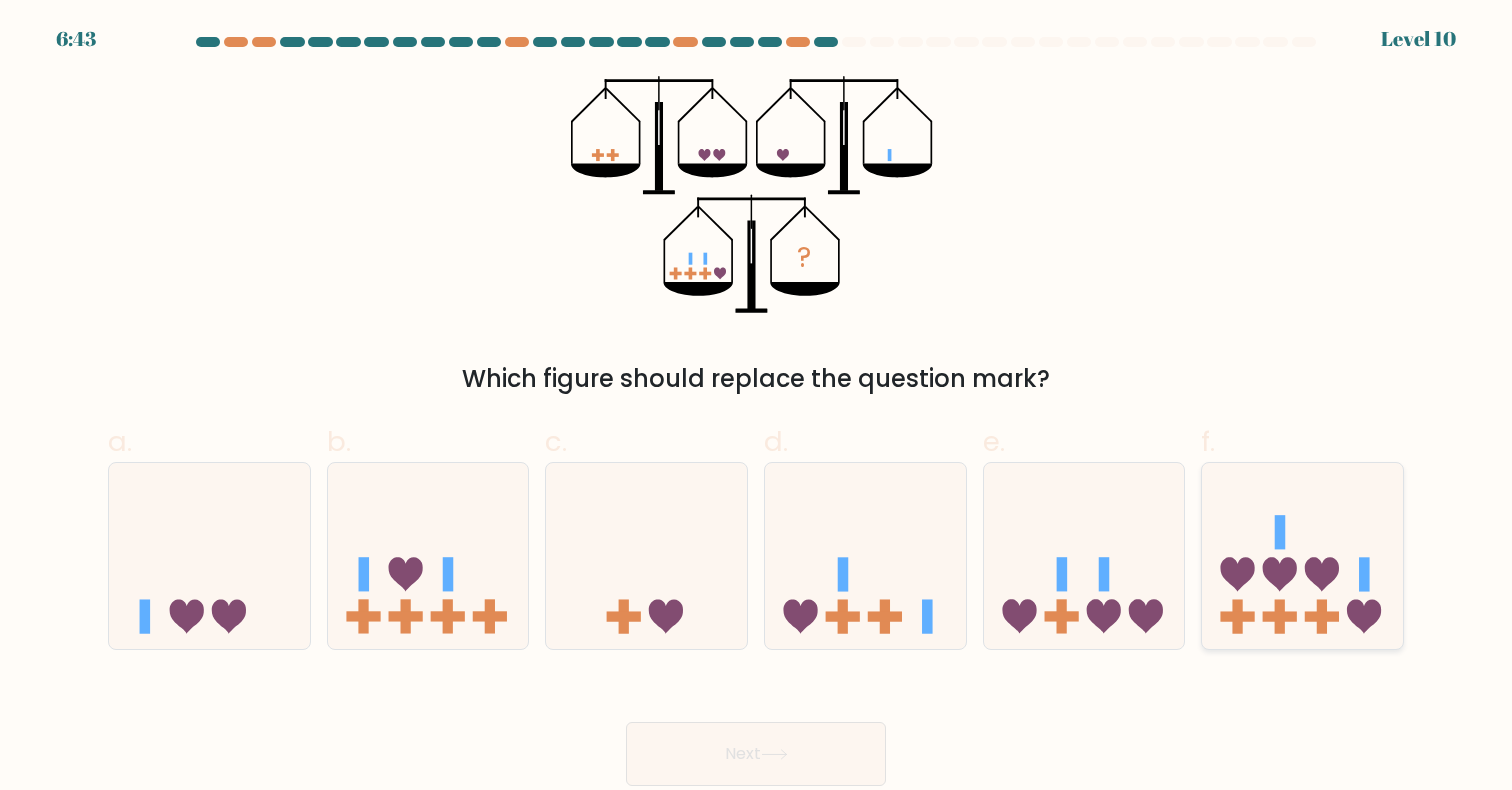 click 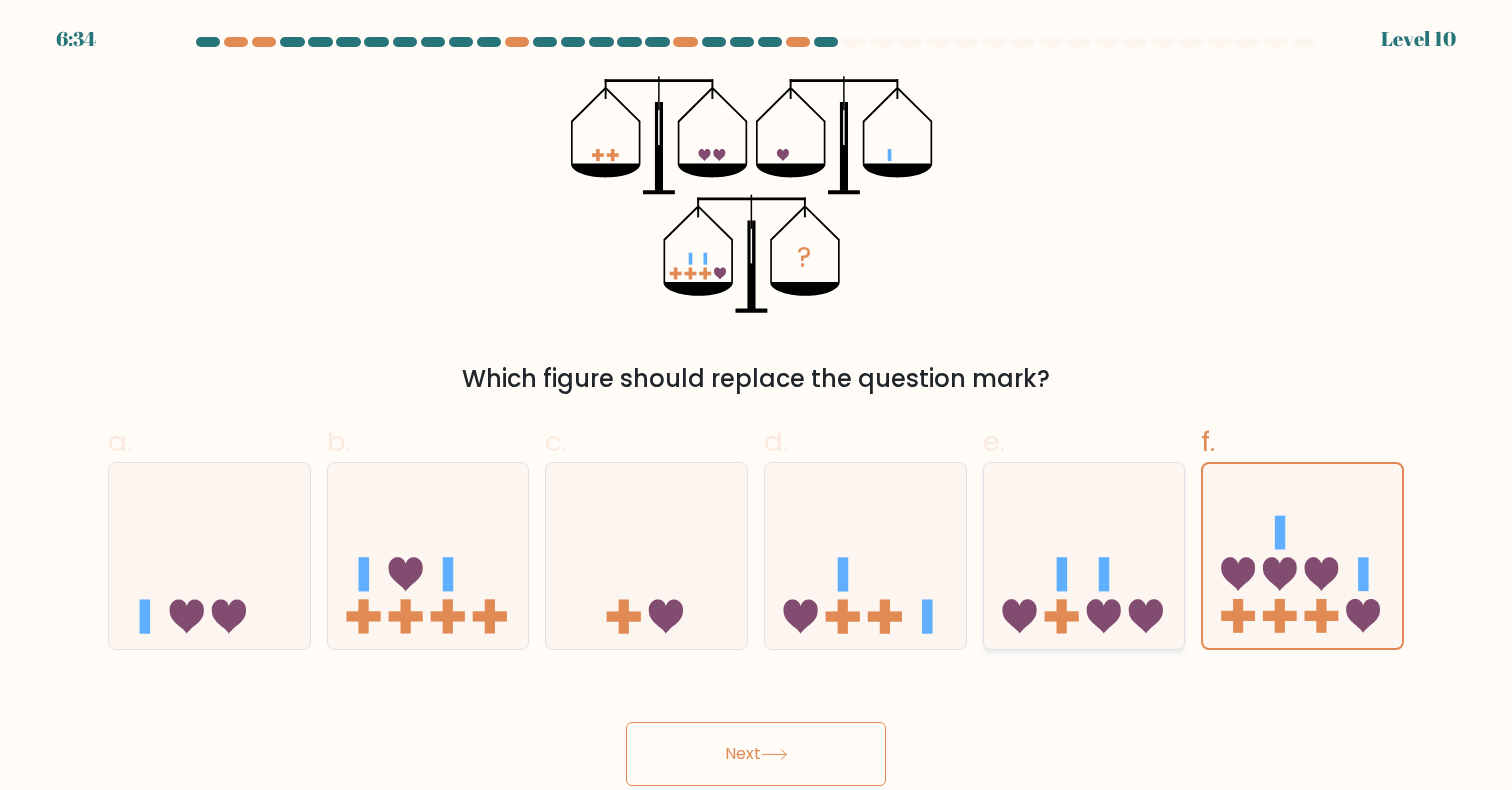 click 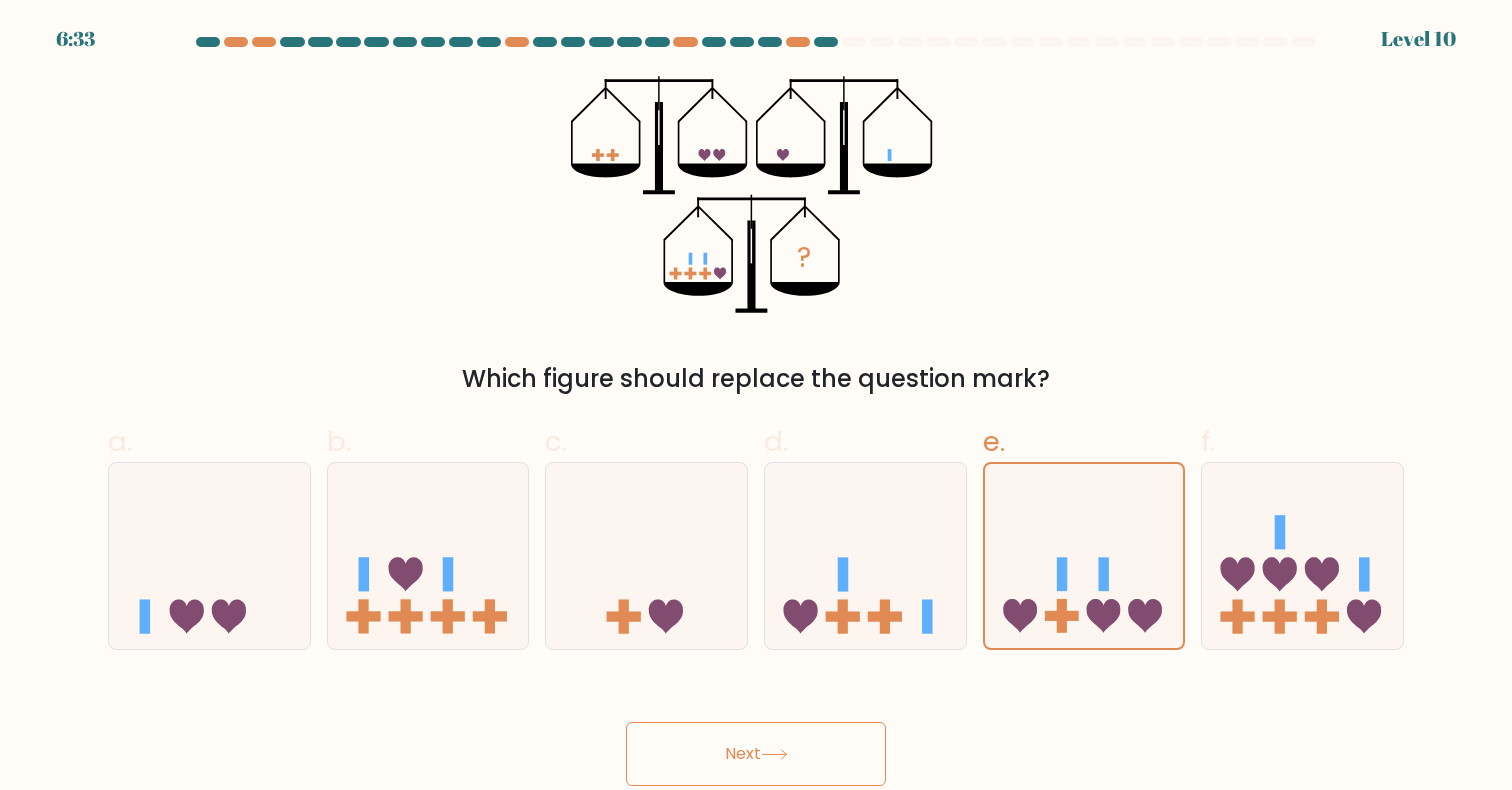 click on "Next" at bounding box center (756, 754) 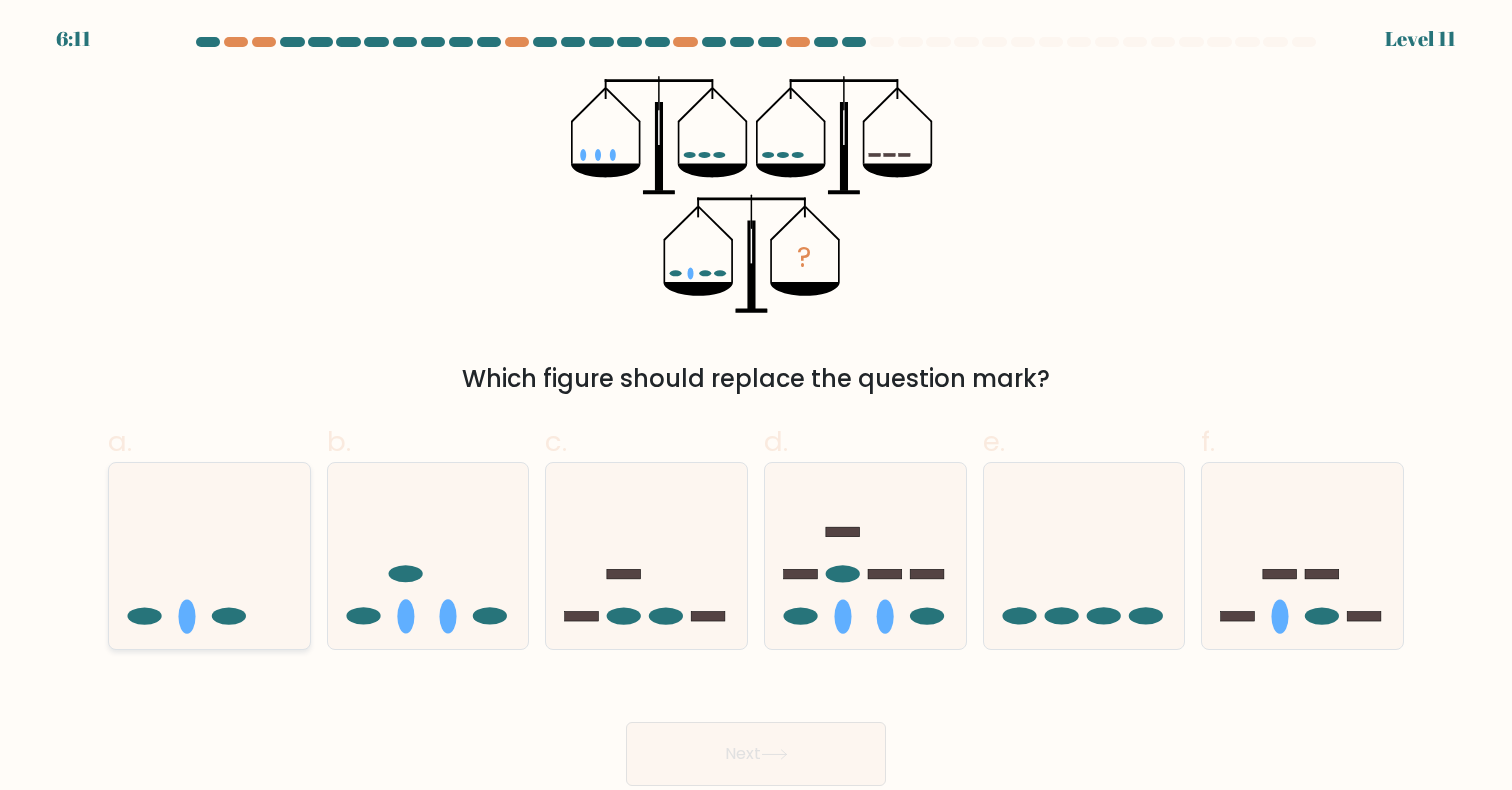 click 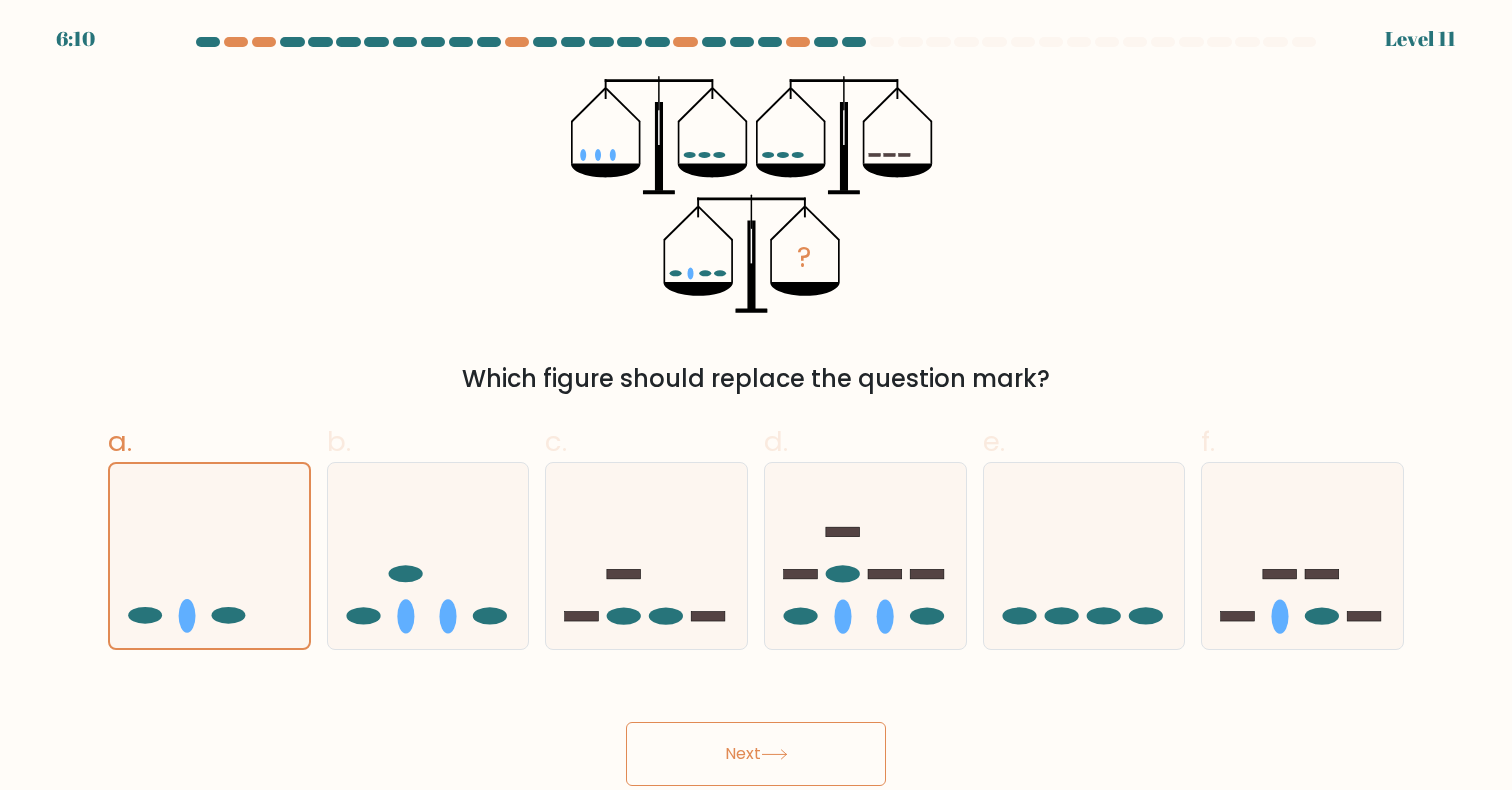 click on "Next" at bounding box center [756, 754] 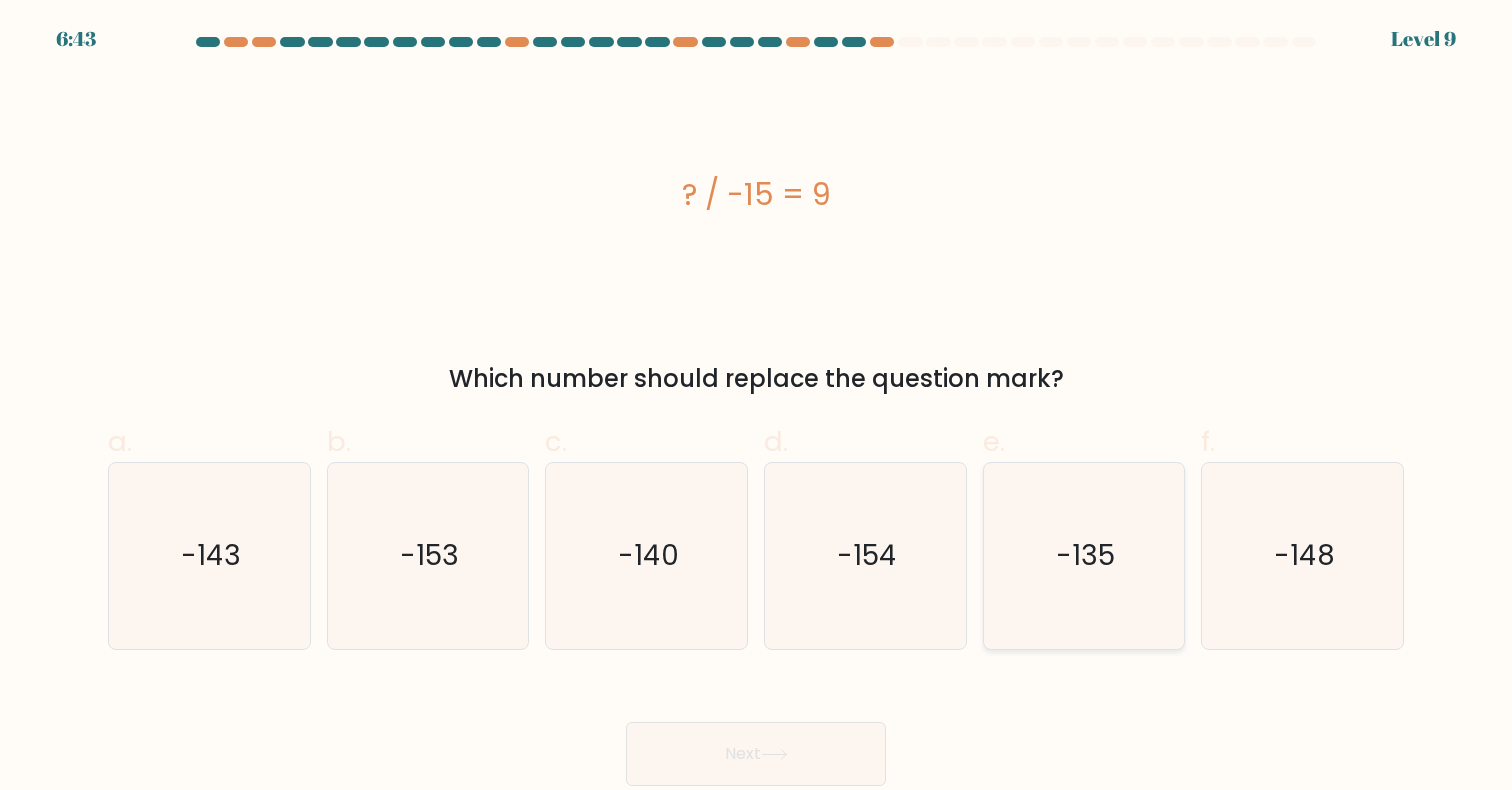 click on "-135" 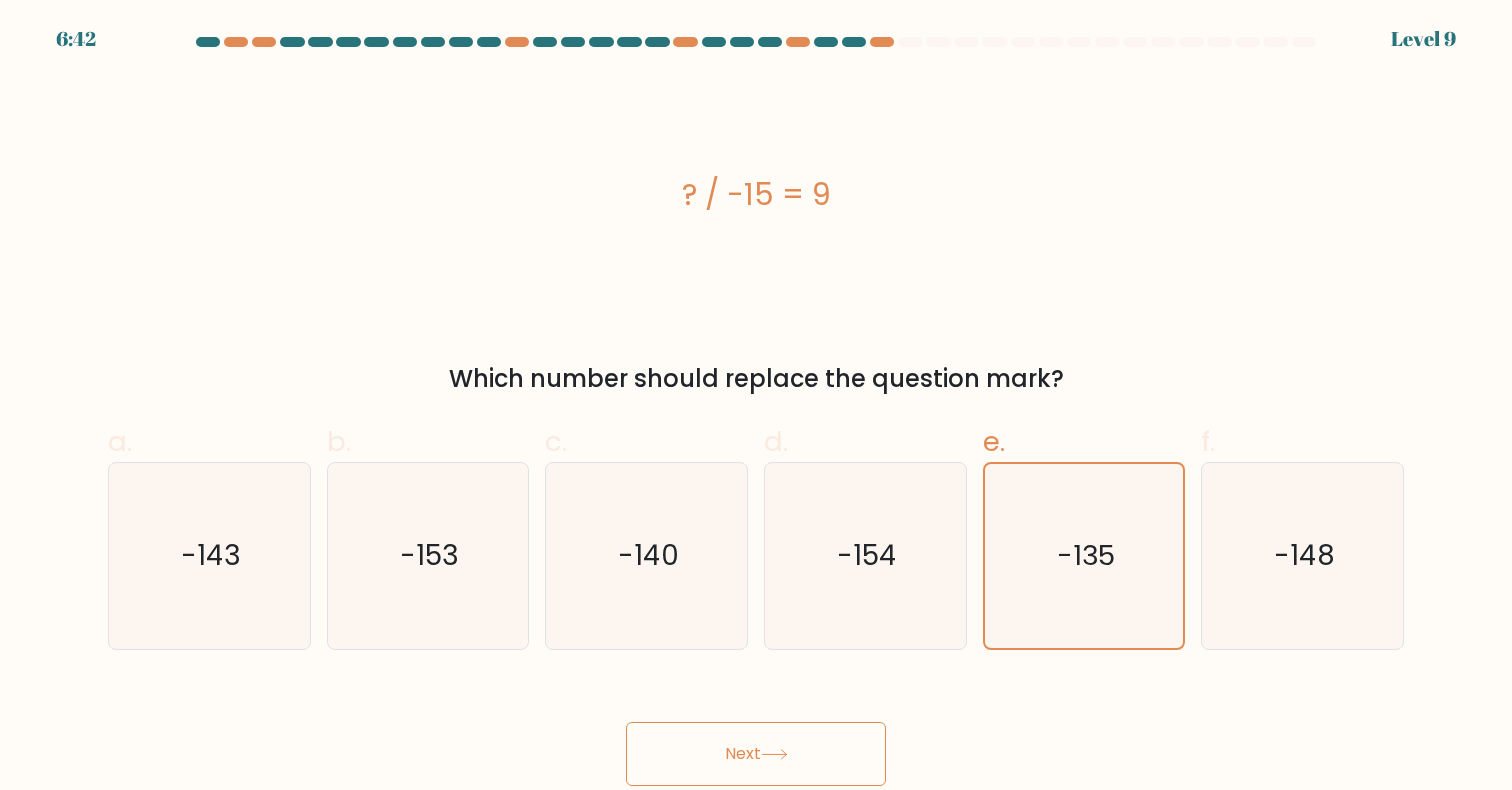 click 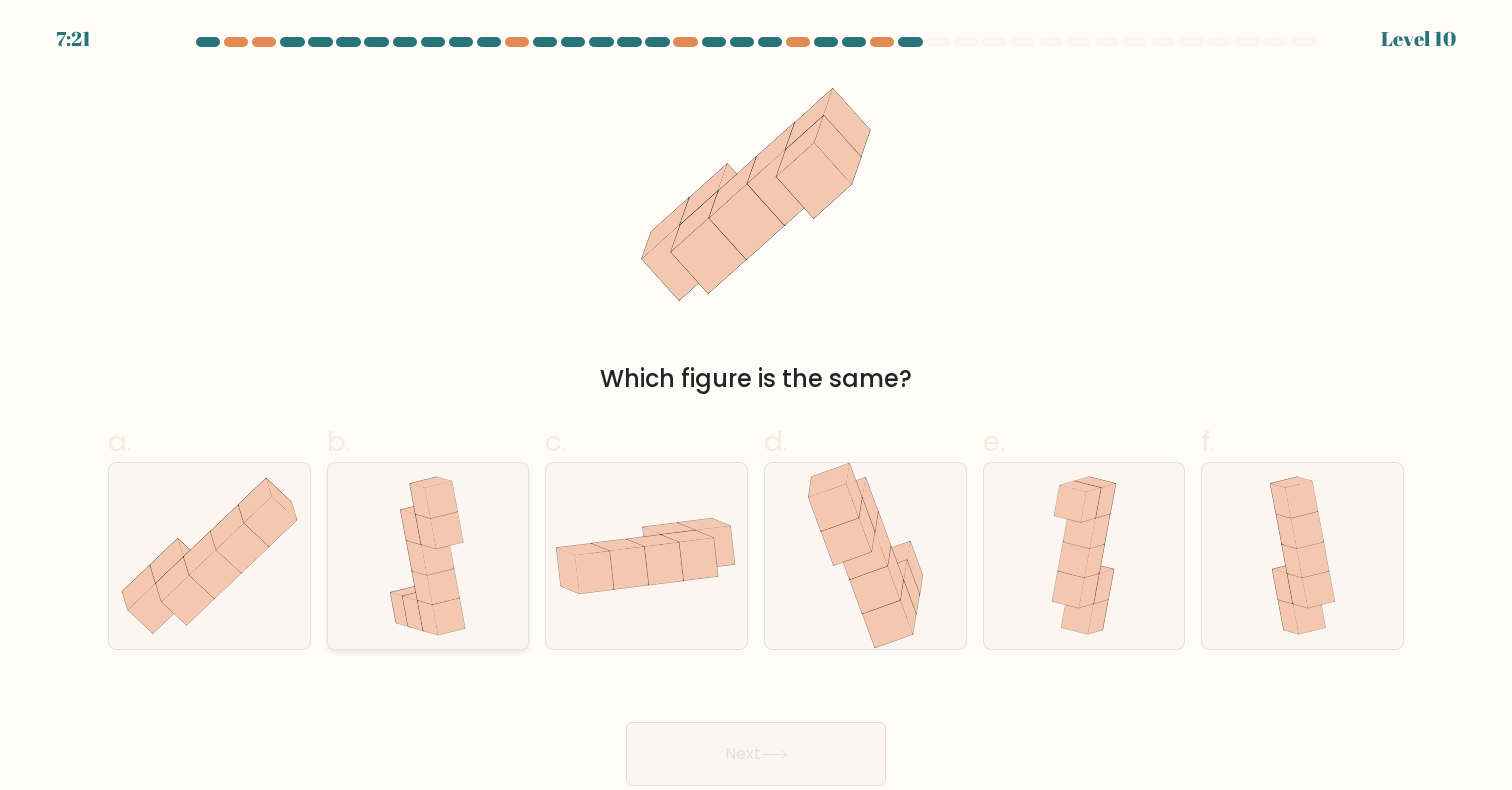 click at bounding box center [428, 555] 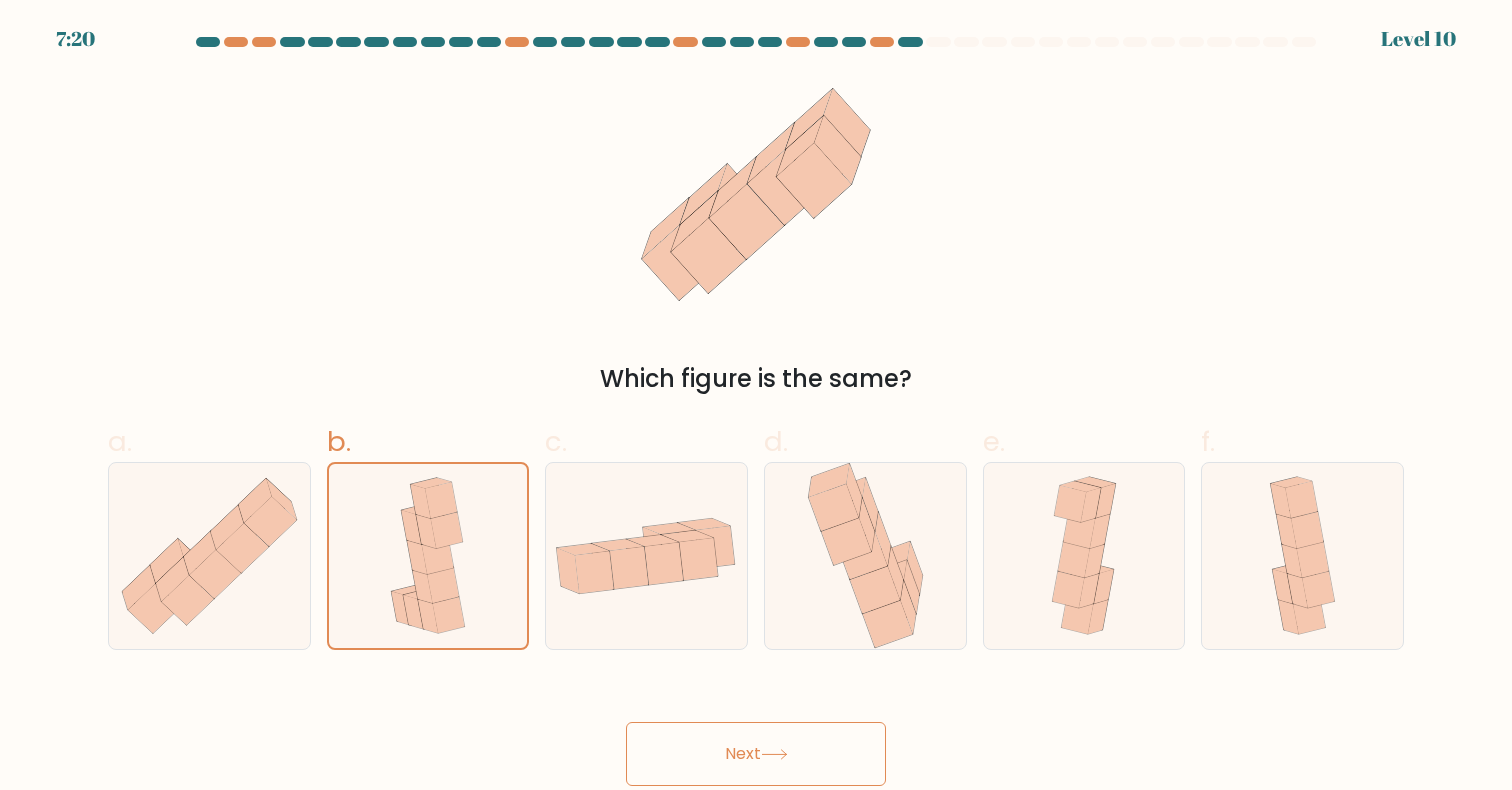 click on "Next" at bounding box center (756, 754) 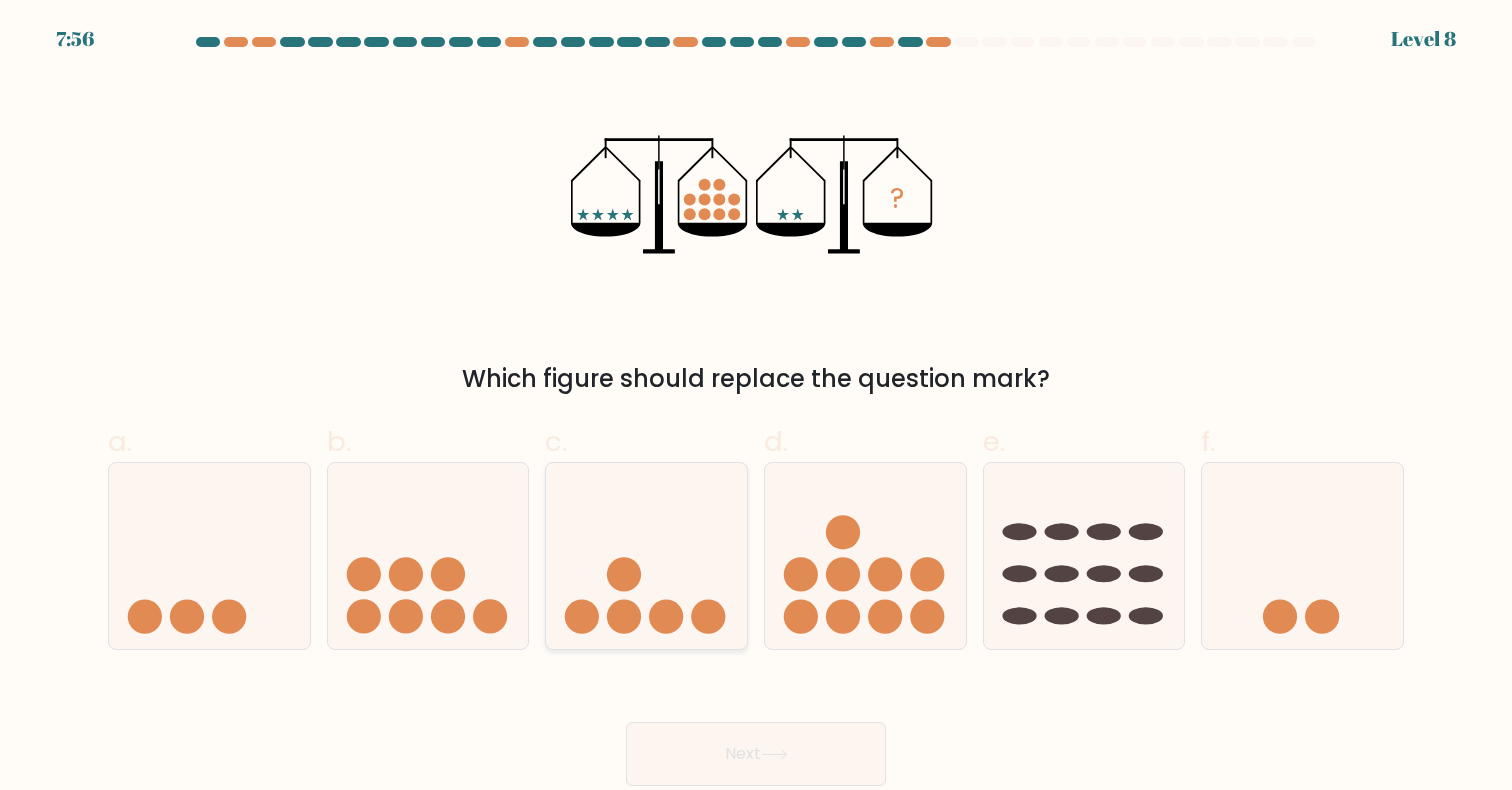 click 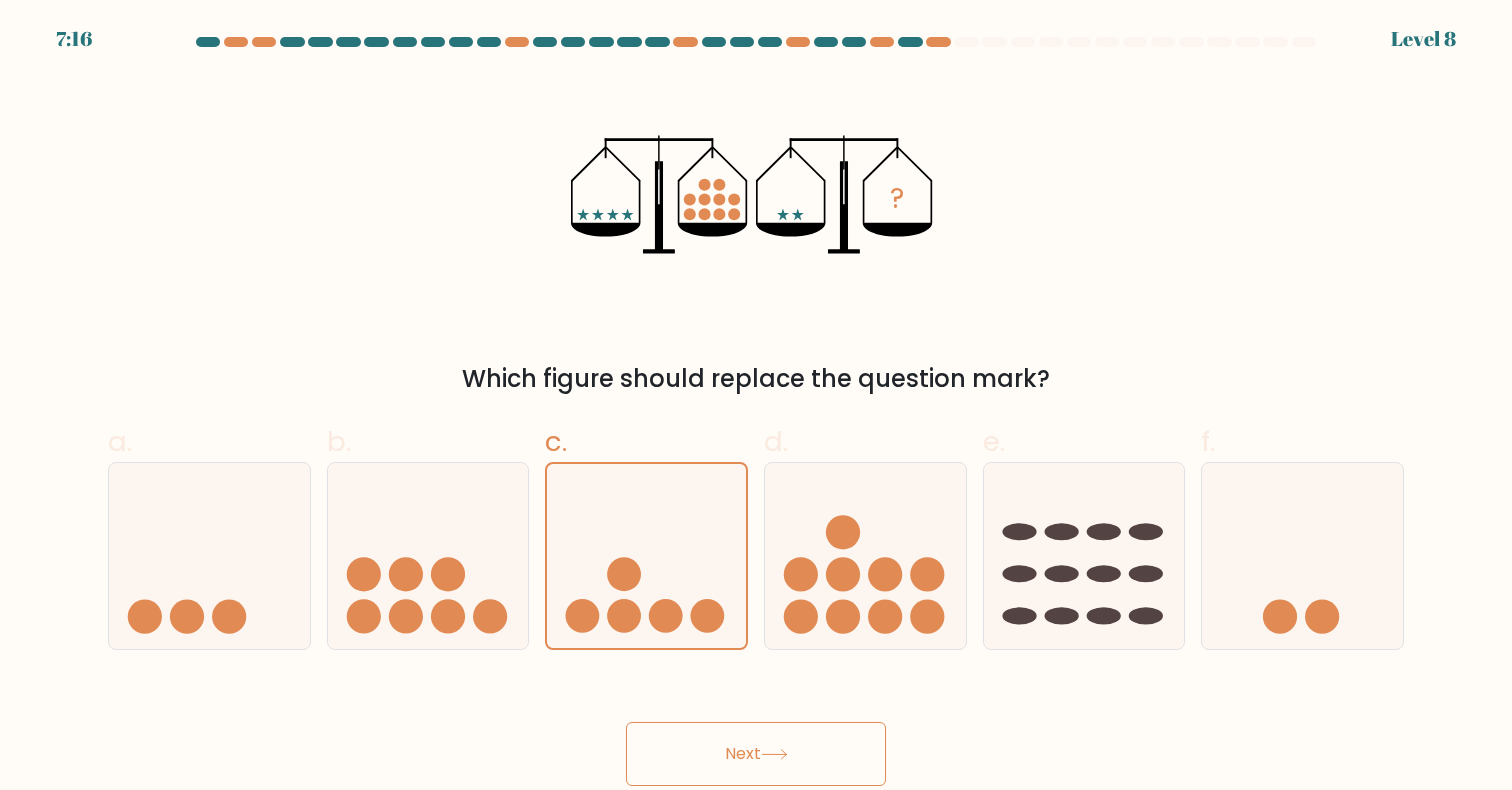 click on "Next" at bounding box center [756, 754] 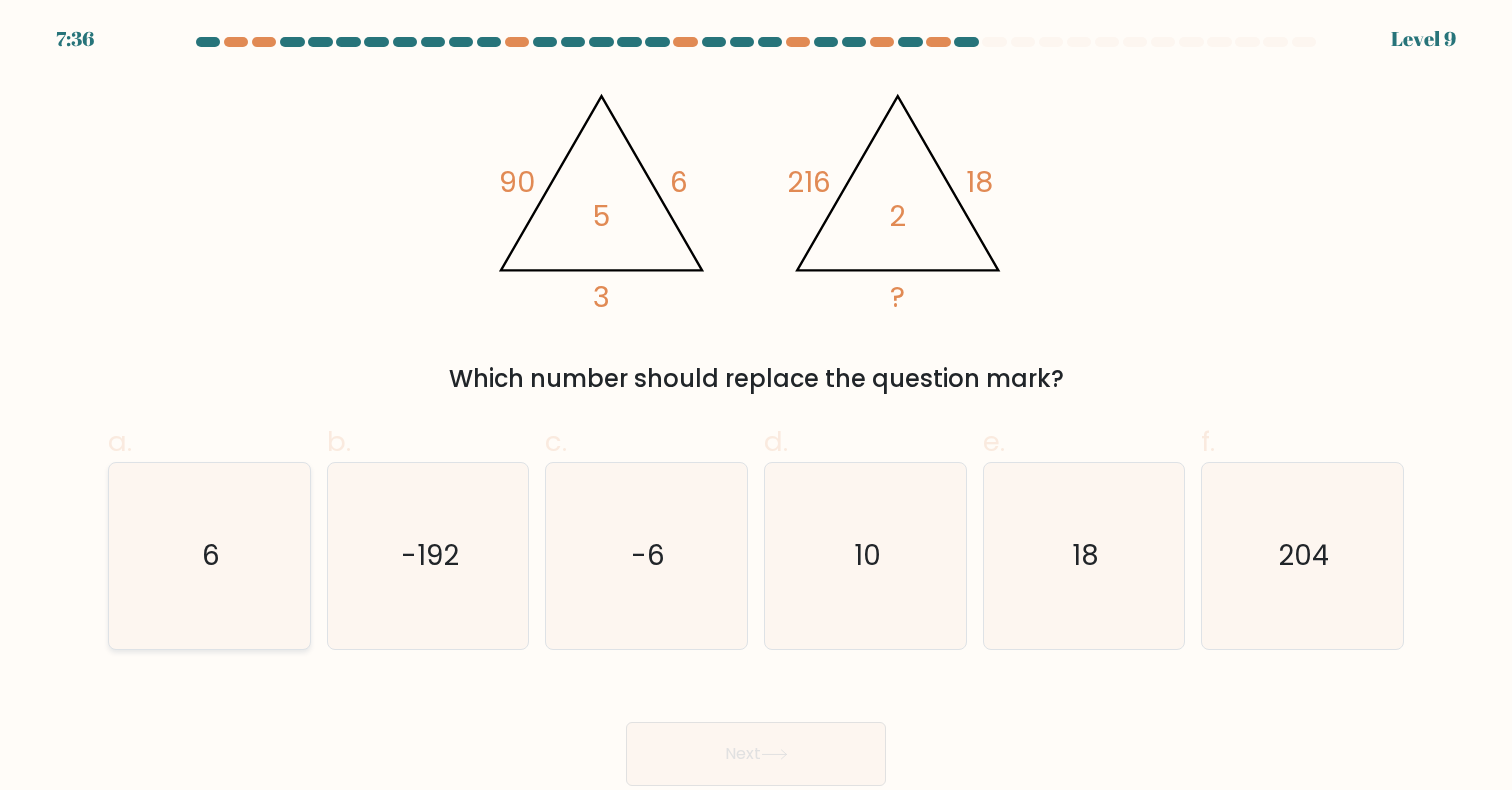 click on "6" 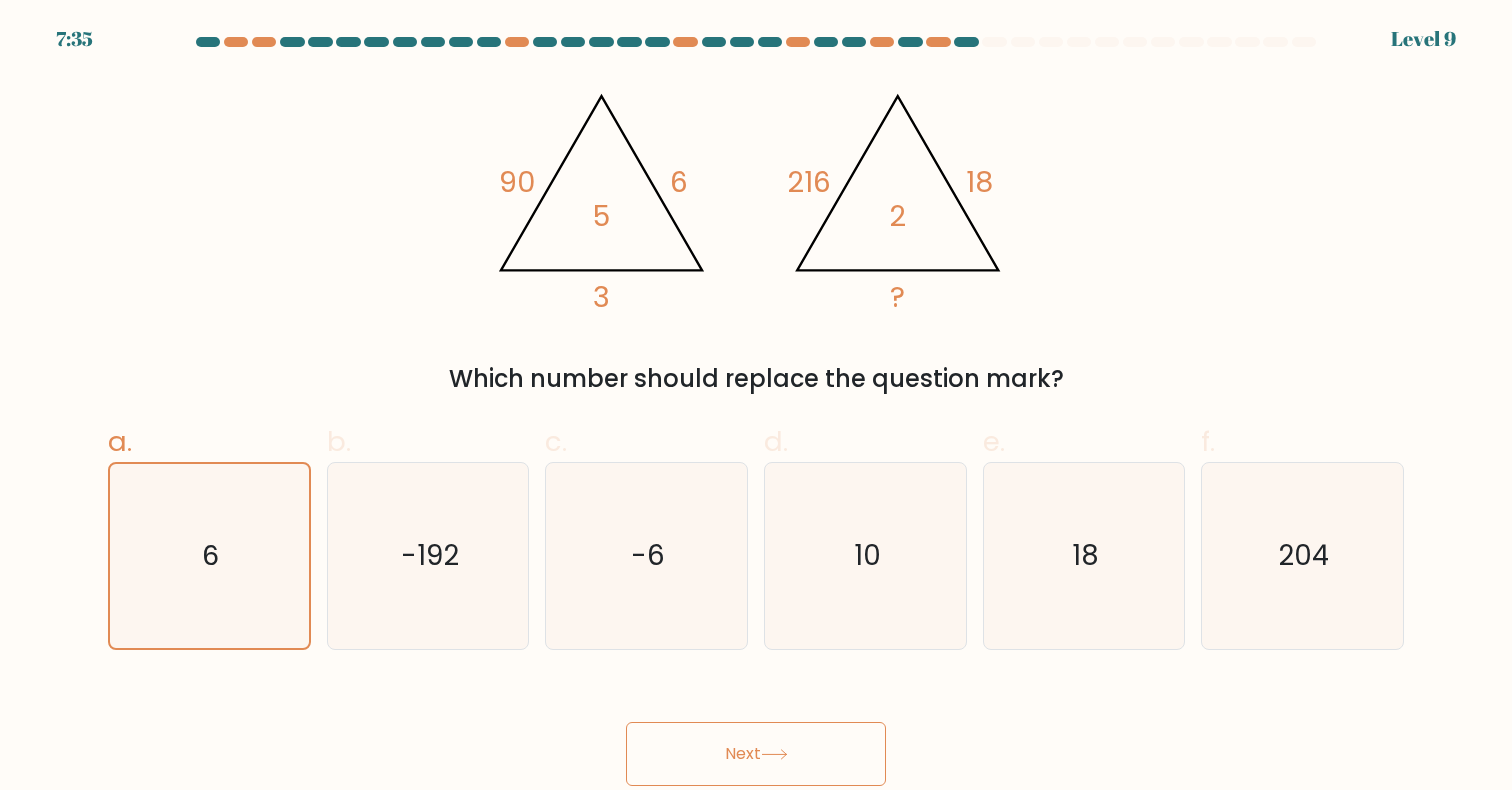click on "Next" at bounding box center (756, 754) 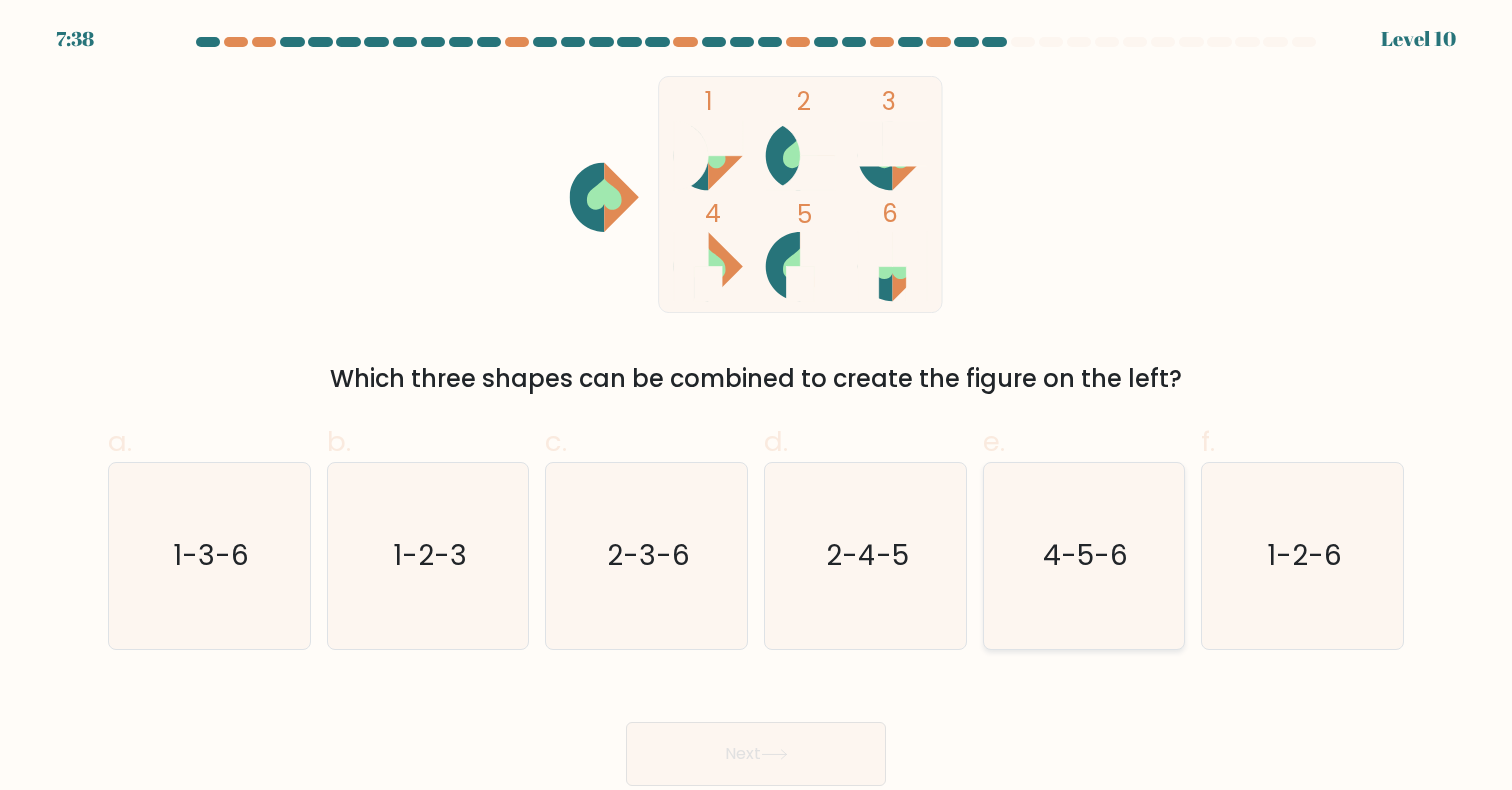 click on "4-5-6" 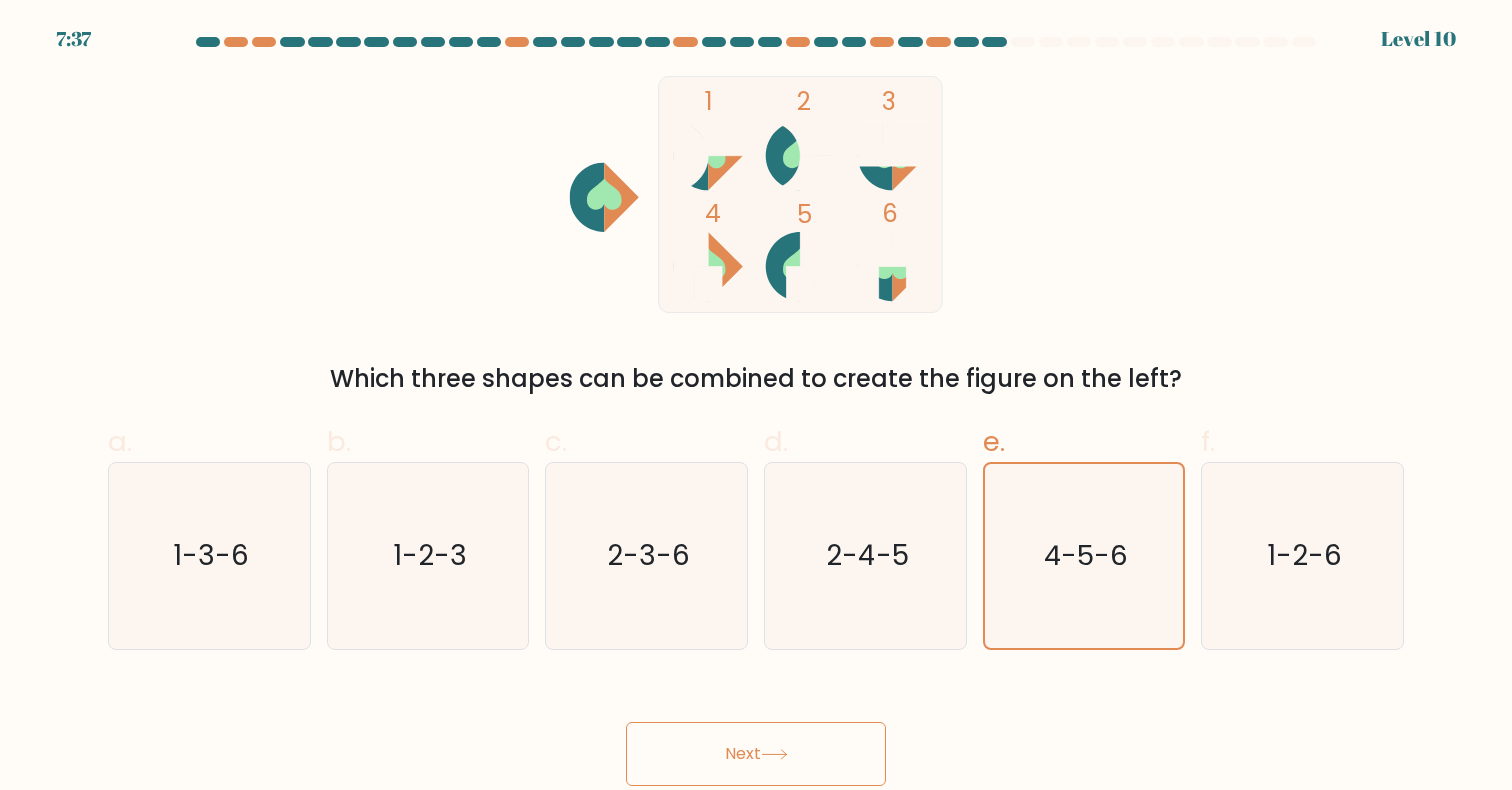 click on "Next" at bounding box center [756, 754] 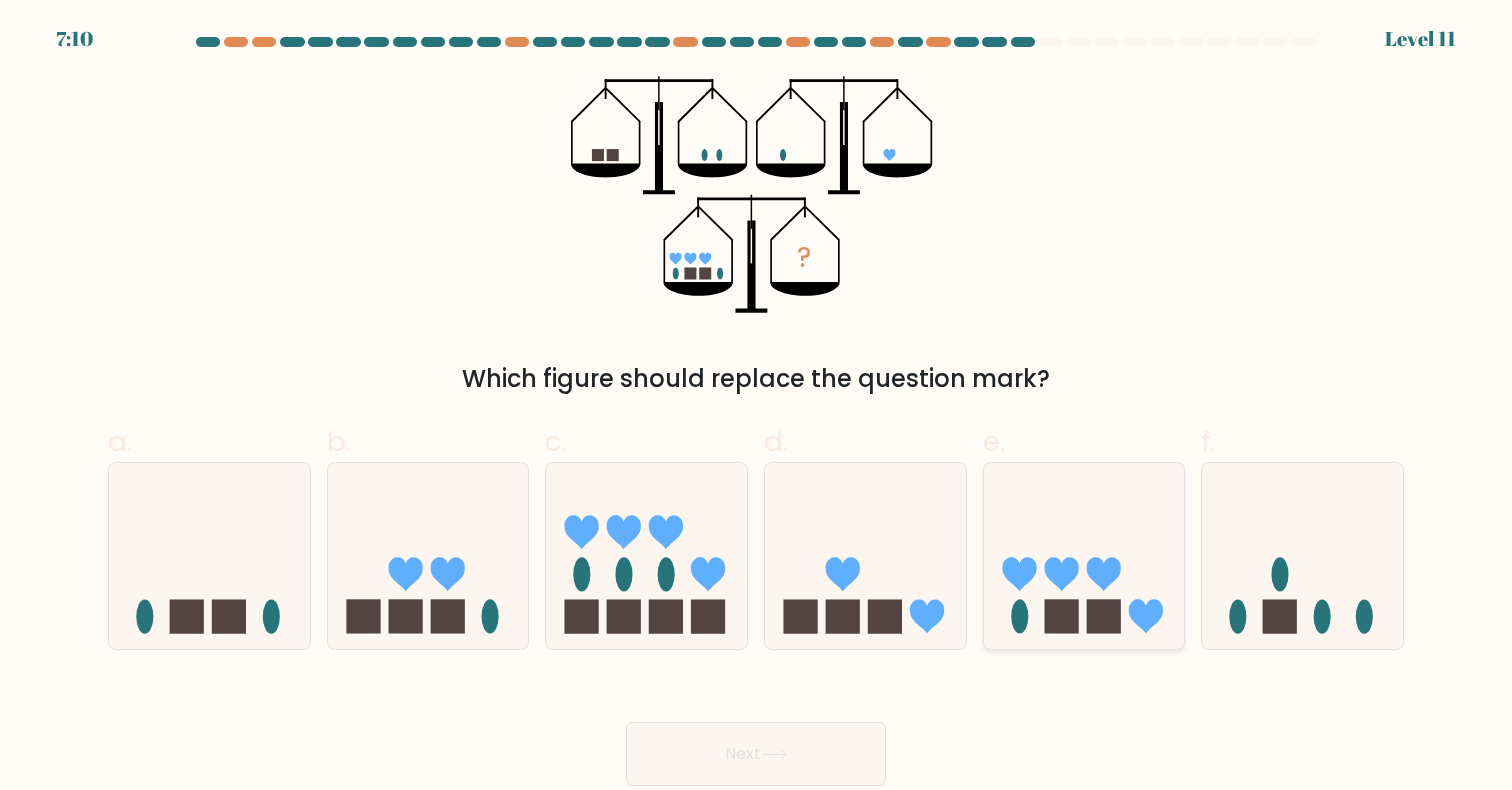 click 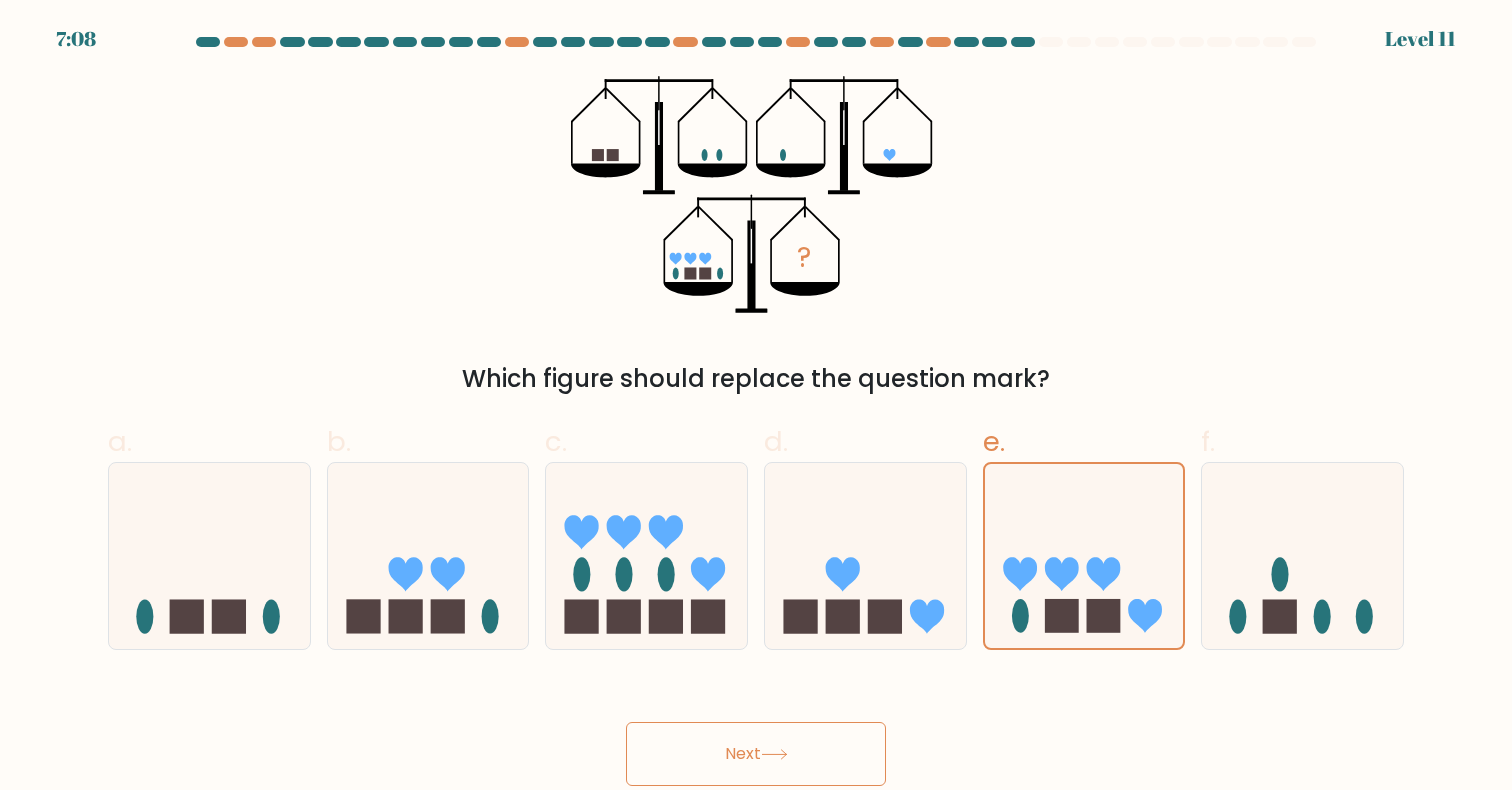 click on "Next" at bounding box center [756, 754] 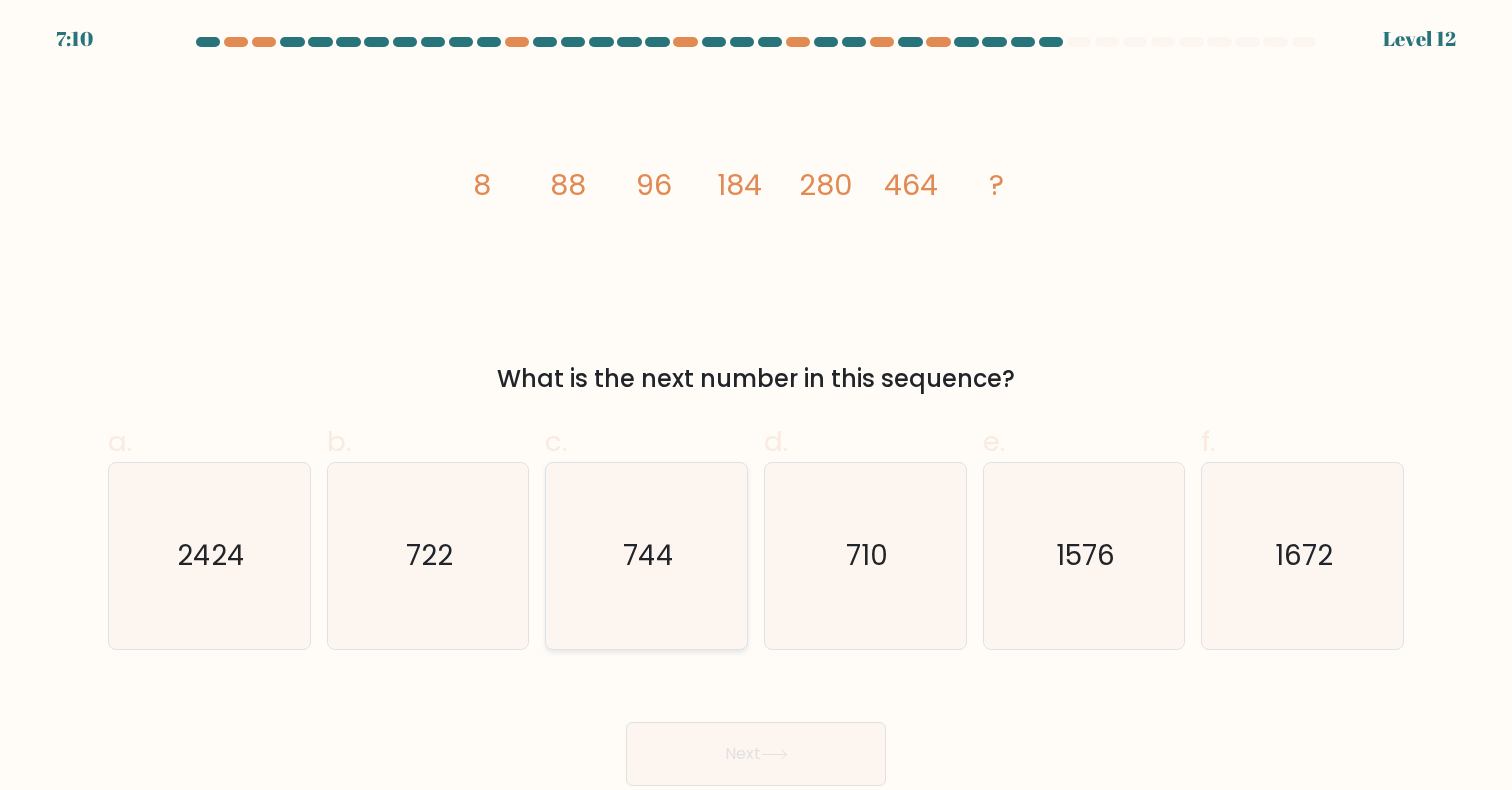 click on "744" 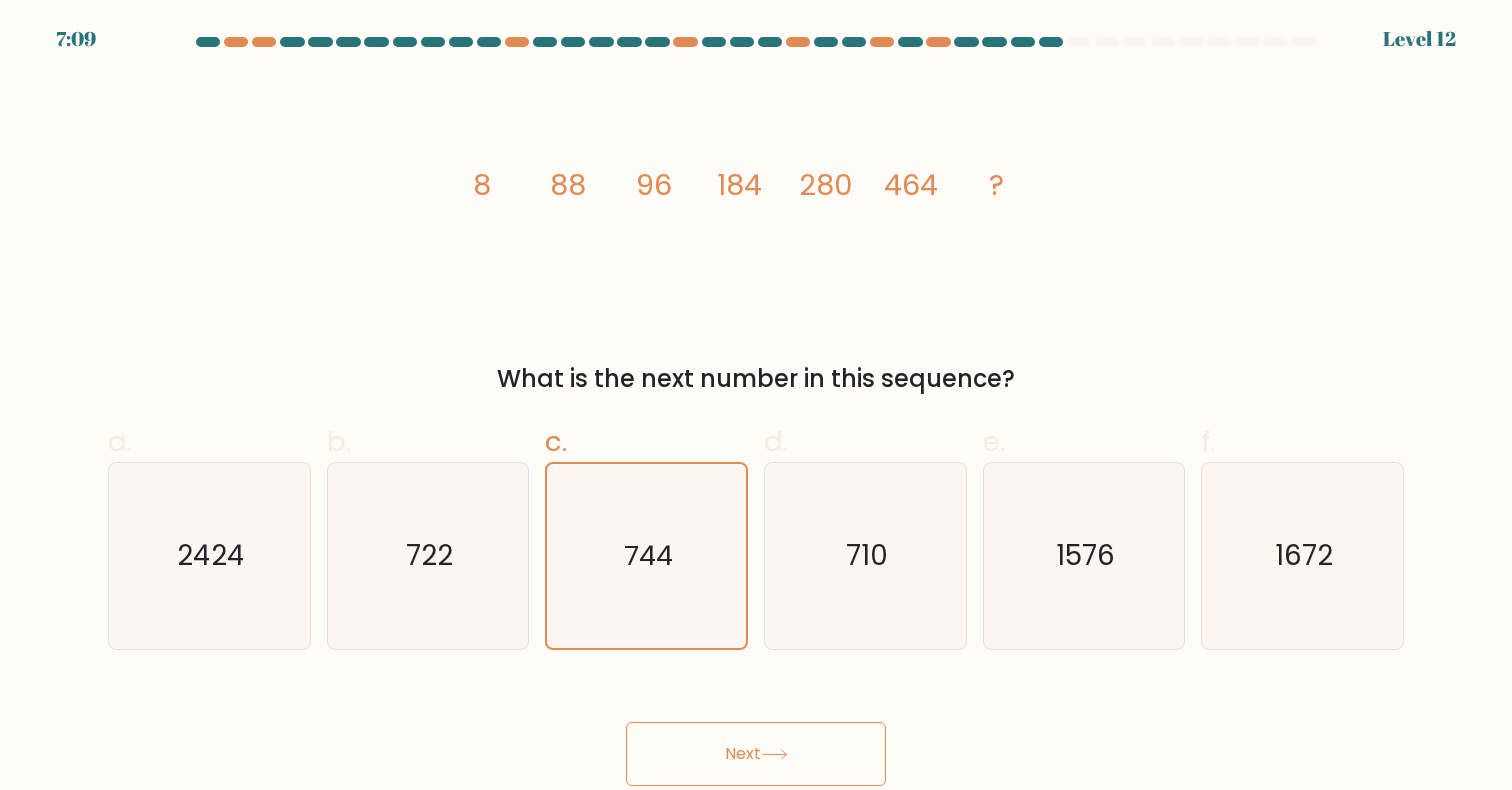 click on "Next" at bounding box center (756, 754) 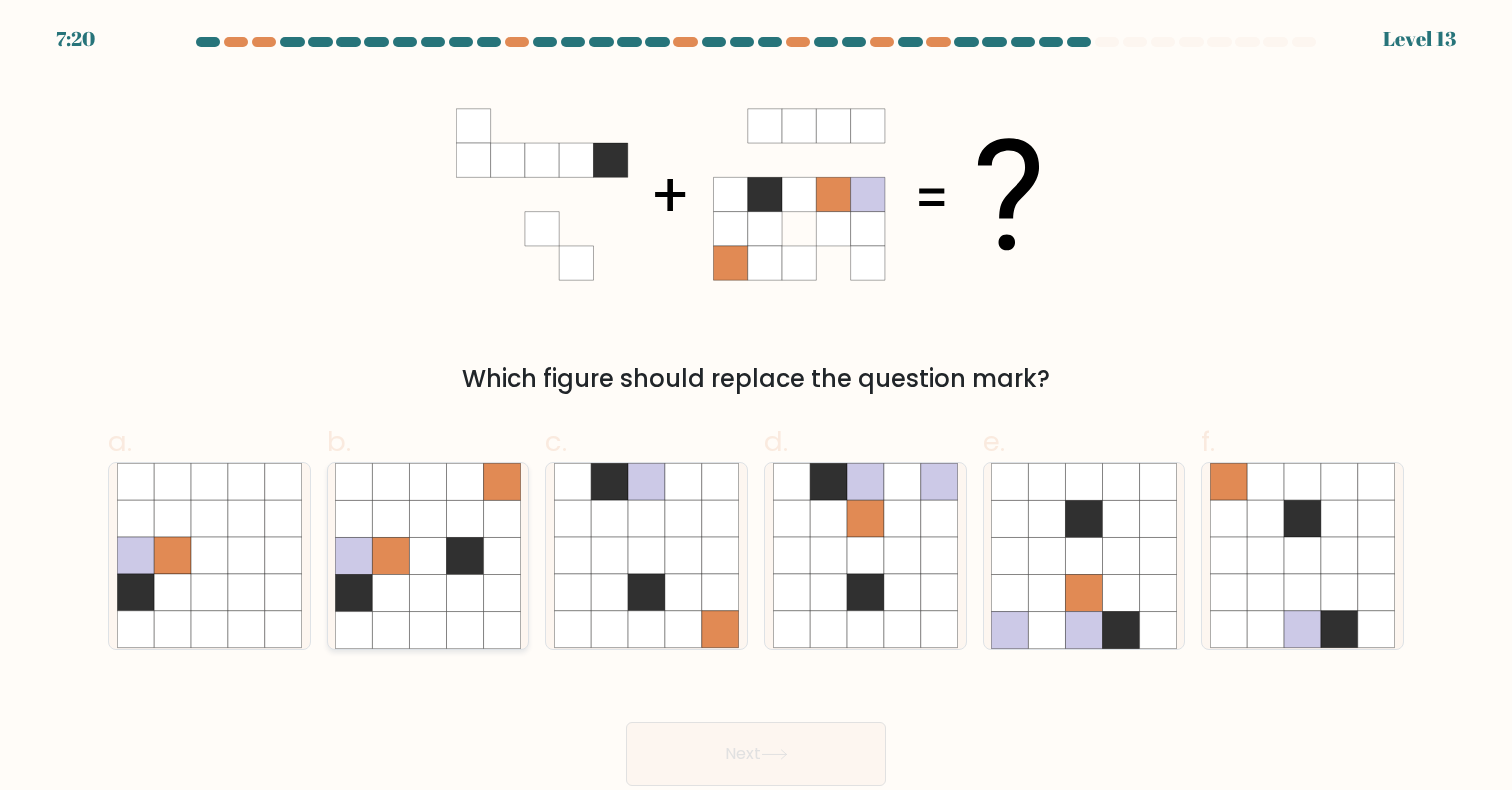 click 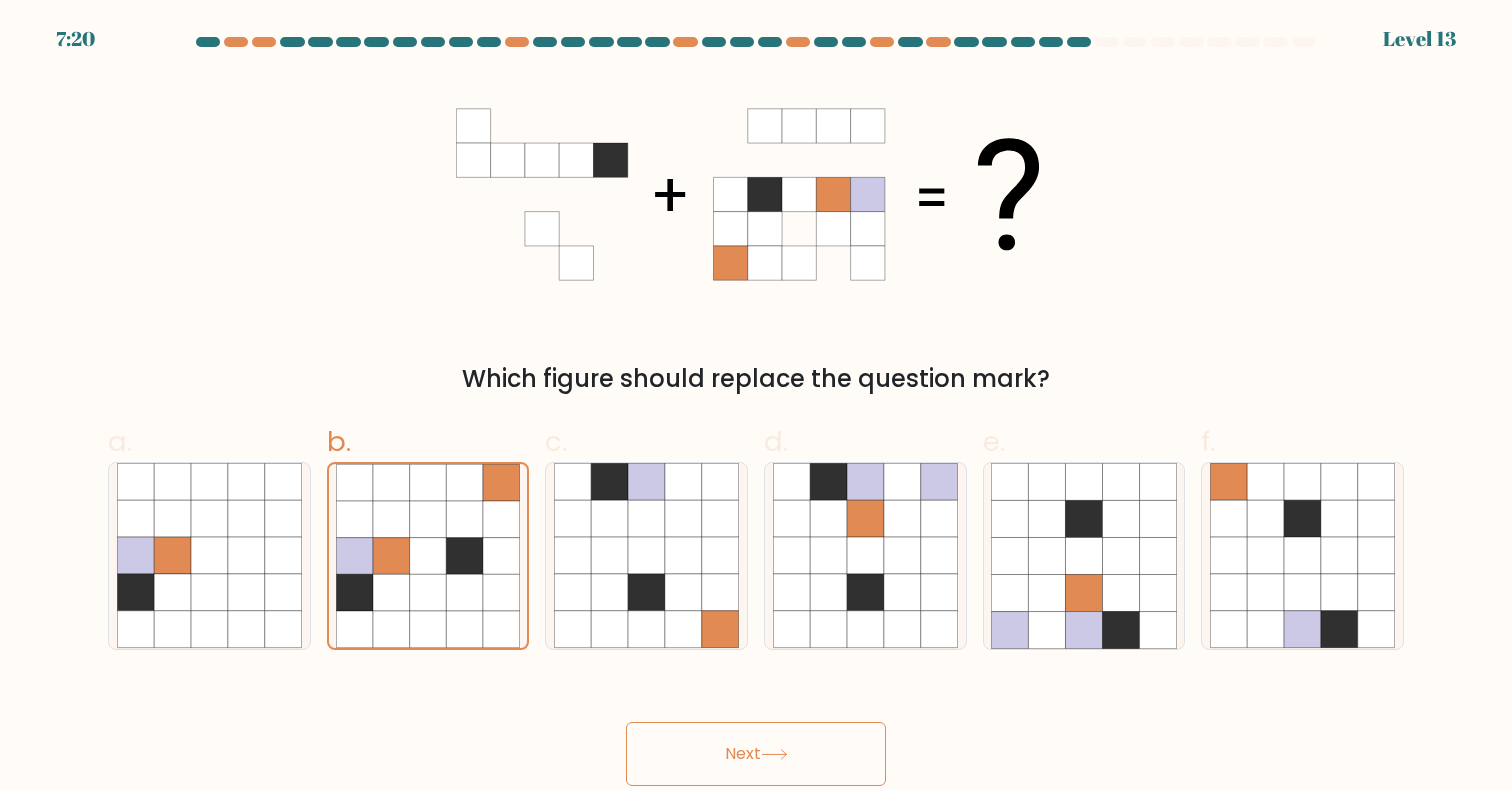 click on "Next" at bounding box center (756, 754) 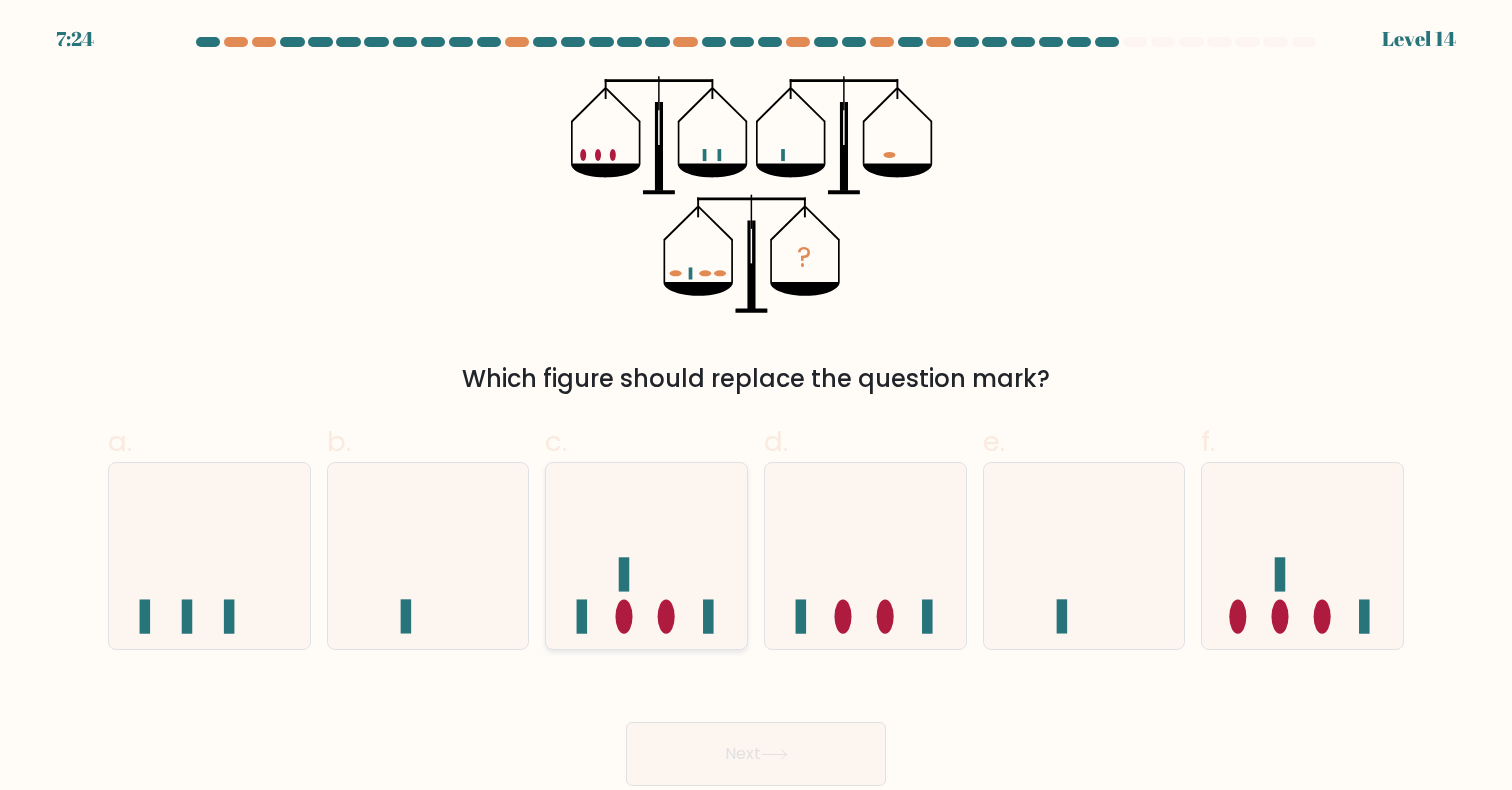 click 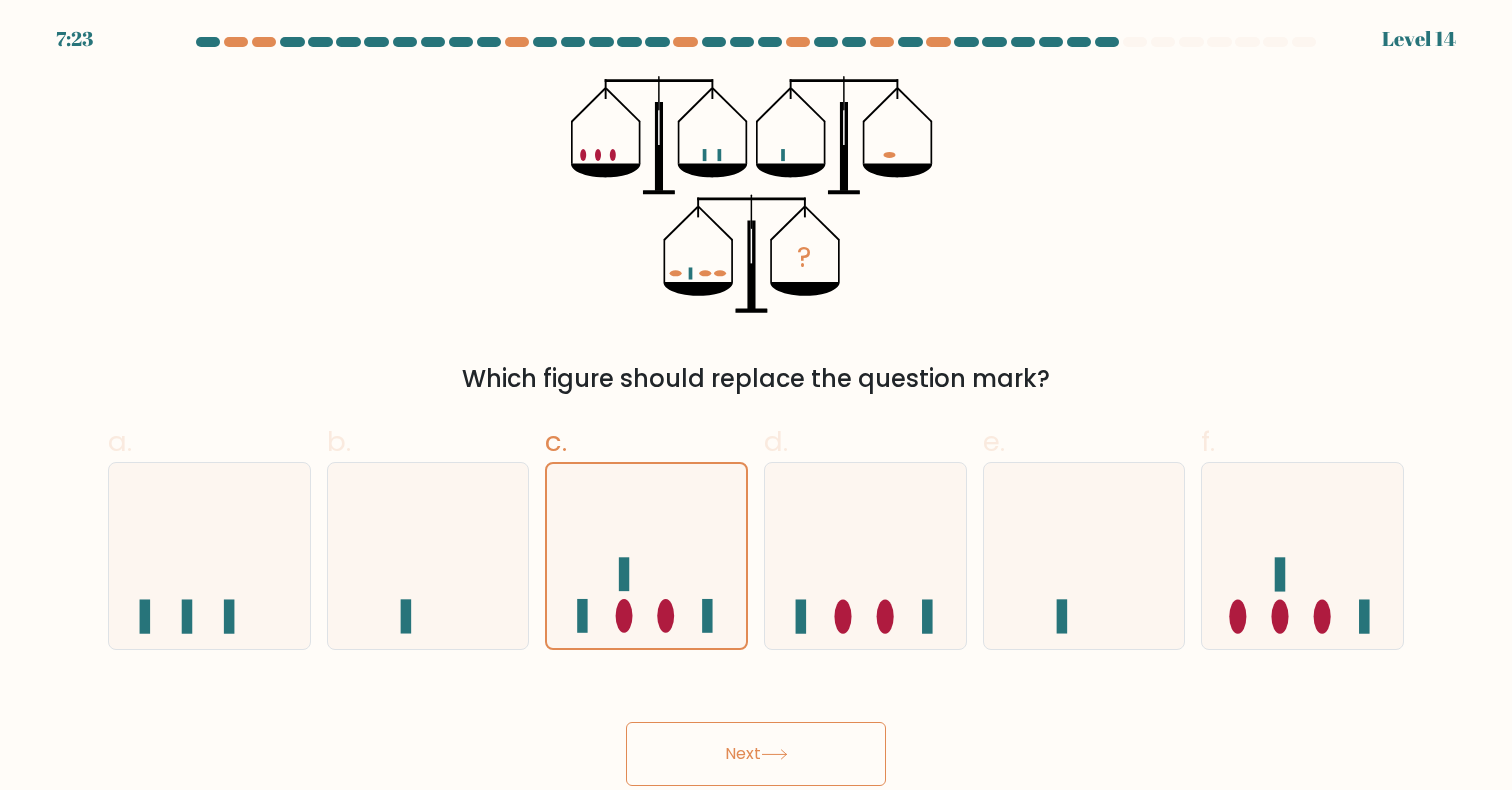 click on "Next" at bounding box center [756, 754] 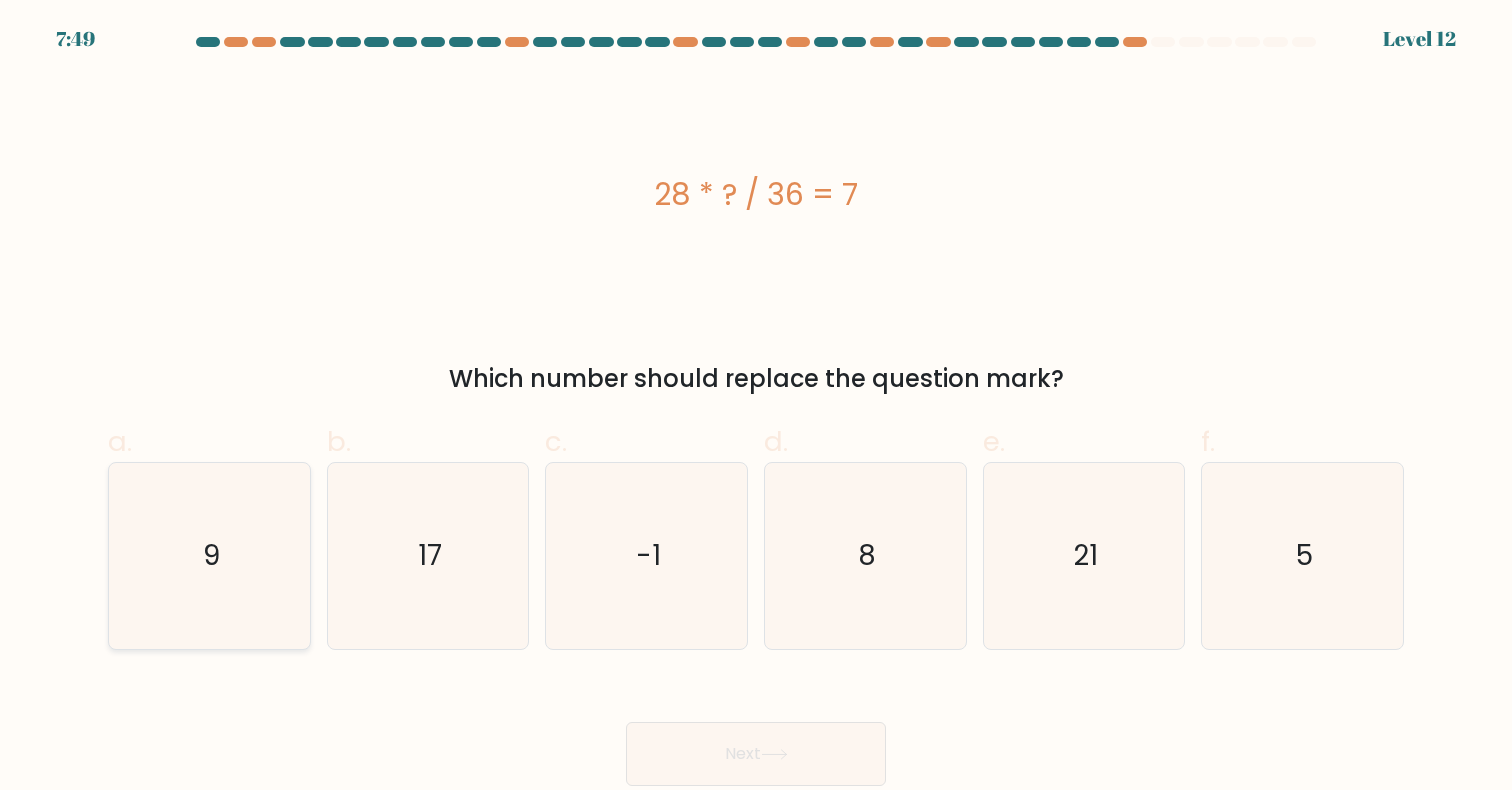click on "9" 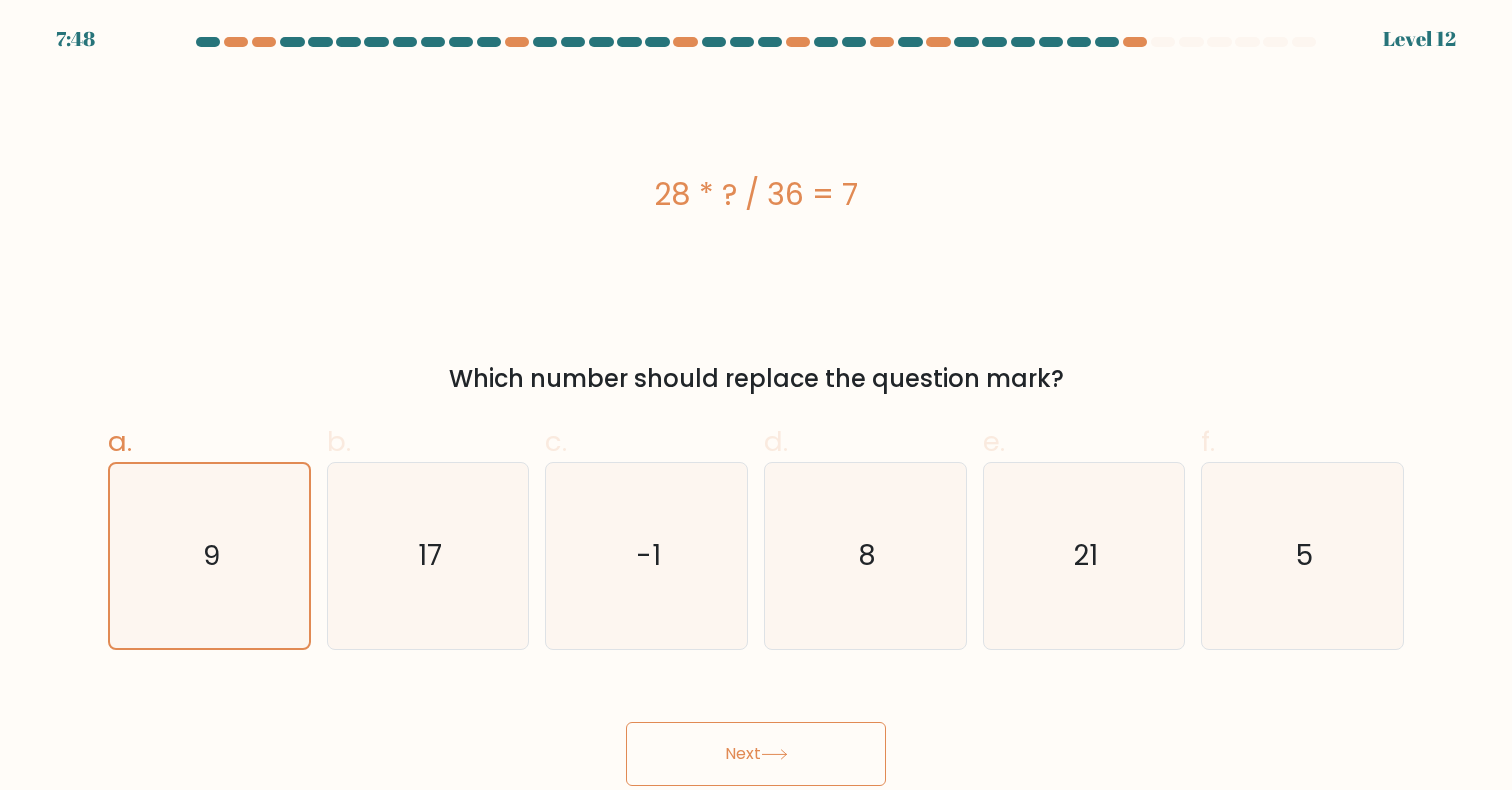 click on "Next" at bounding box center [756, 754] 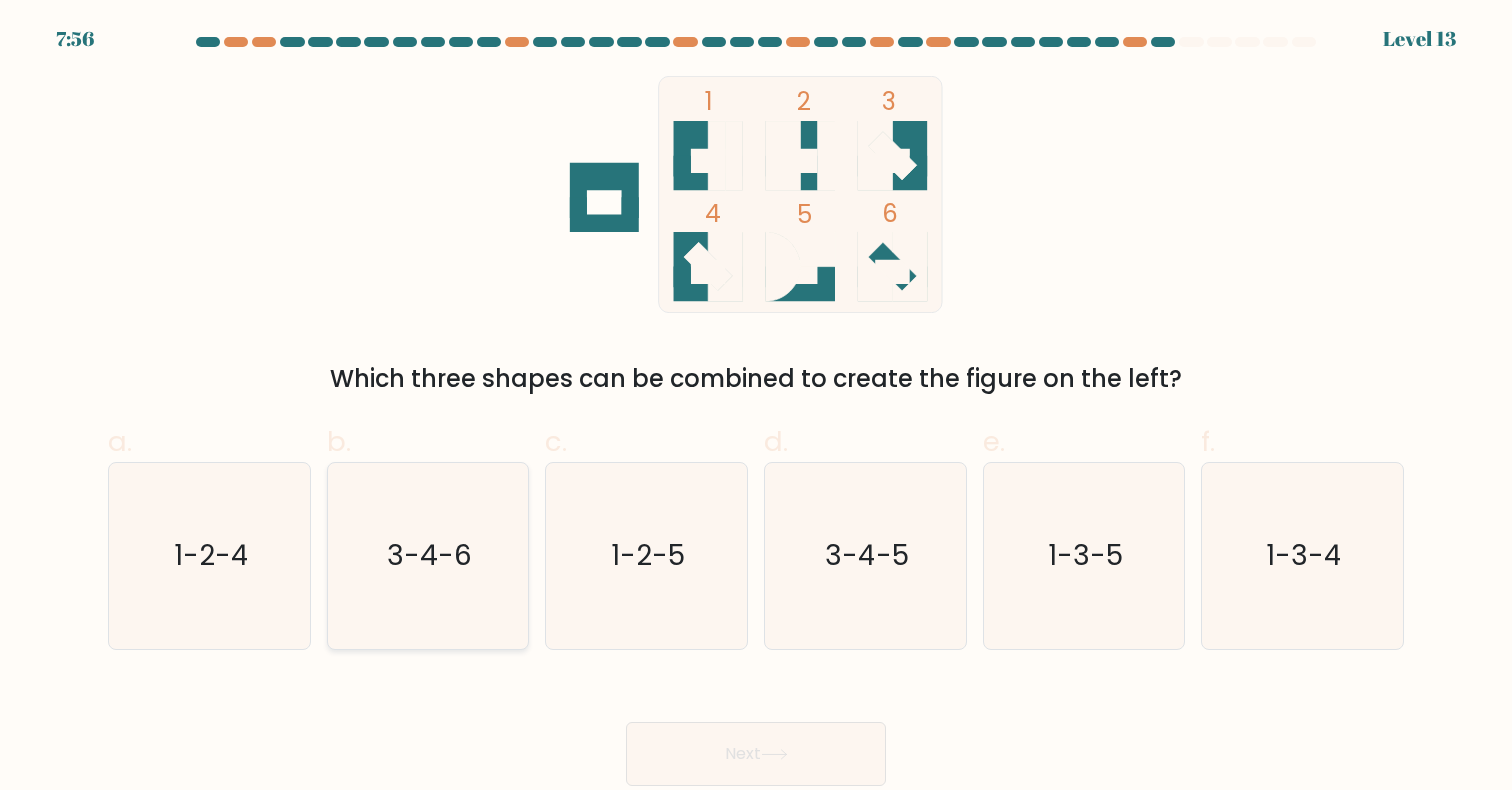 click on "3-4-6" 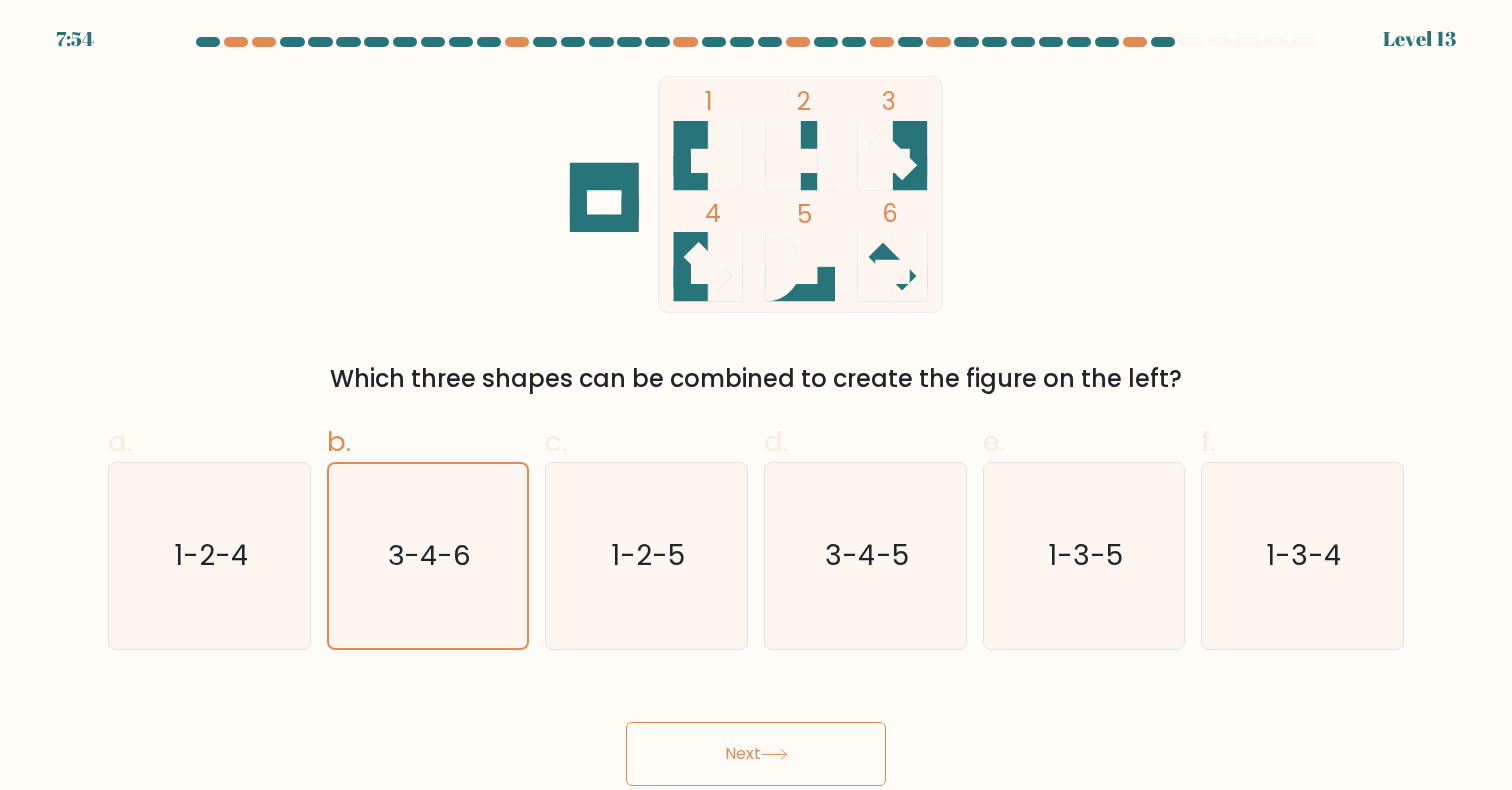 click on "Next" at bounding box center [756, 754] 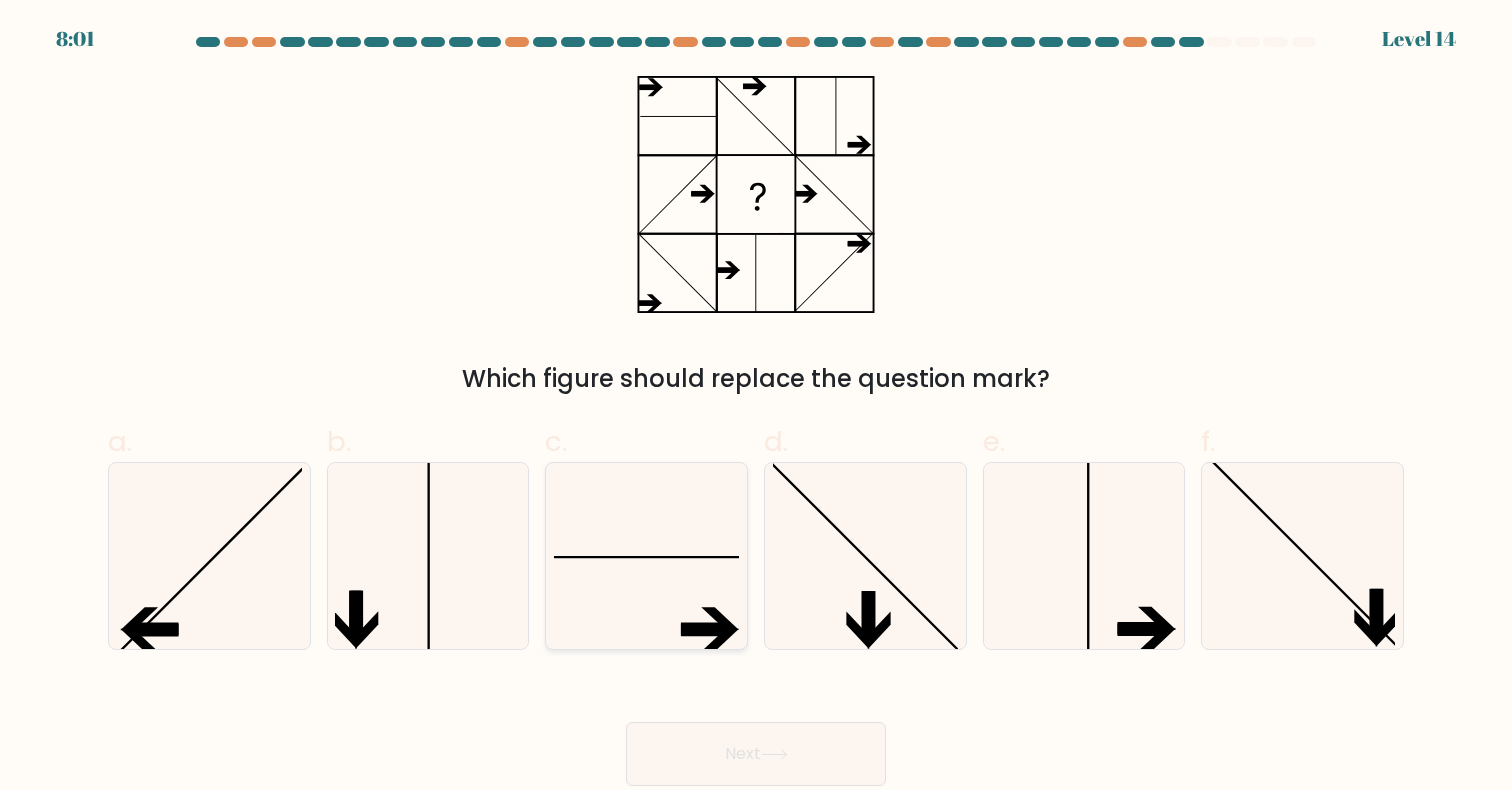 click 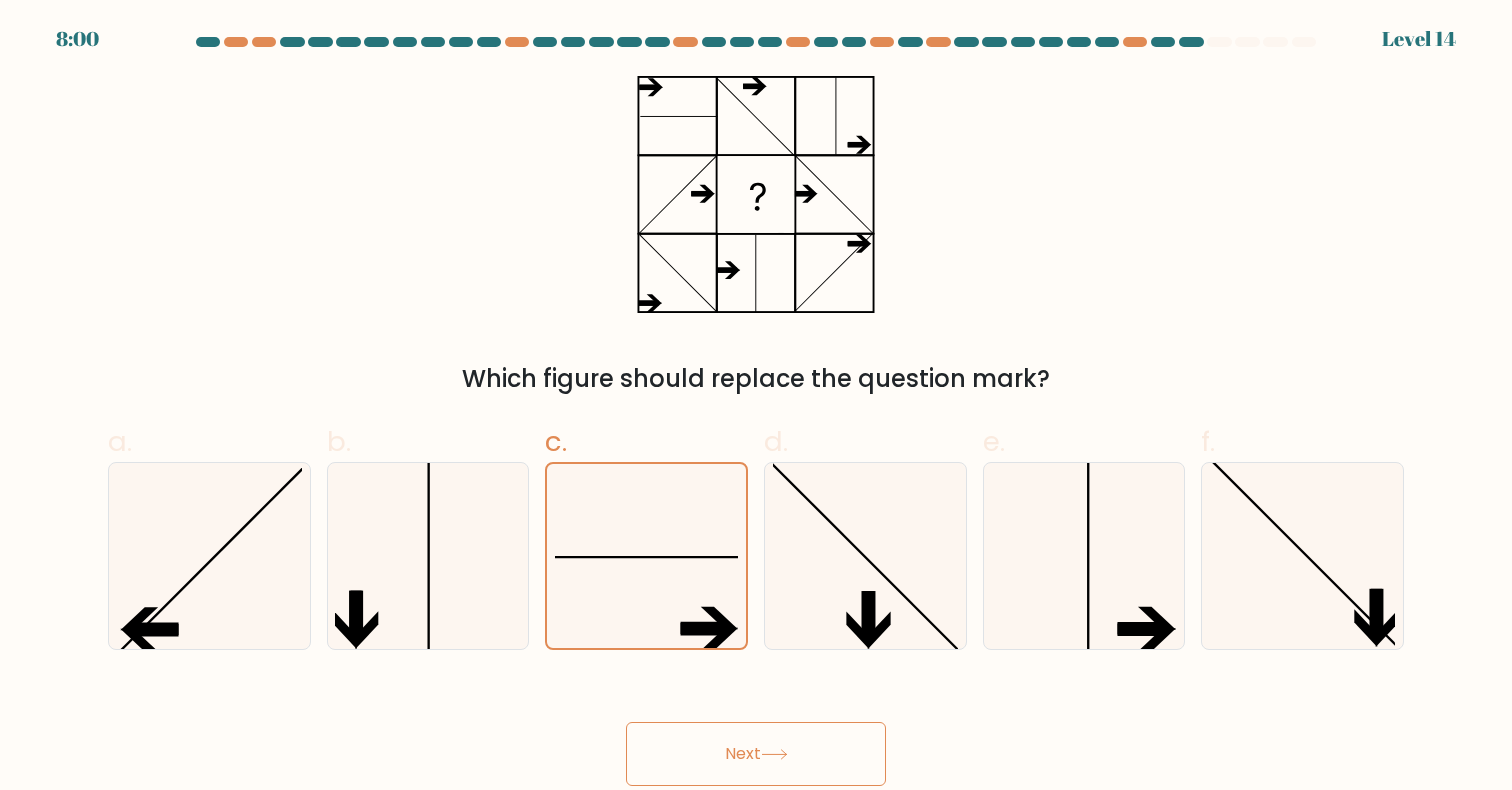 click on "Next" at bounding box center (756, 754) 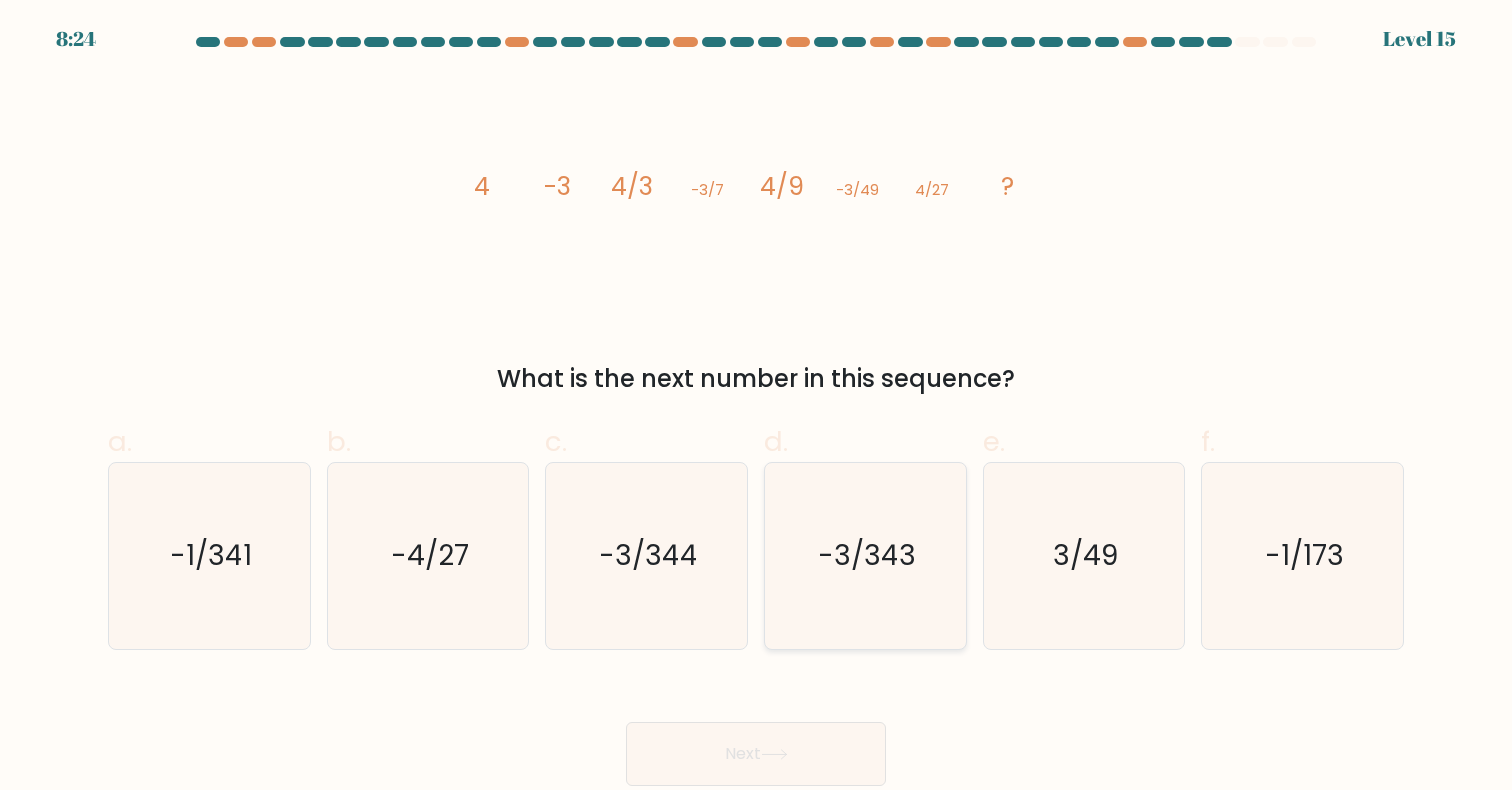 click on "-3/343" 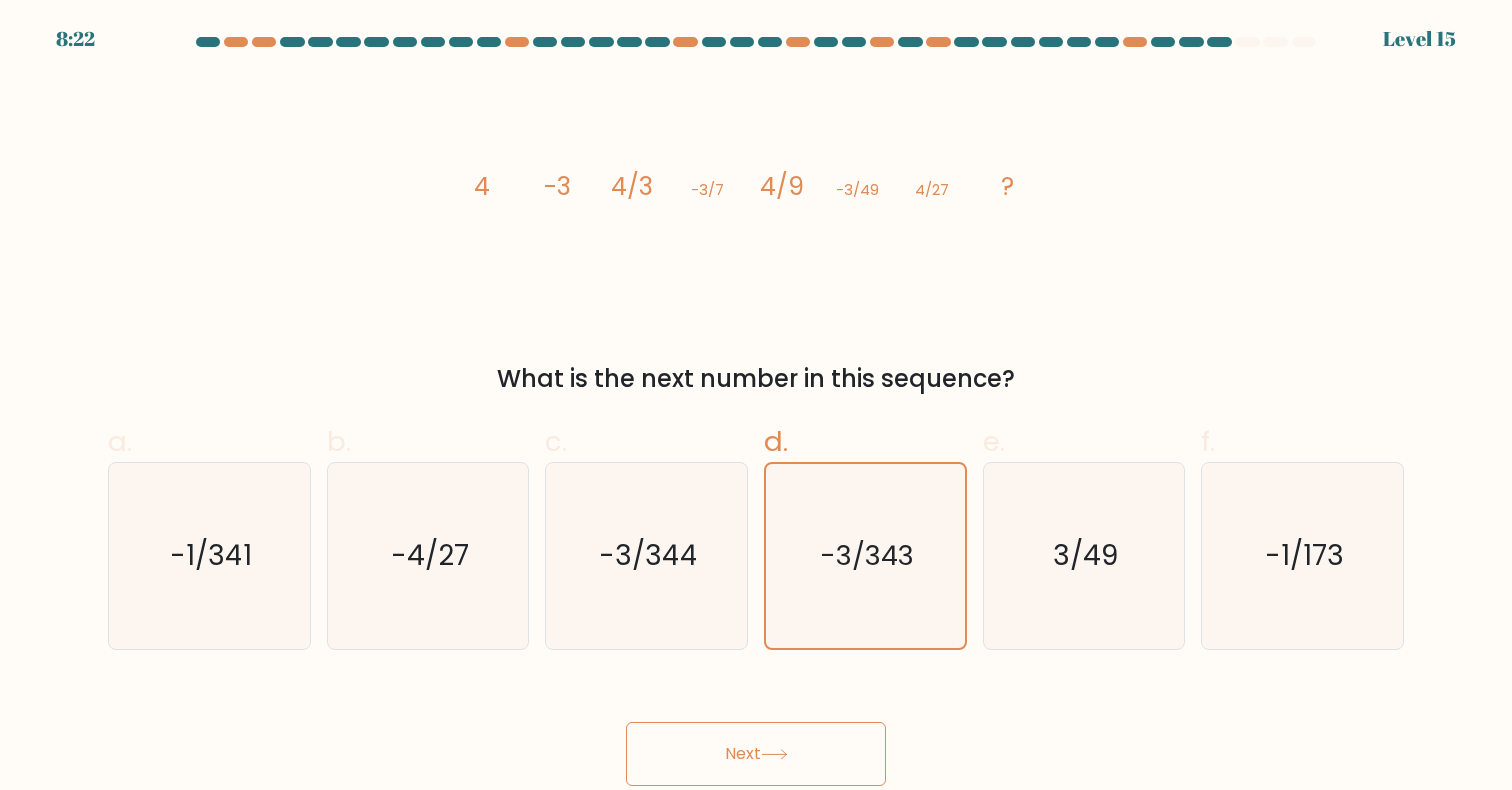 click 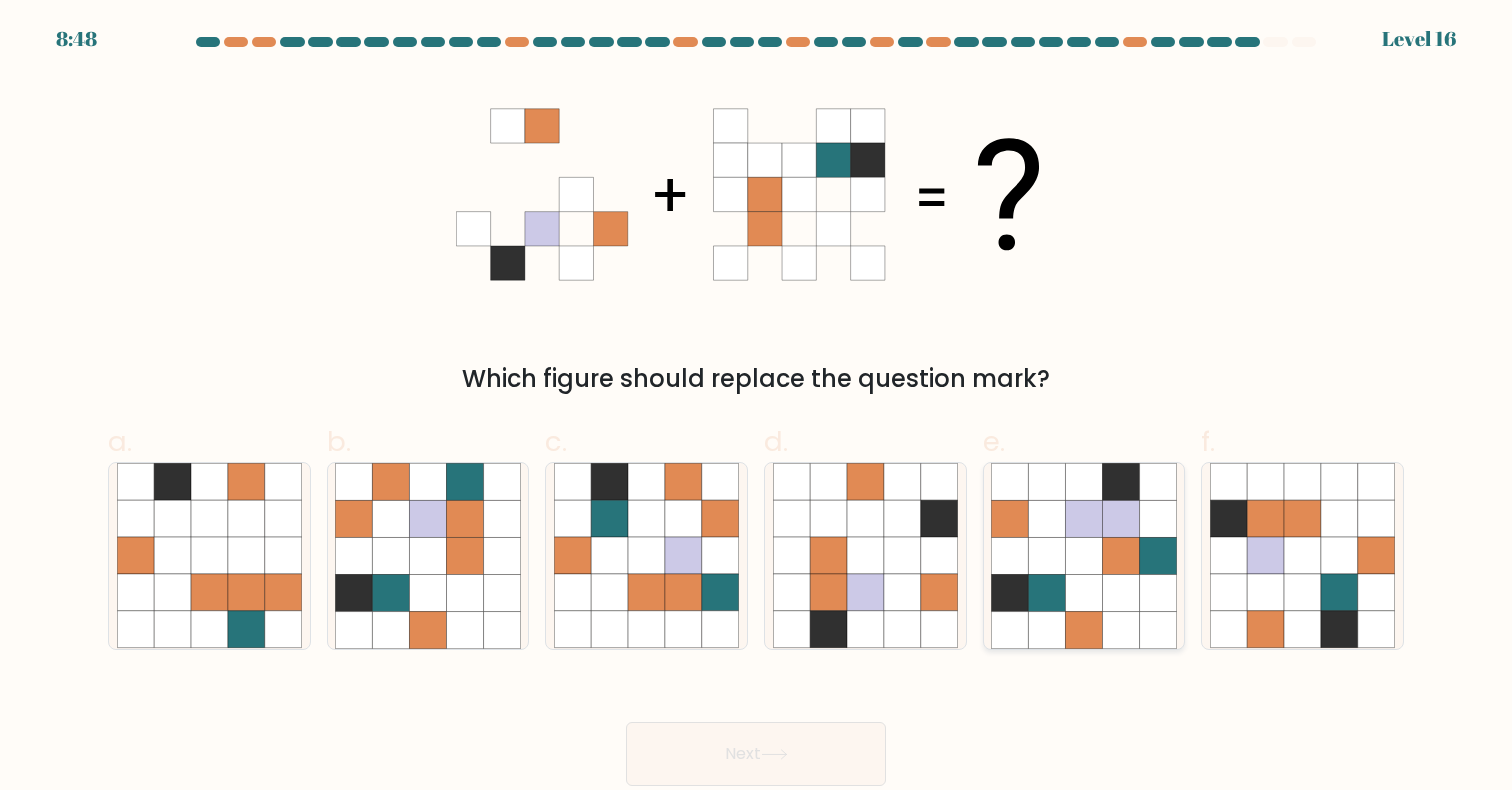 click 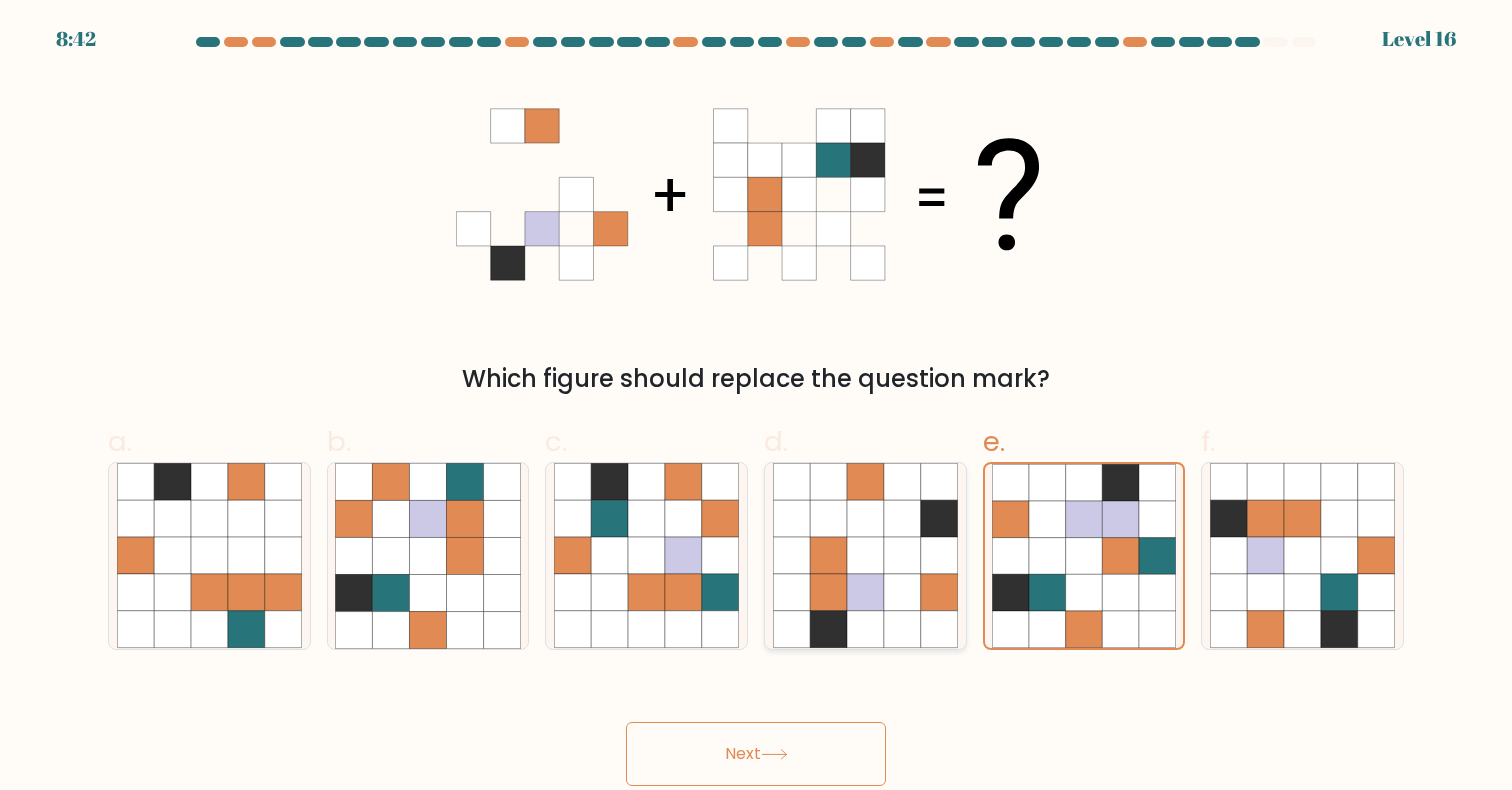 click 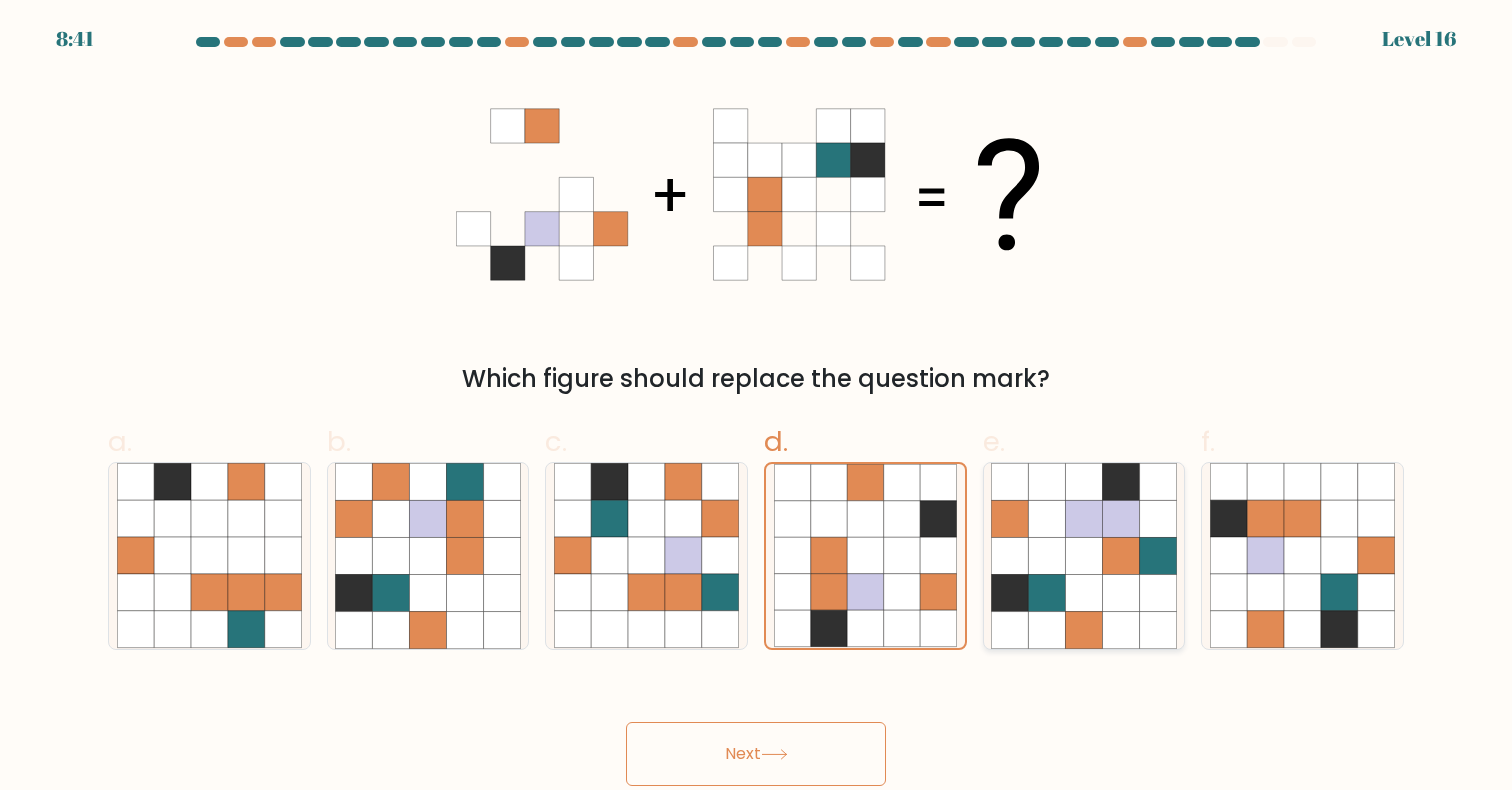 click 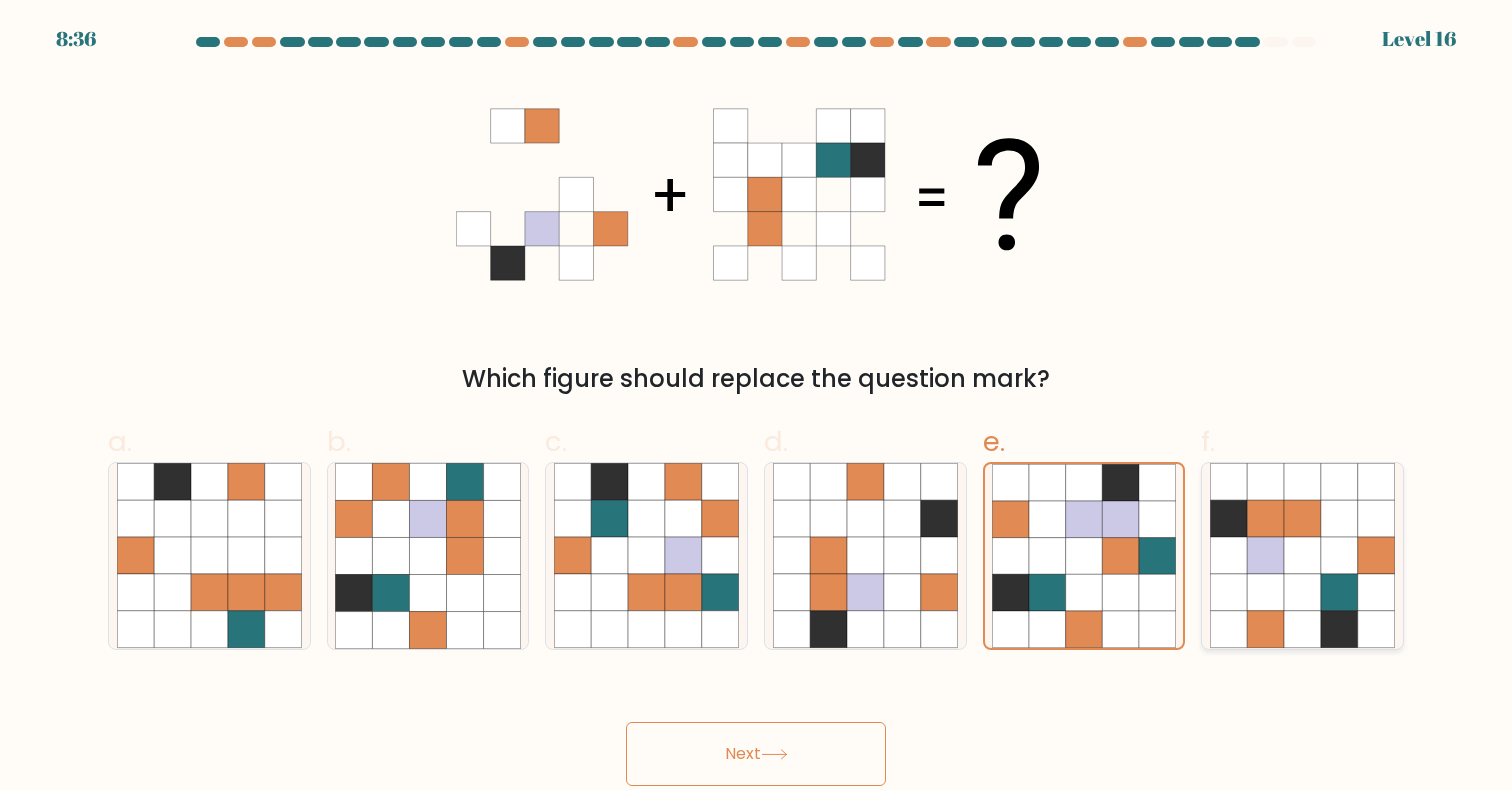 click 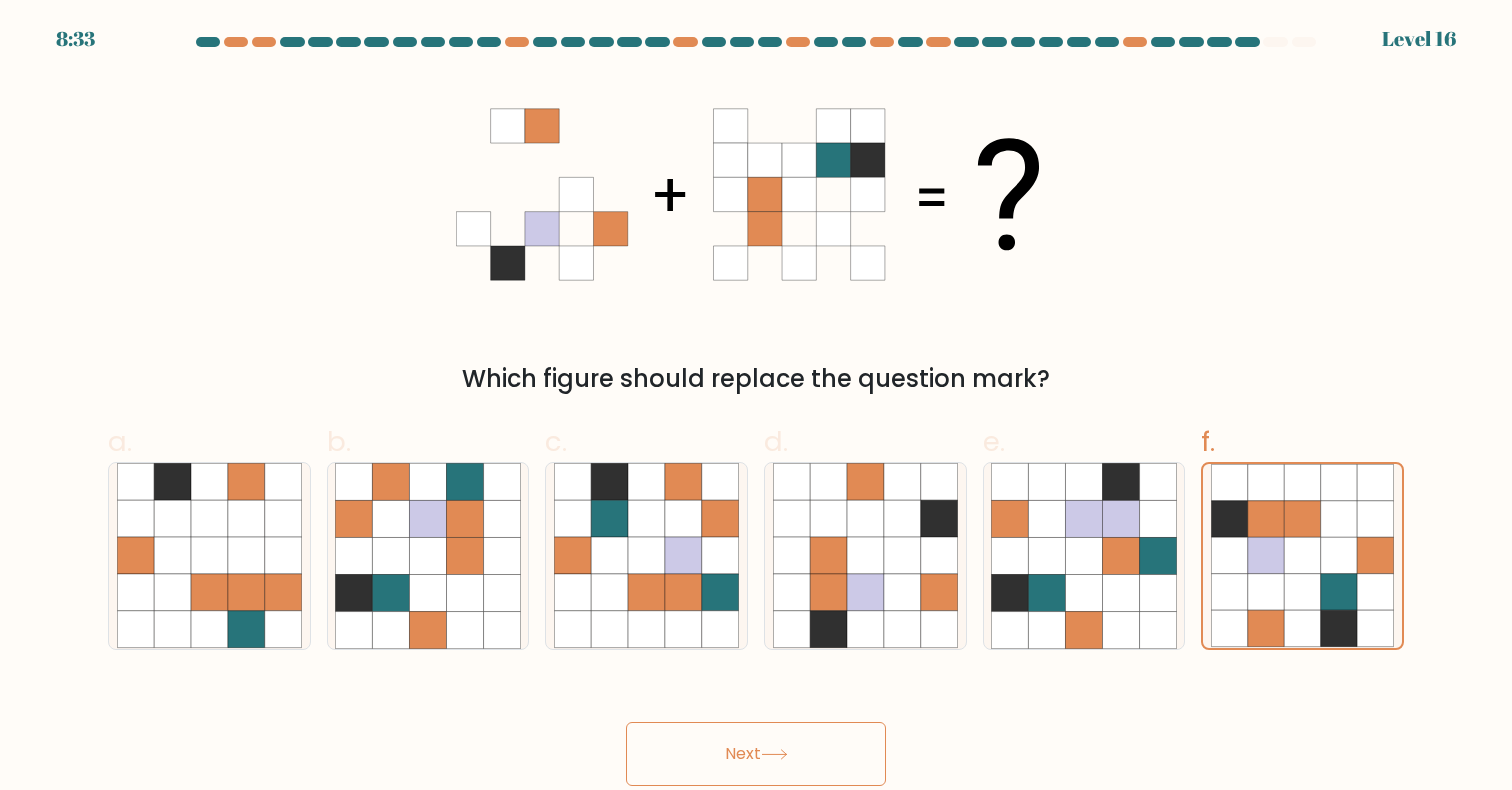 click on "Next" at bounding box center (756, 754) 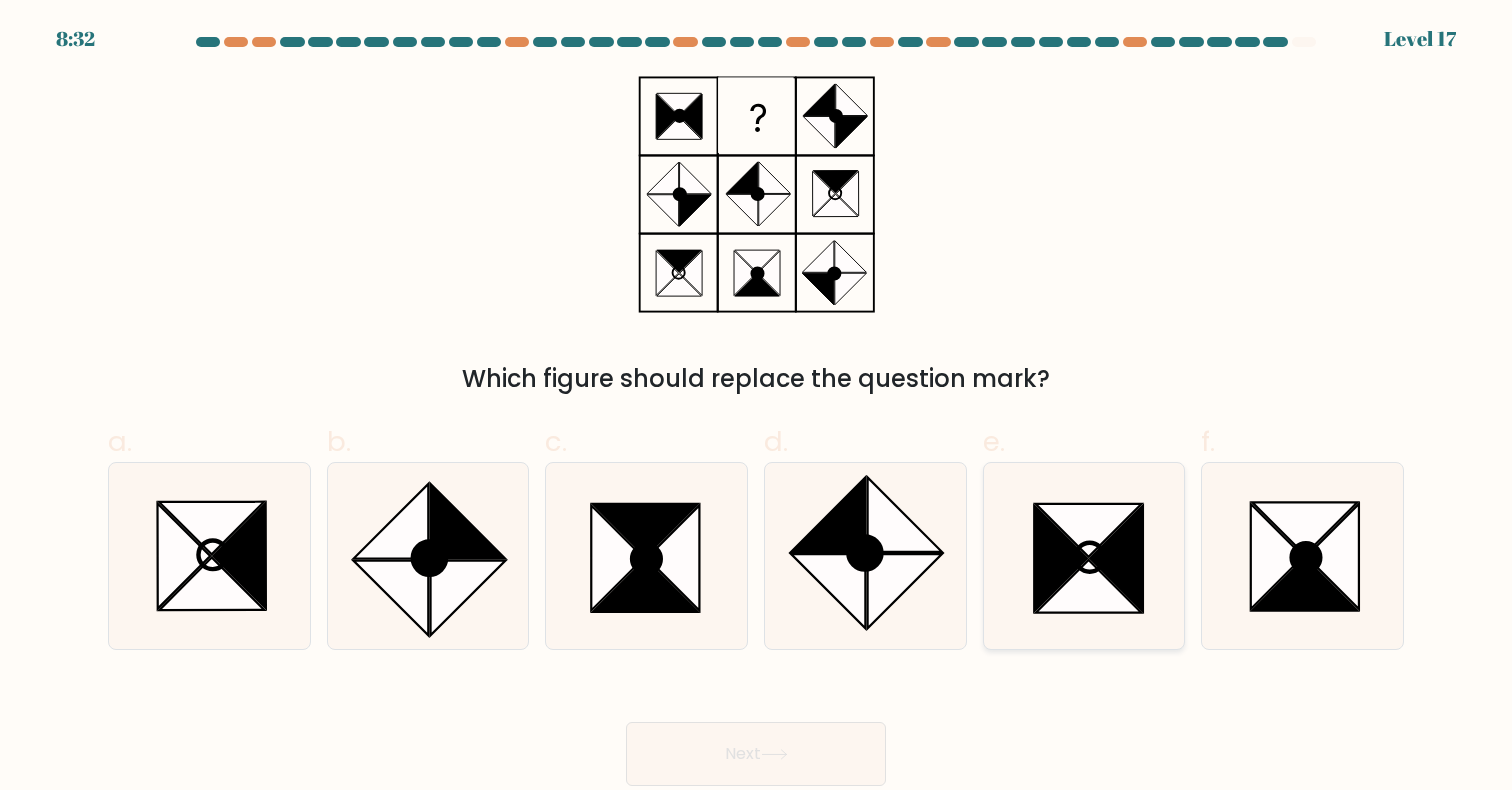 click 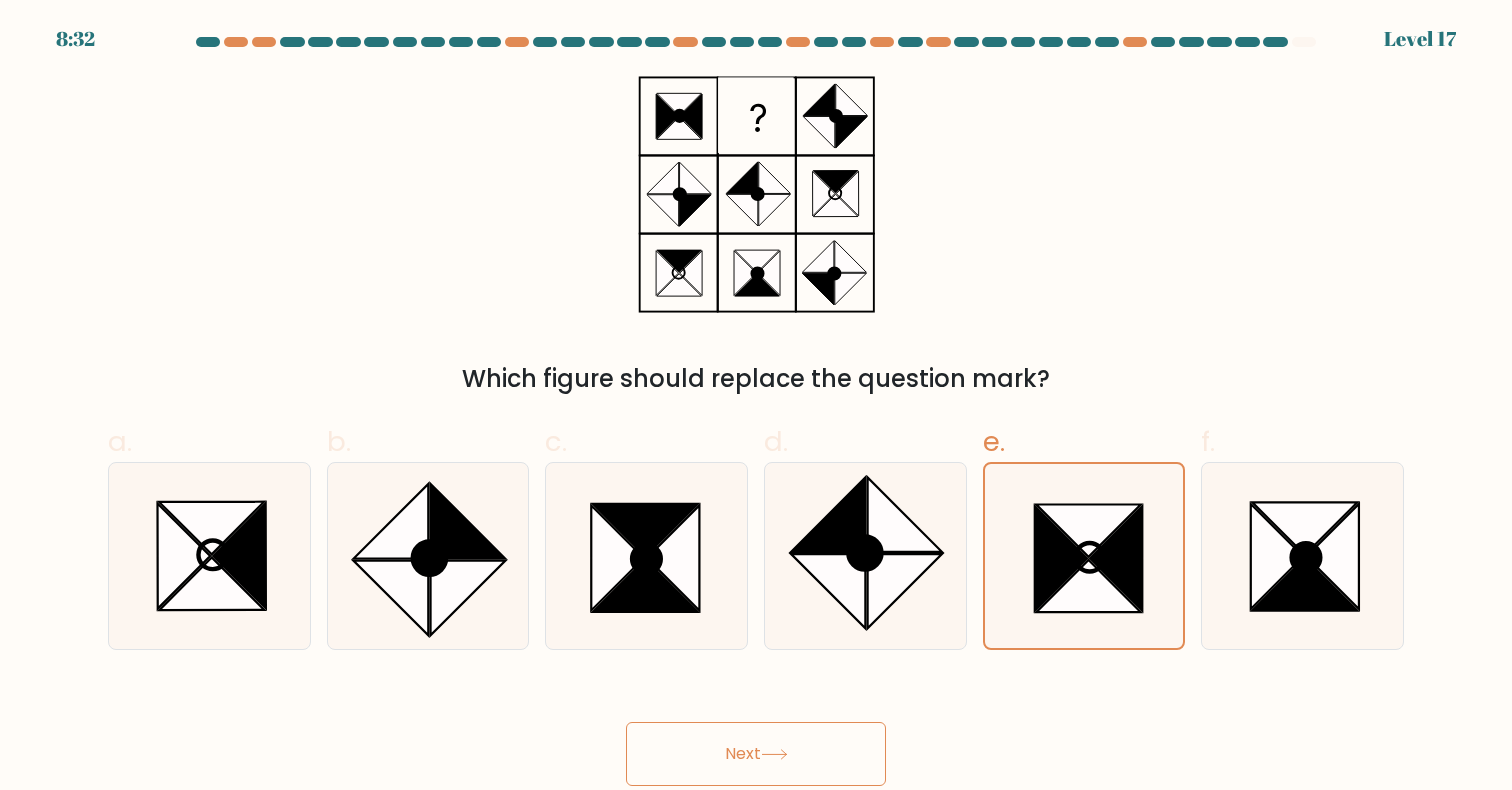 click on "Next" at bounding box center (756, 754) 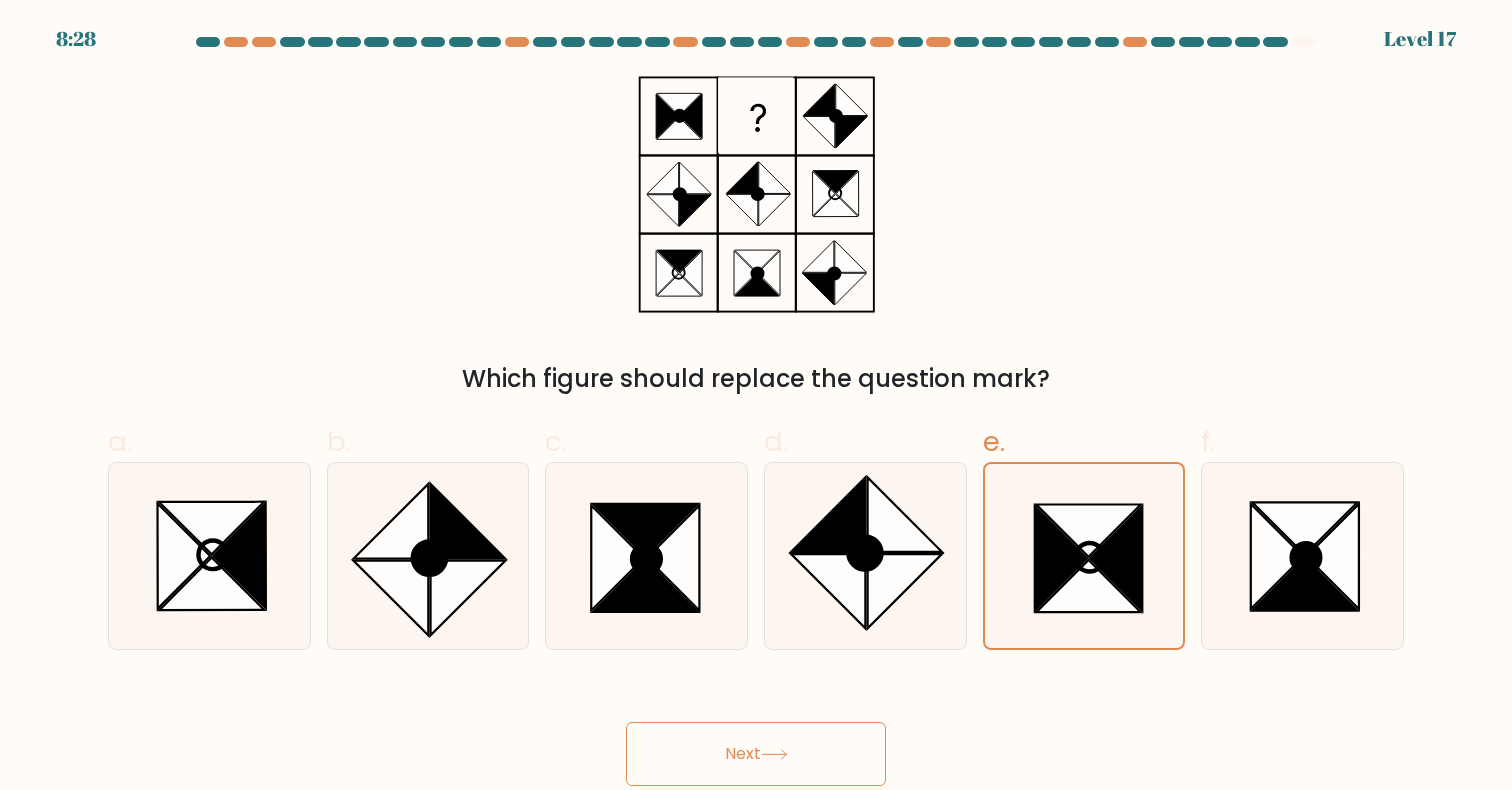 click on "Next" at bounding box center [756, 754] 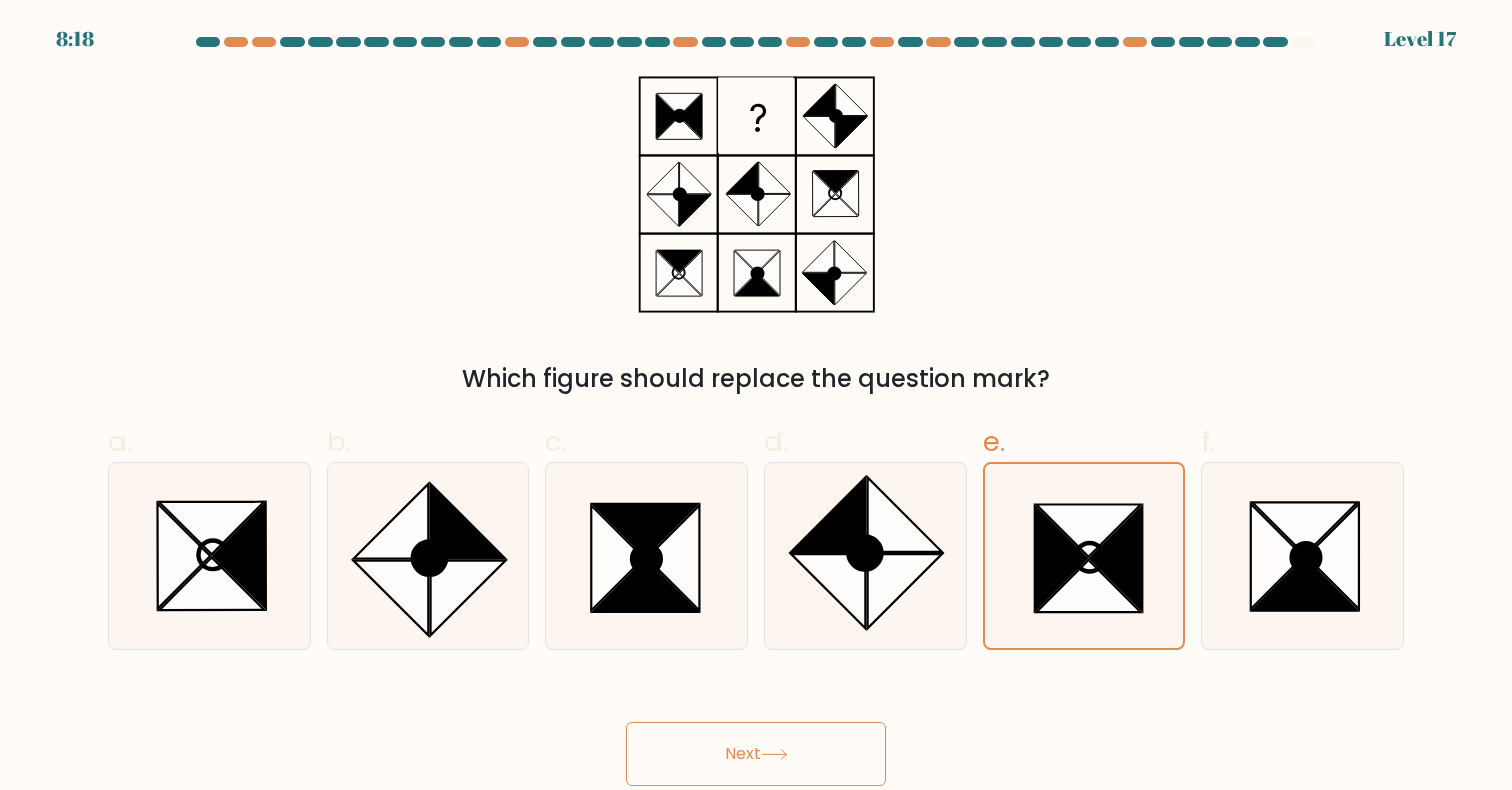 click on "Next" at bounding box center (756, 754) 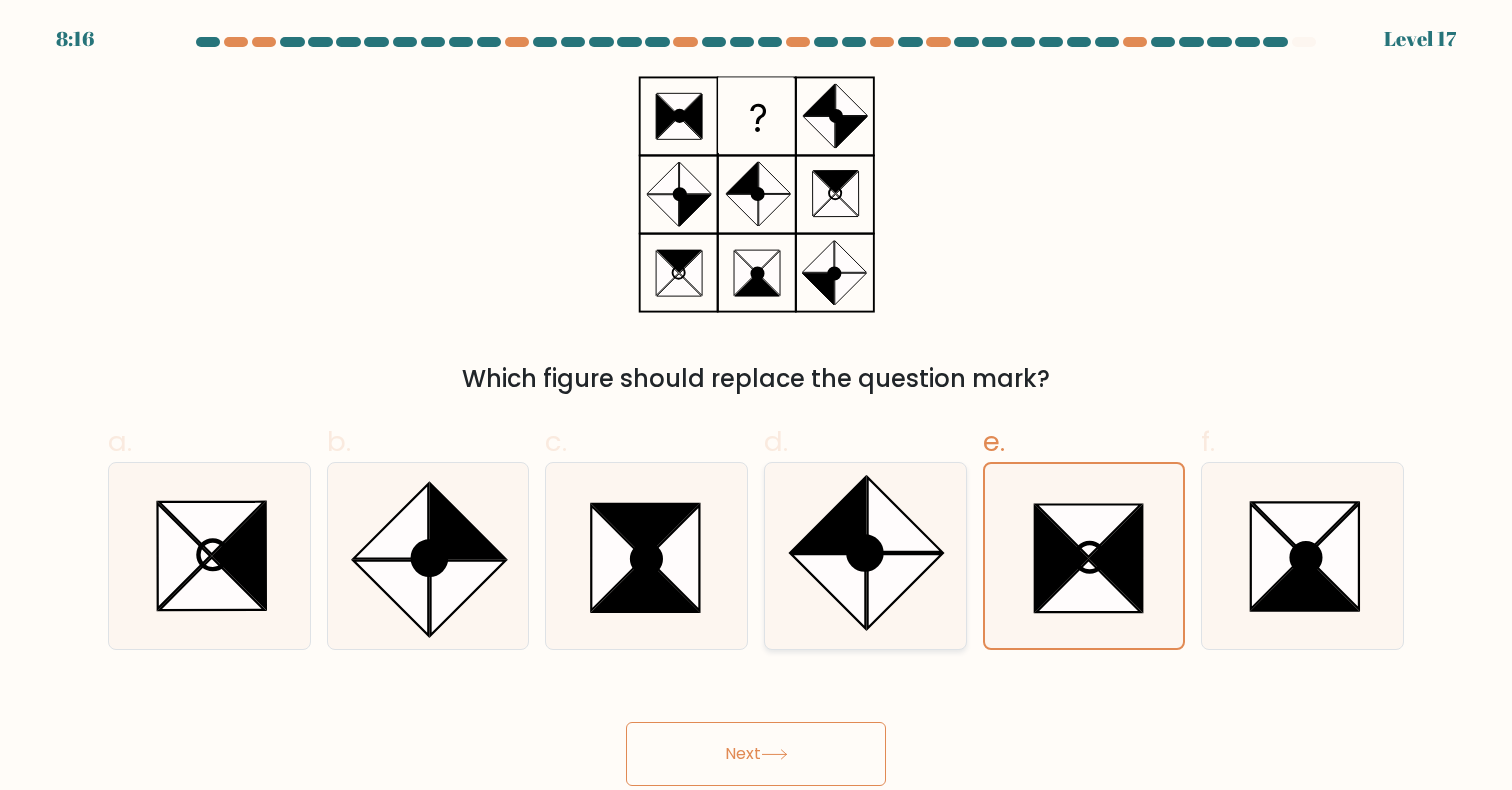 click 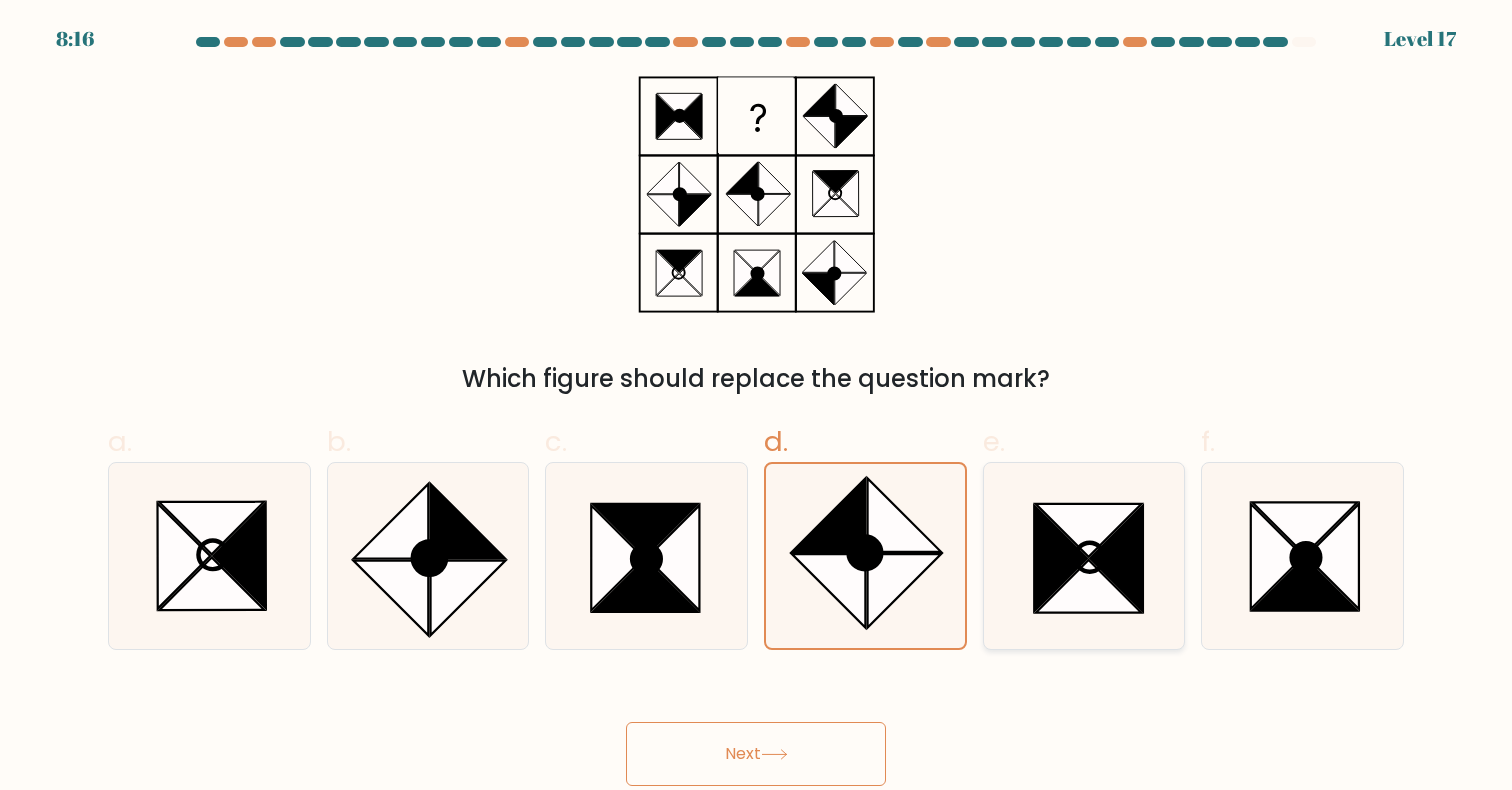 click 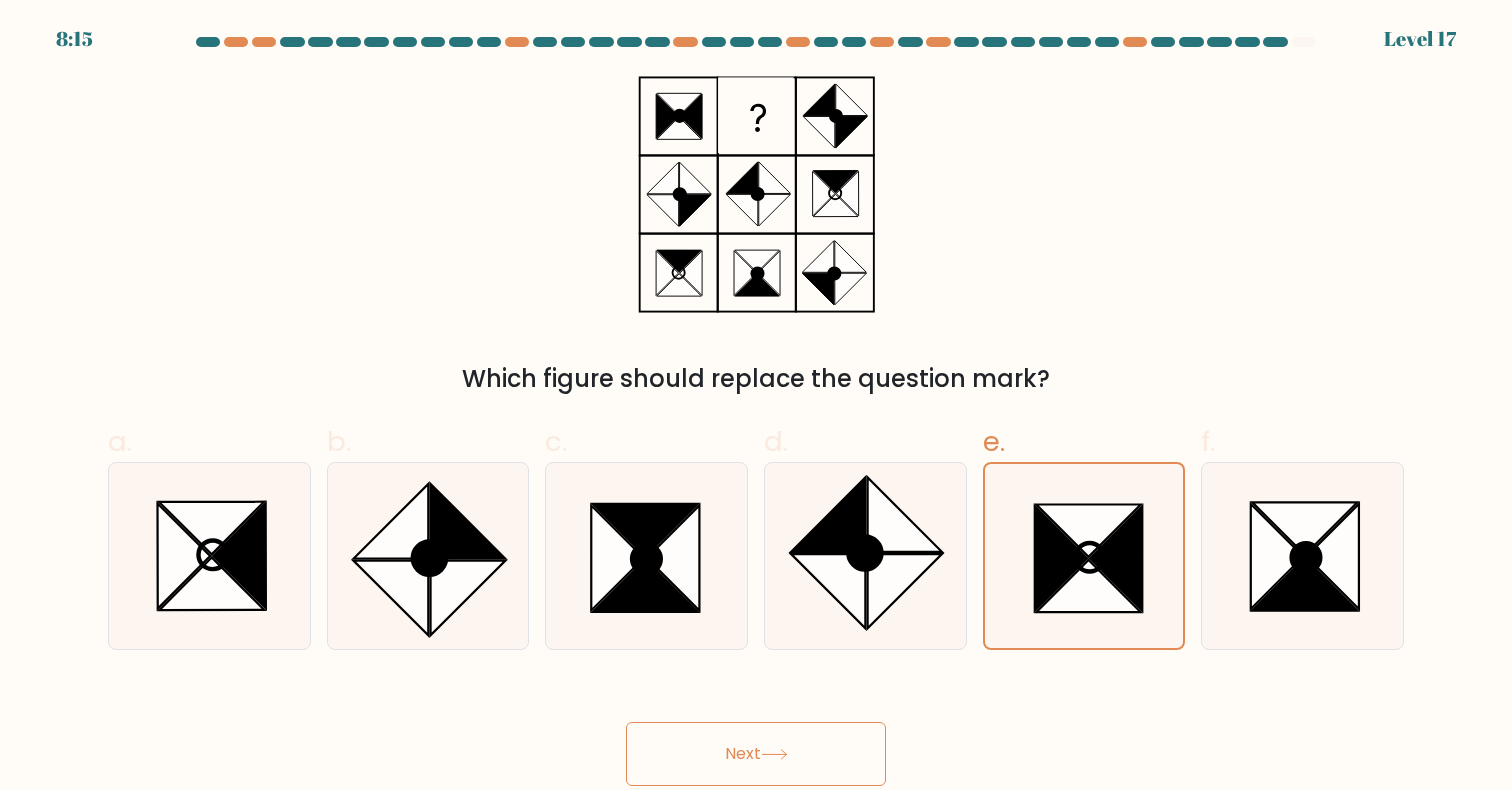 click on "Next" at bounding box center (756, 754) 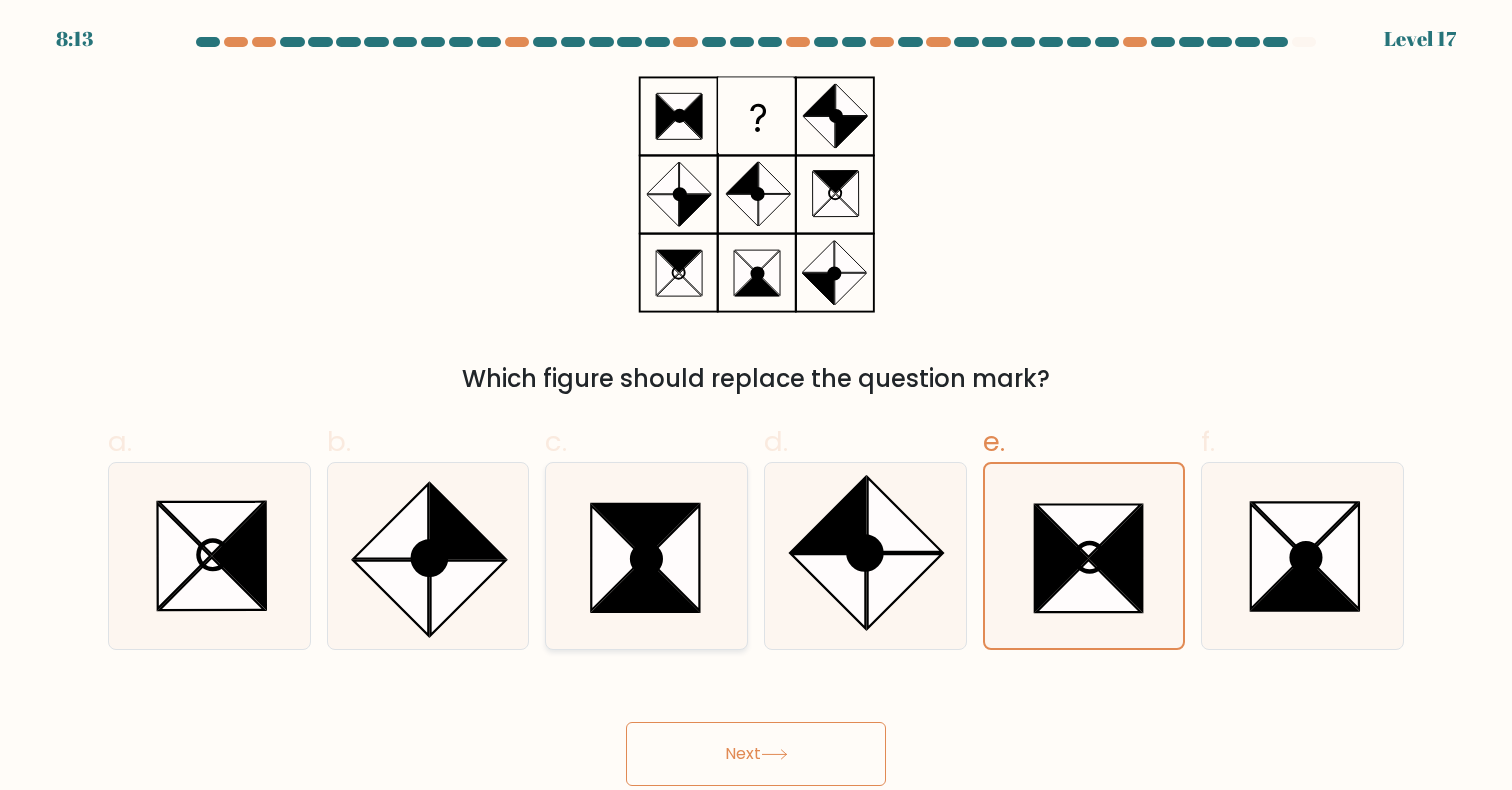 click 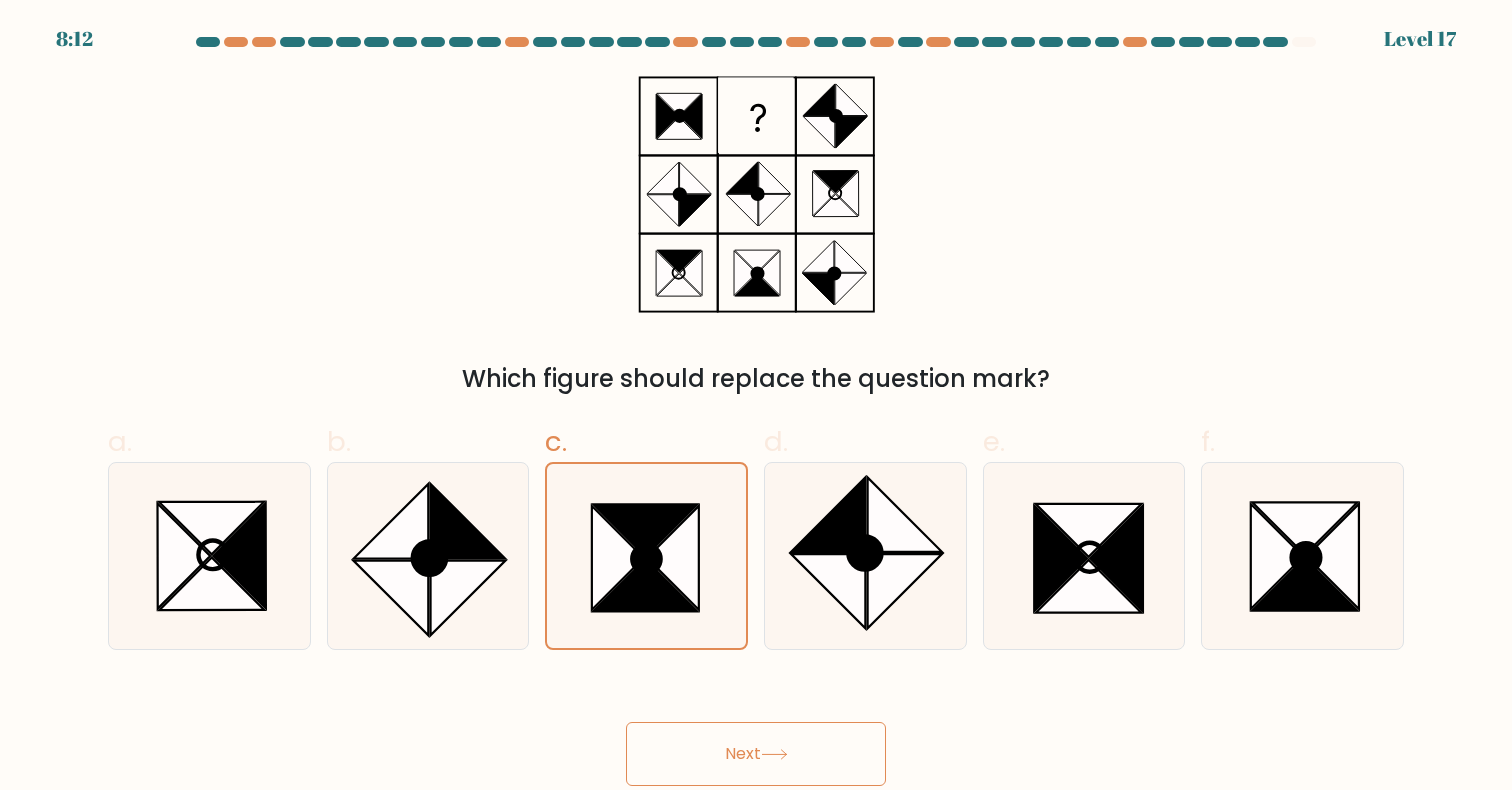 click on "Next" at bounding box center (756, 754) 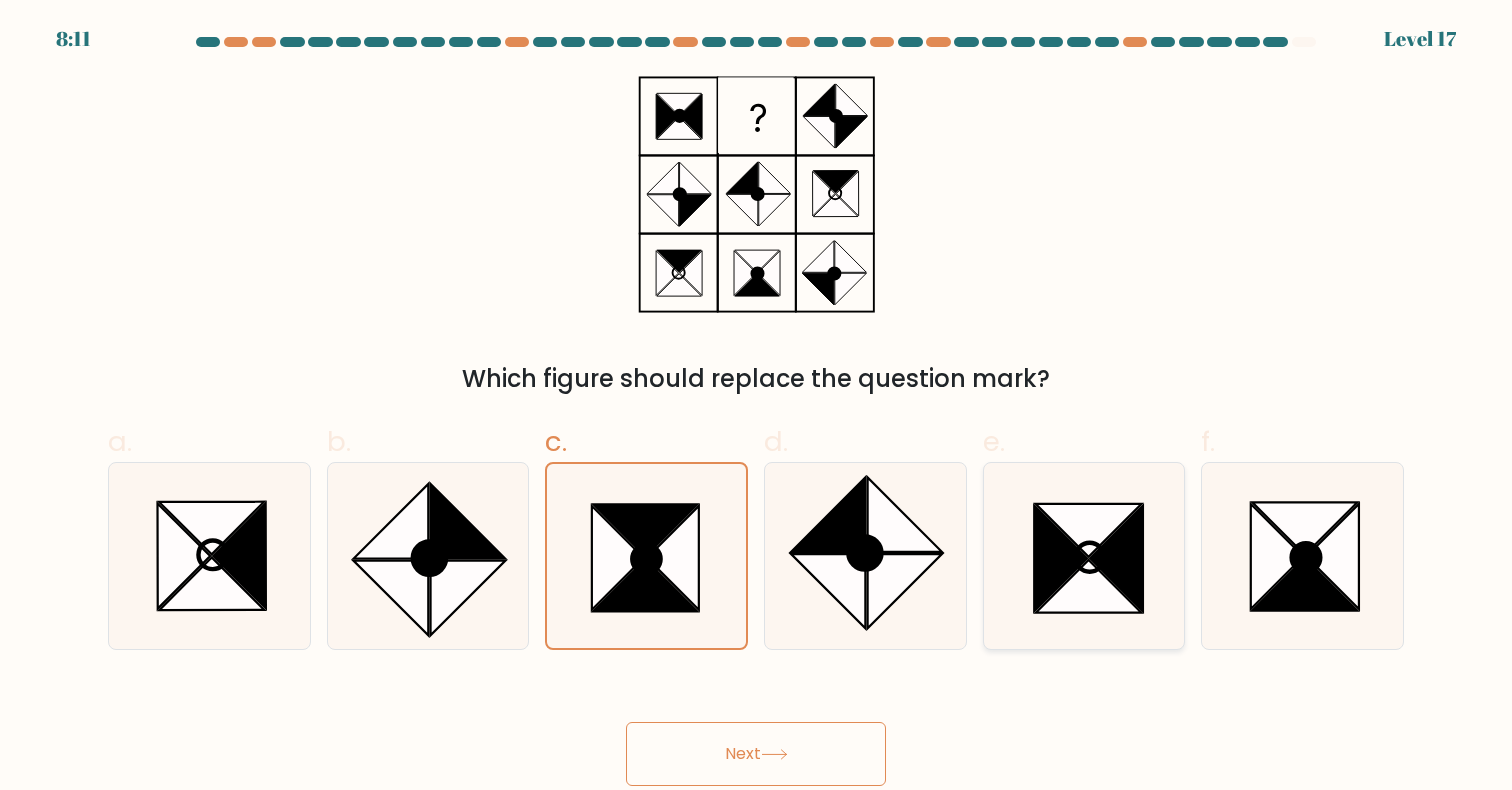 click 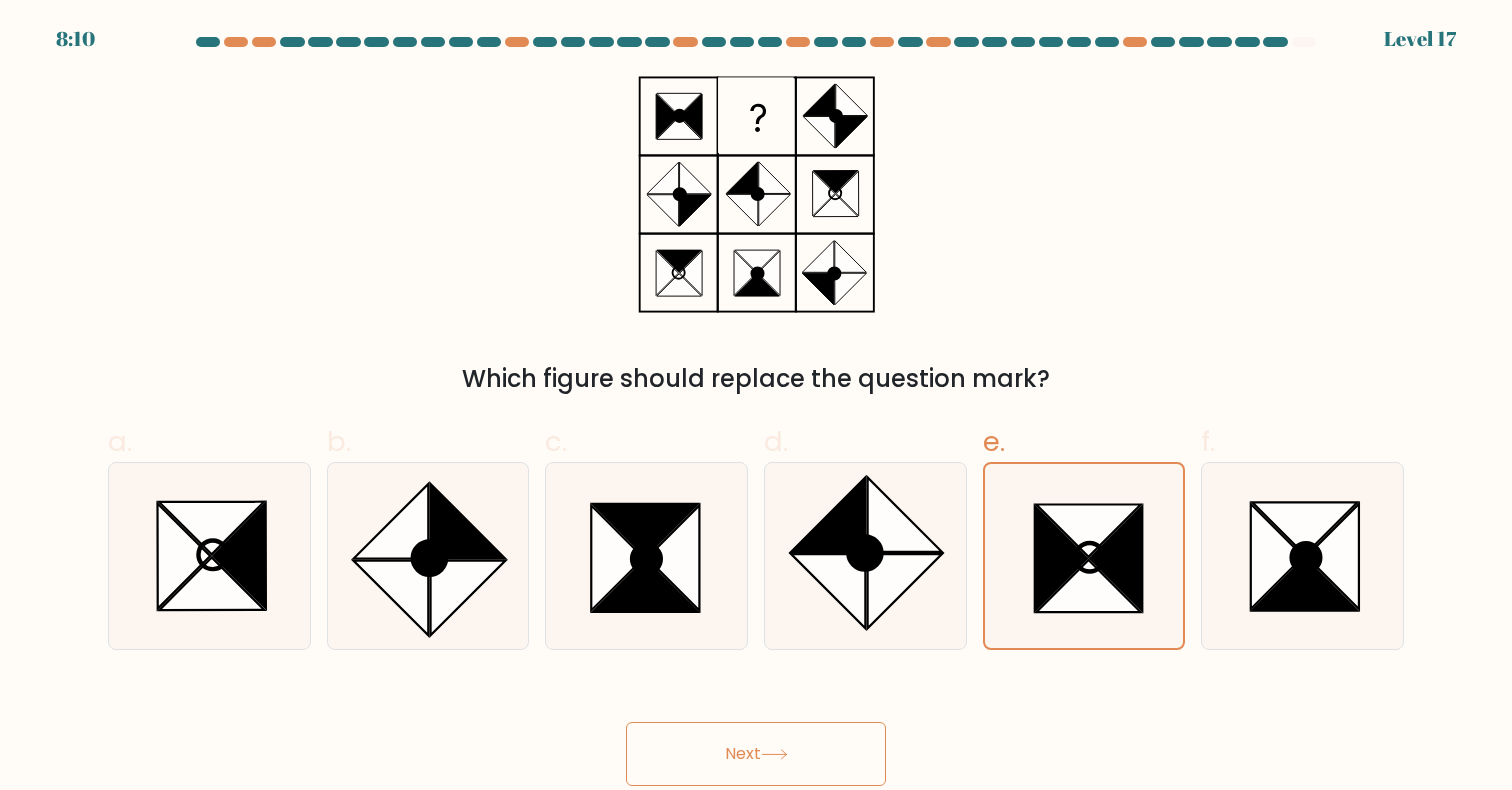 click on "Next" at bounding box center [756, 754] 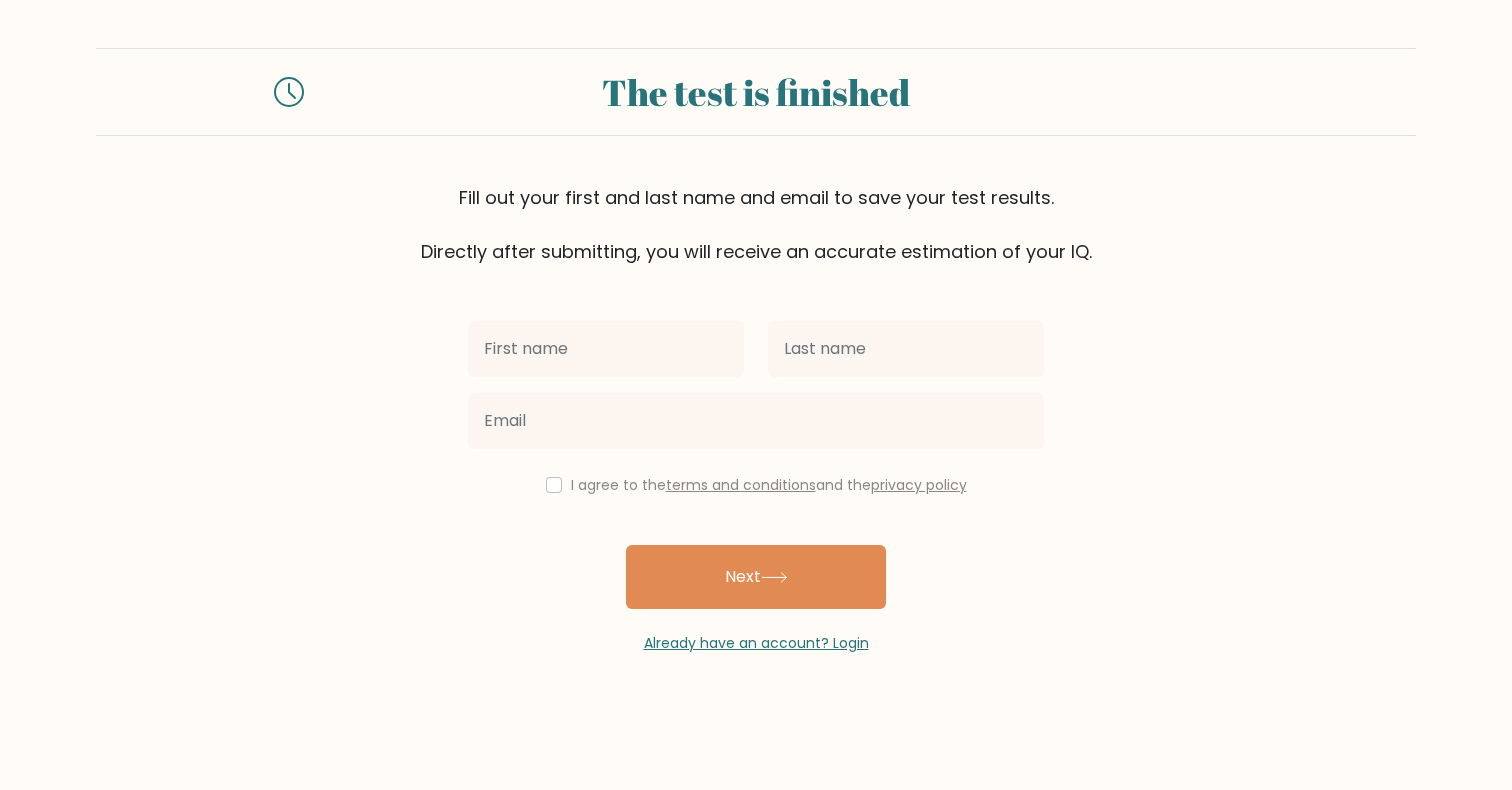 scroll, scrollTop: 0, scrollLeft: 0, axis: both 